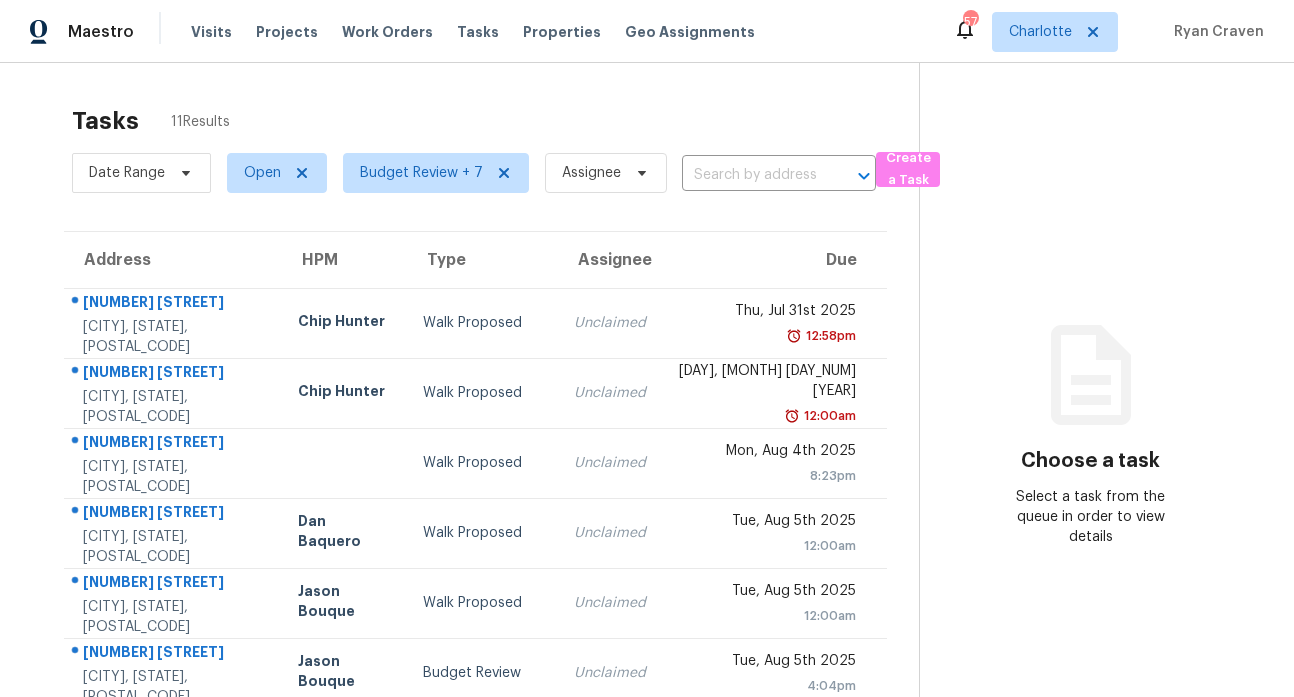 scroll, scrollTop: 0, scrollLeft: 0, axis: both 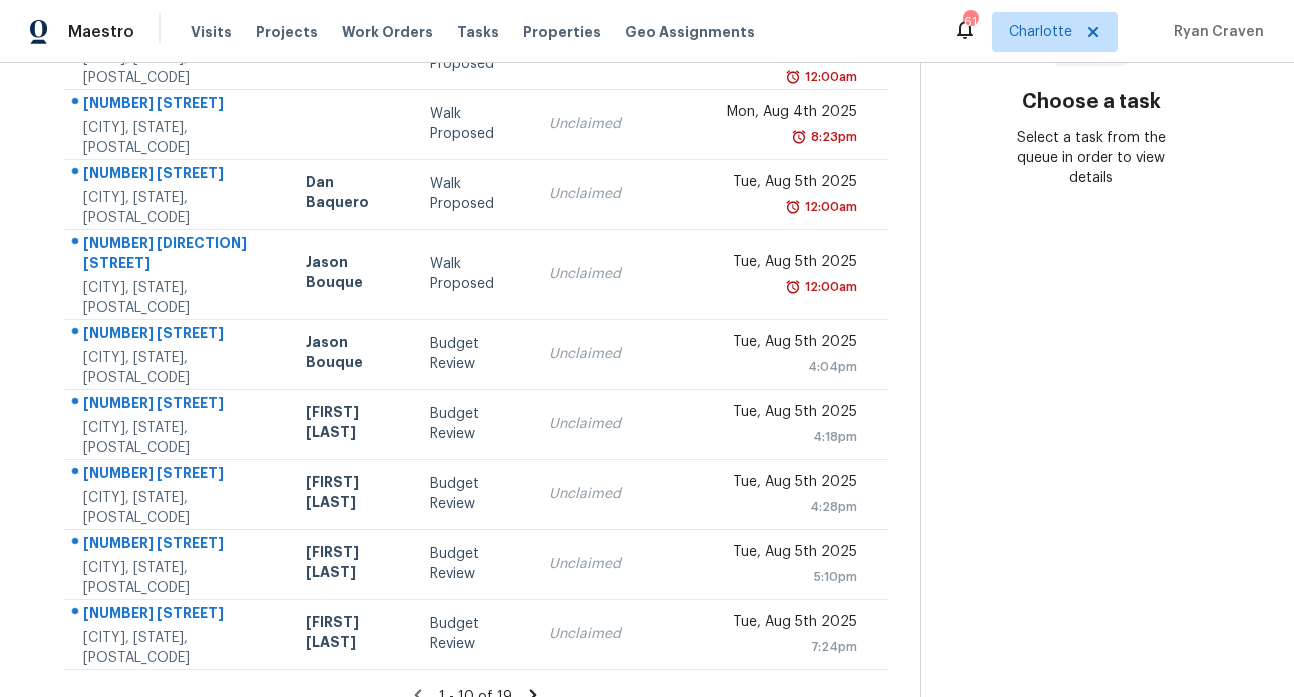 click 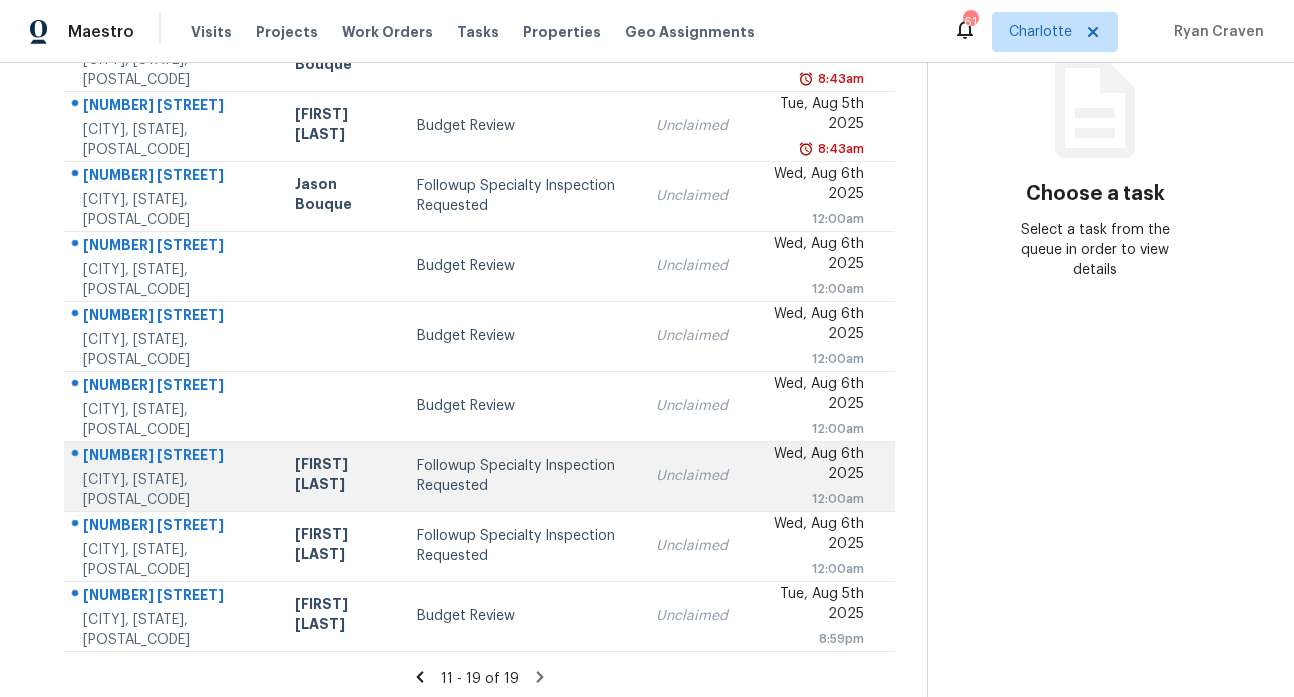 scroll, scrollTop: 328, scrollLeft: 0, axis: vertical 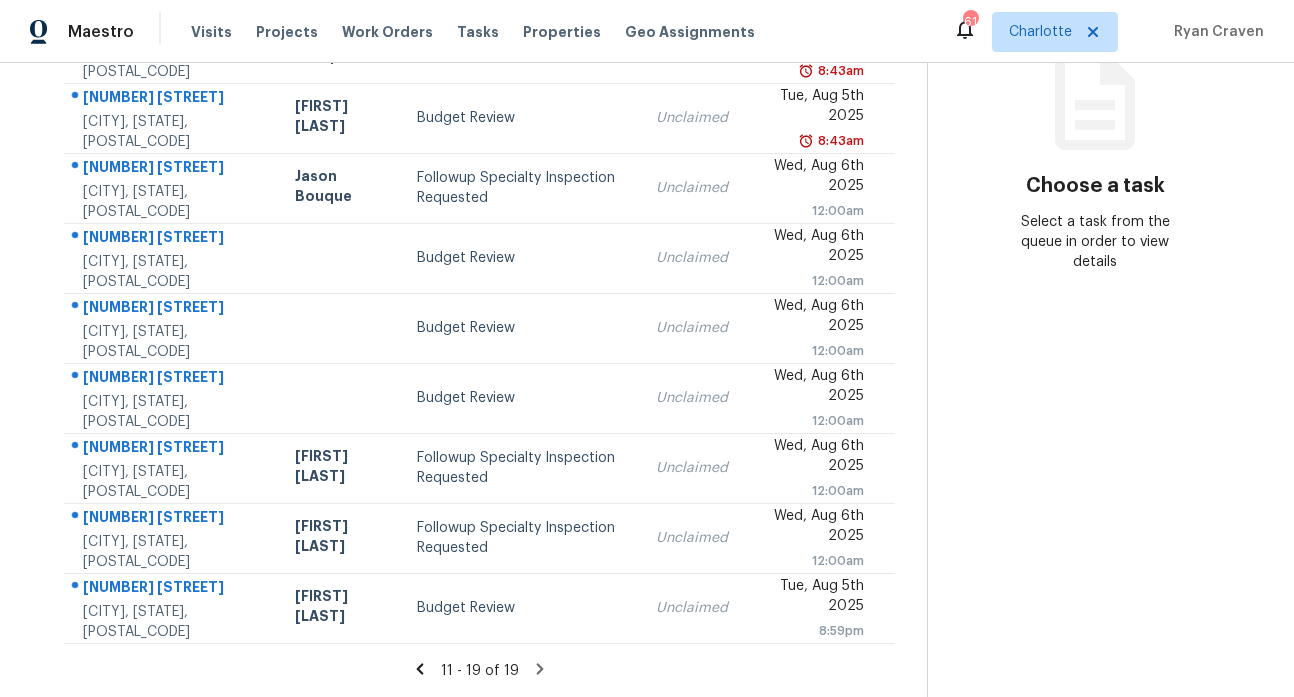 click 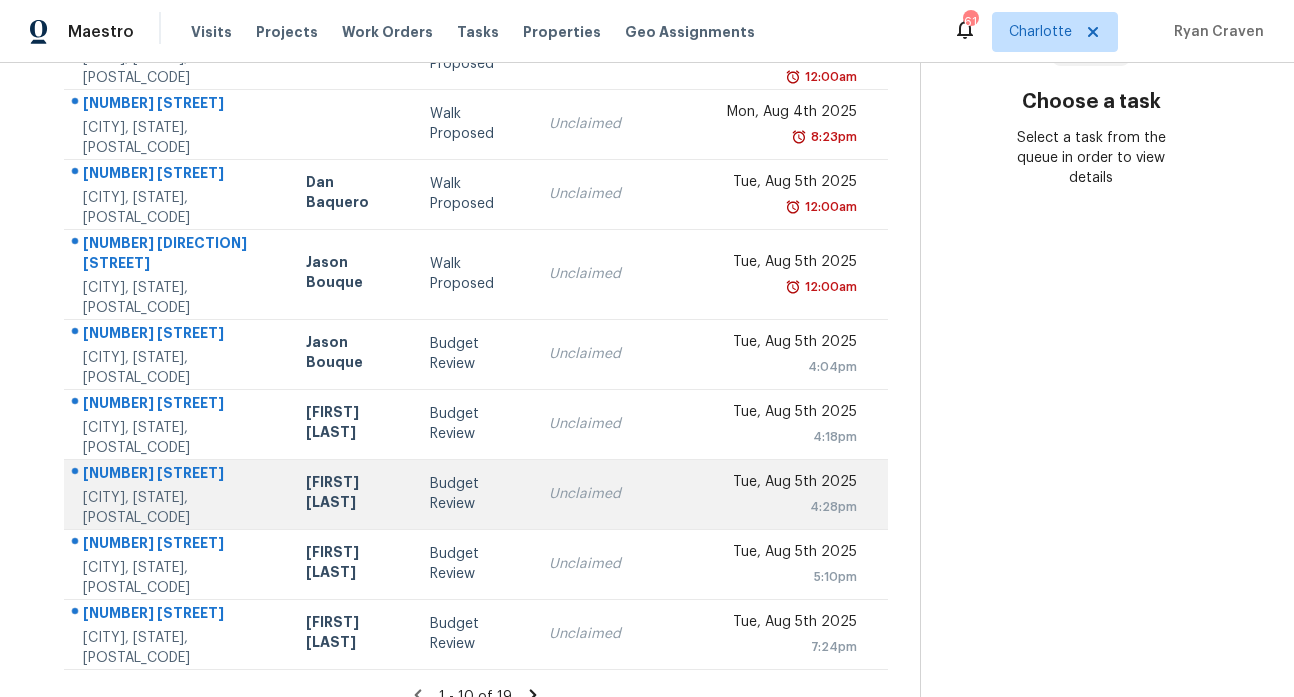 scroll, scrollTop: 359, scrollLeft: 0, axis: vertical 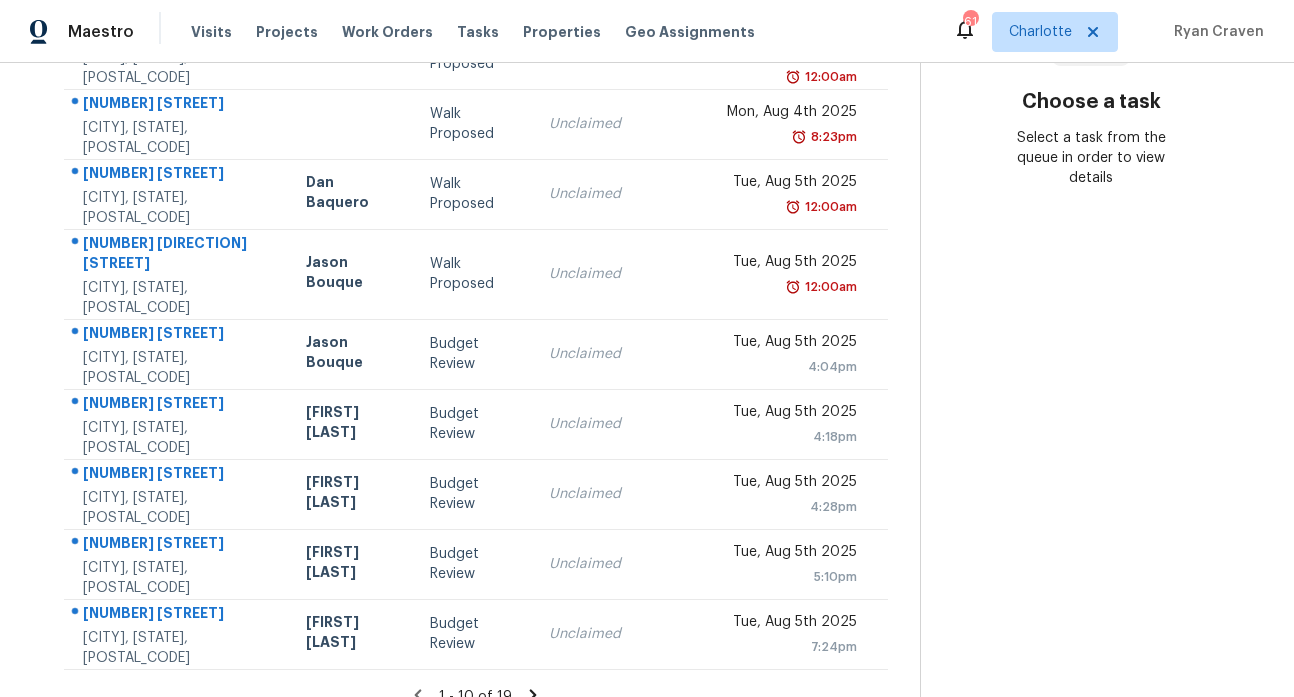 click 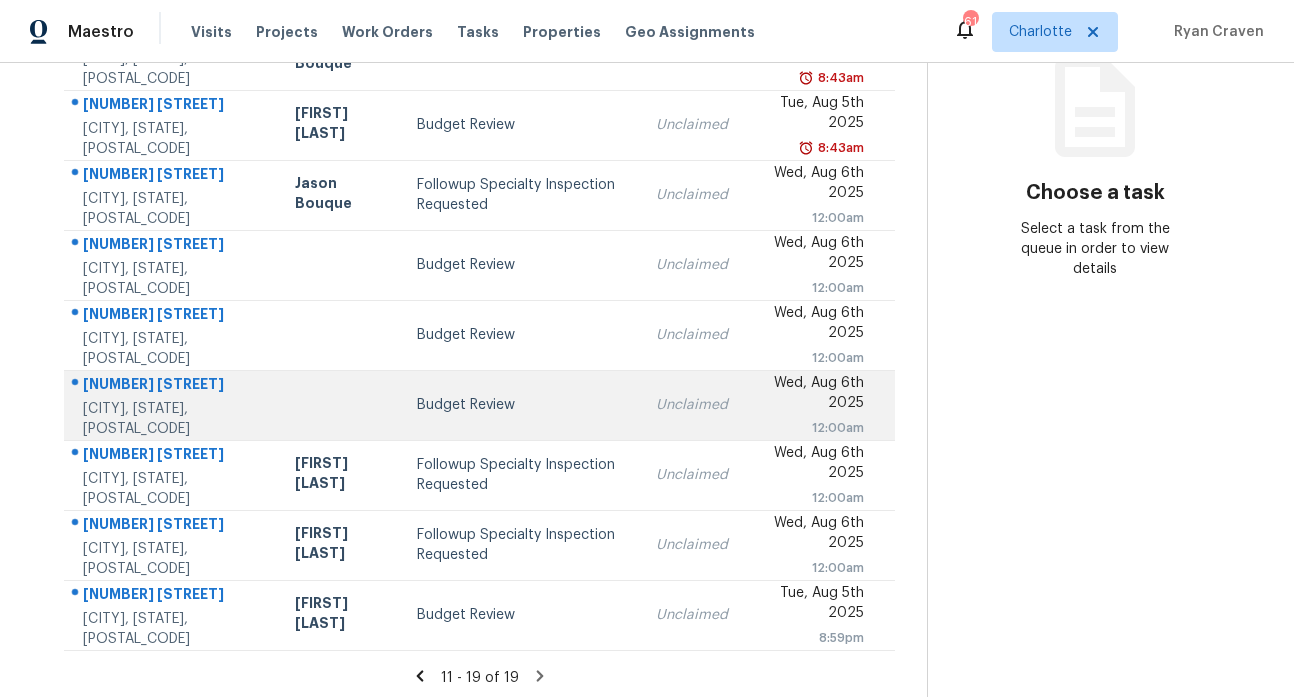 scroll, scrollTop: 328, scrollLeft: 0, axis: vertical 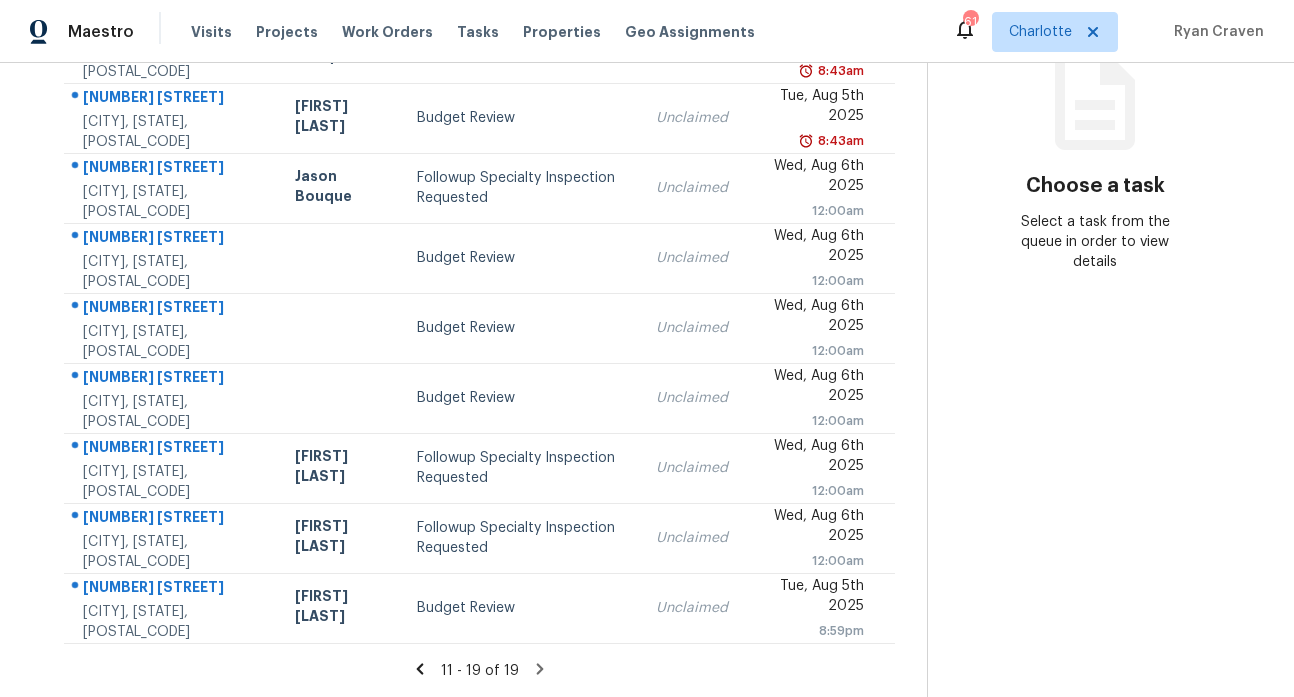 click 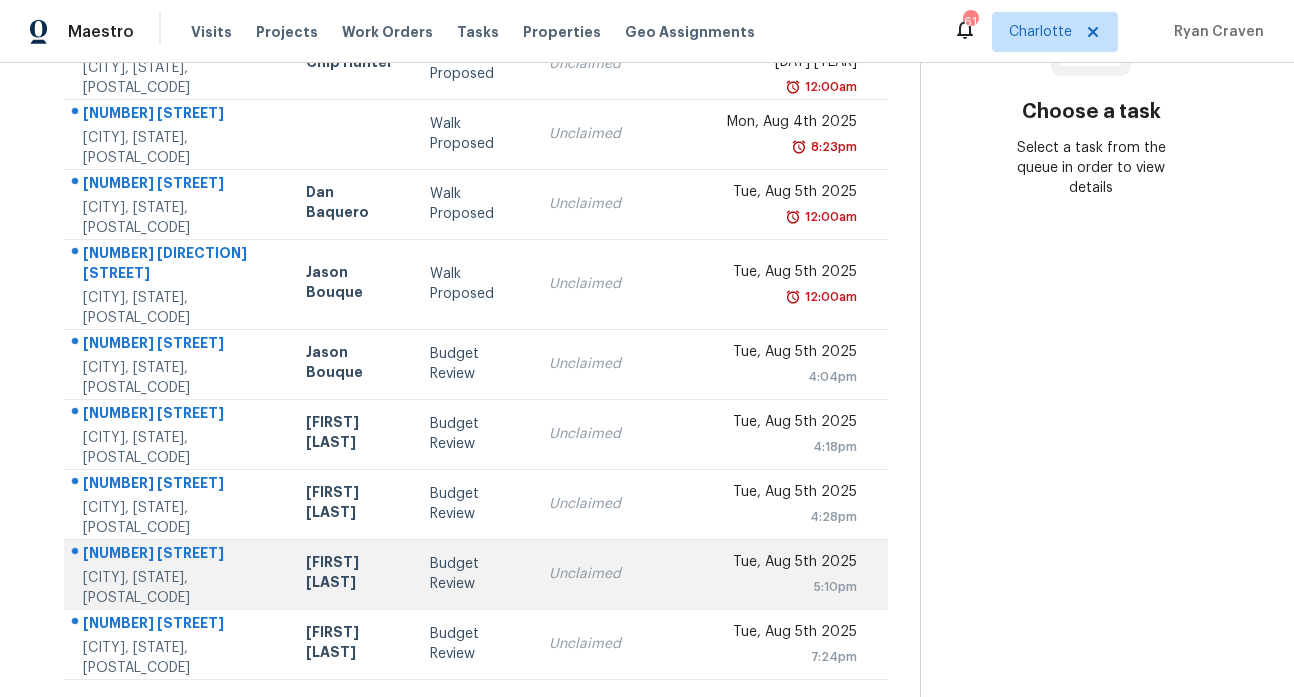 scroll, scrollTop: 359, scrollLeft: 0, axis: vertical 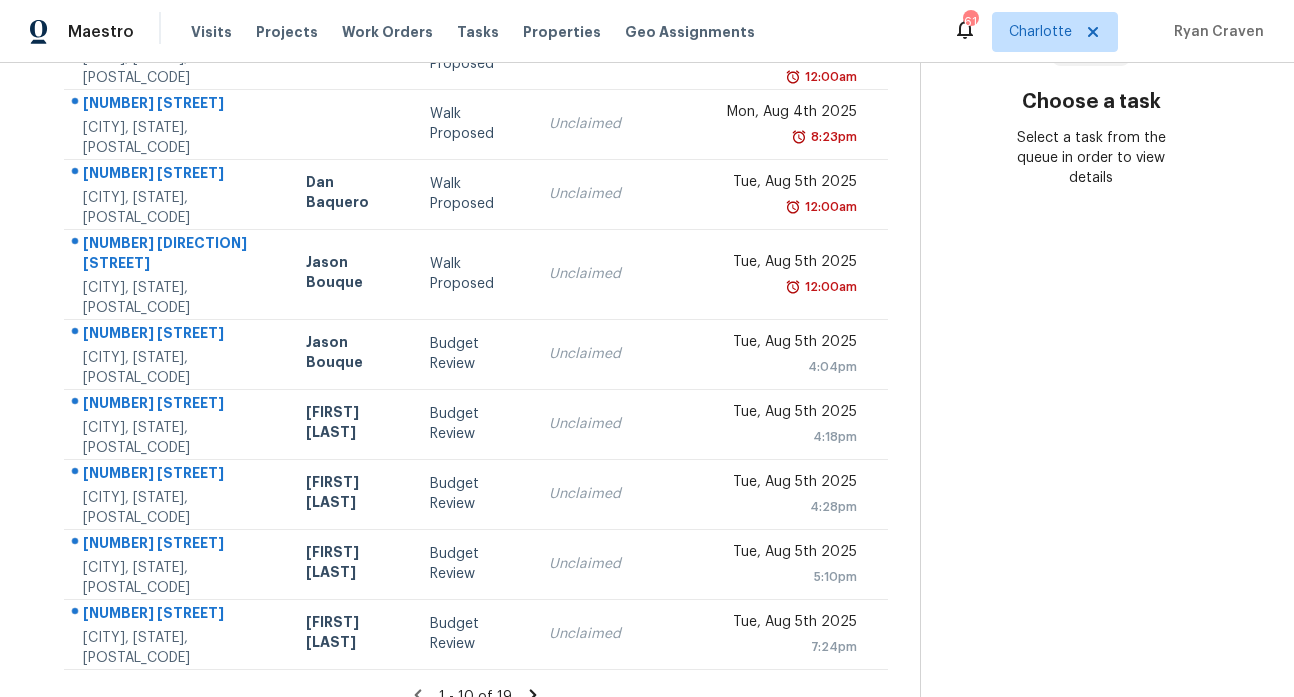 click 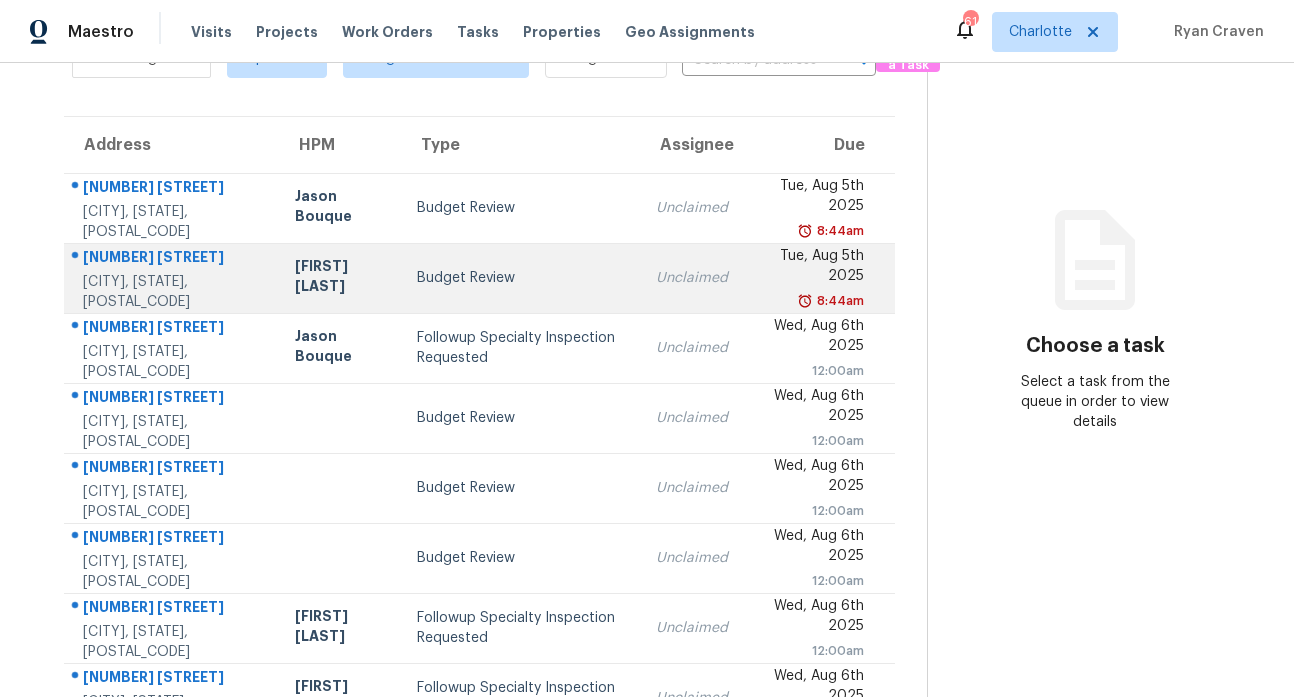 scroll, scrollTop: 0, scrollLeft: 0, axis: both 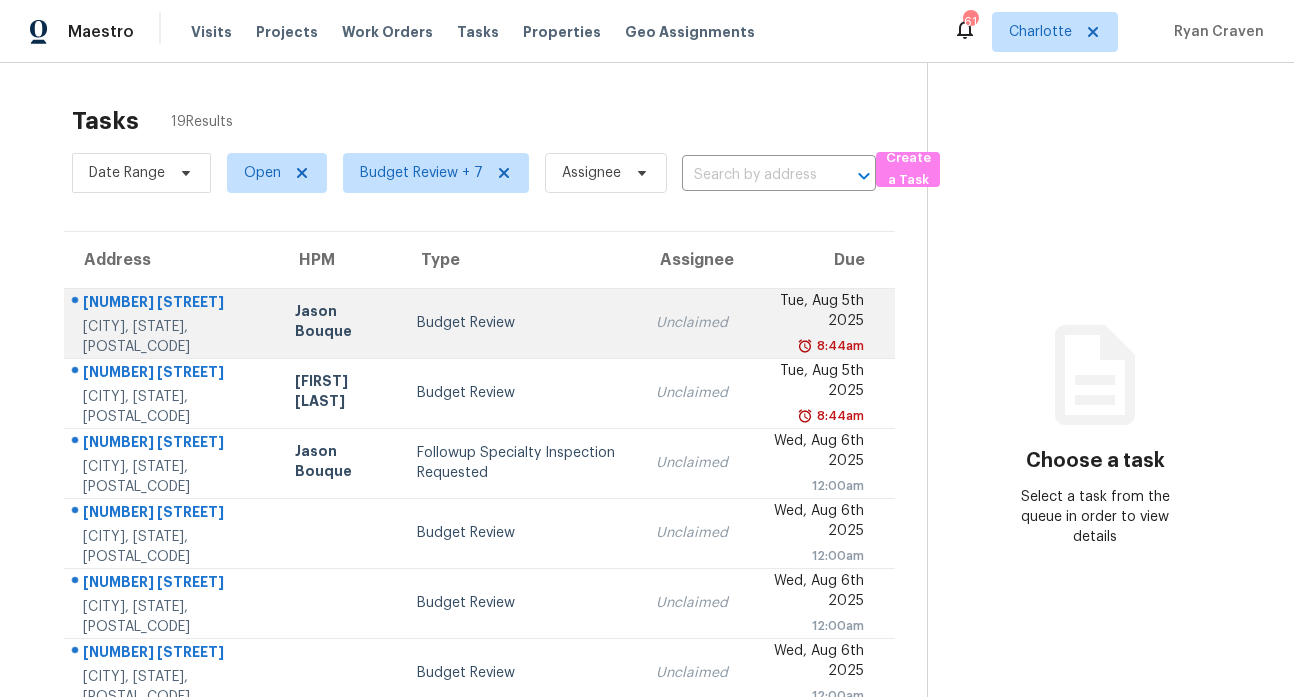 click on "1745 Matheson Ave" at bounding box center (173, 304) 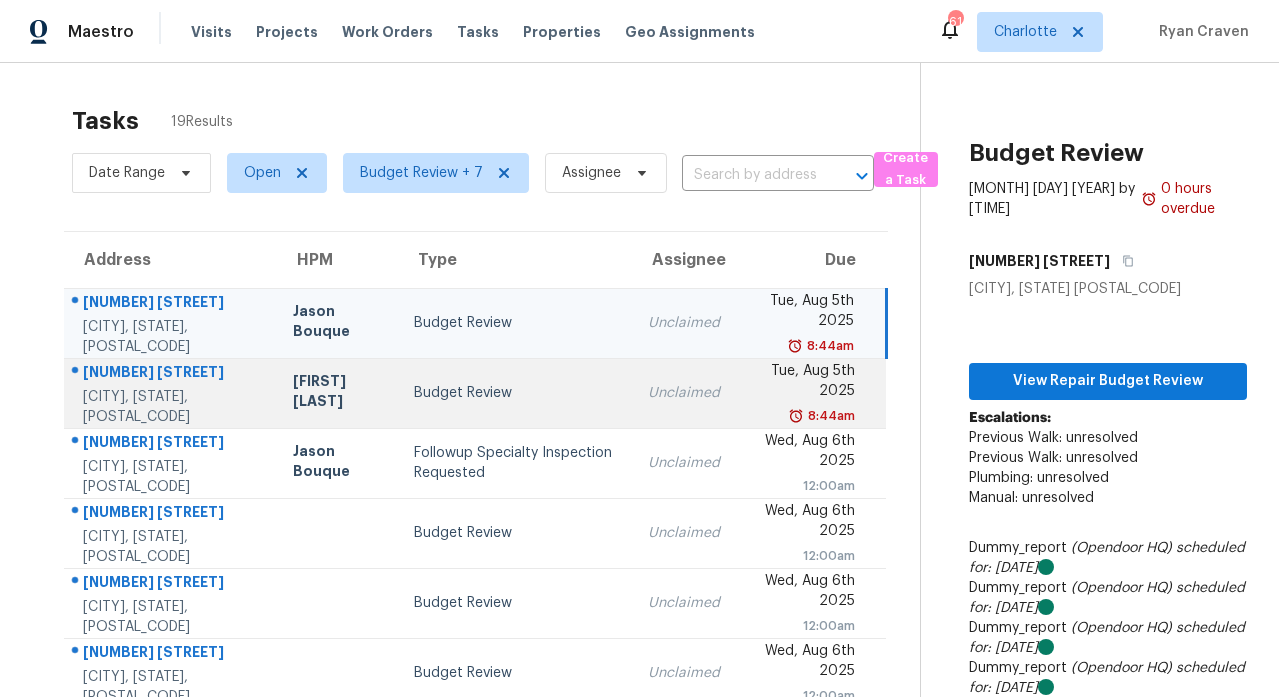 click on "121 Pratt Ln" at bounding box center (172, 374) 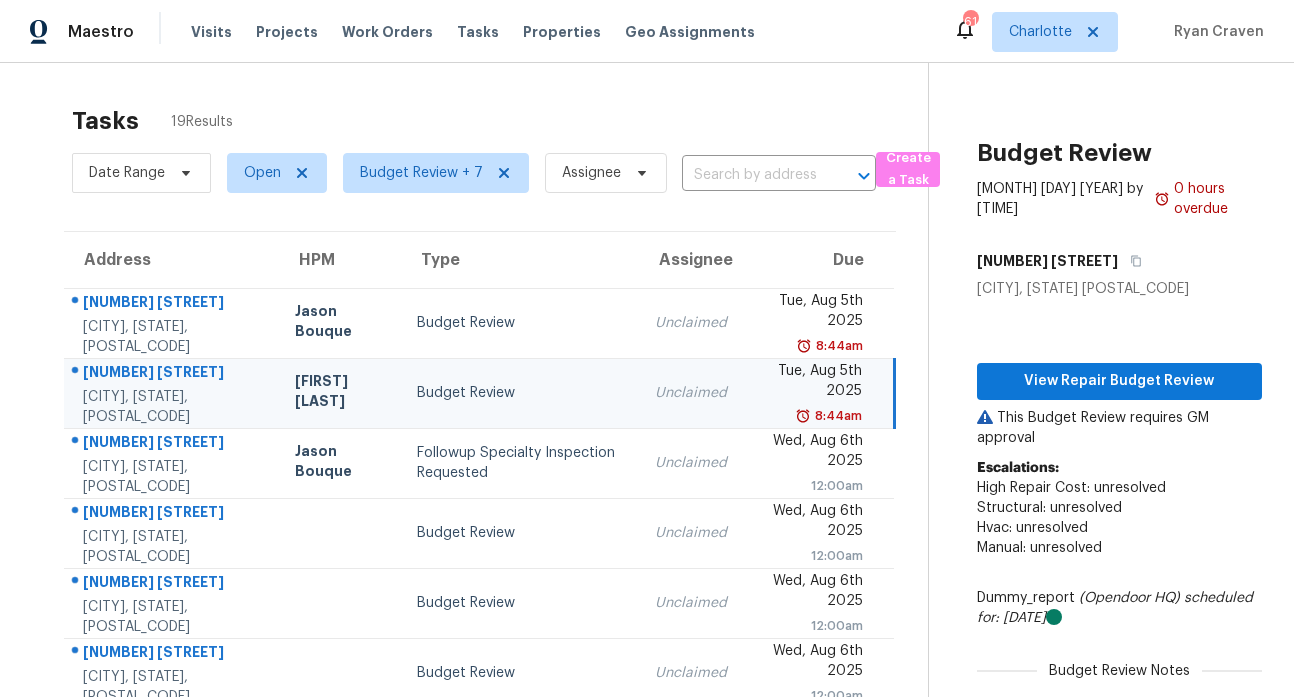 scroll, scrollTop: 328, scrollLeft: 0, axis: vertical 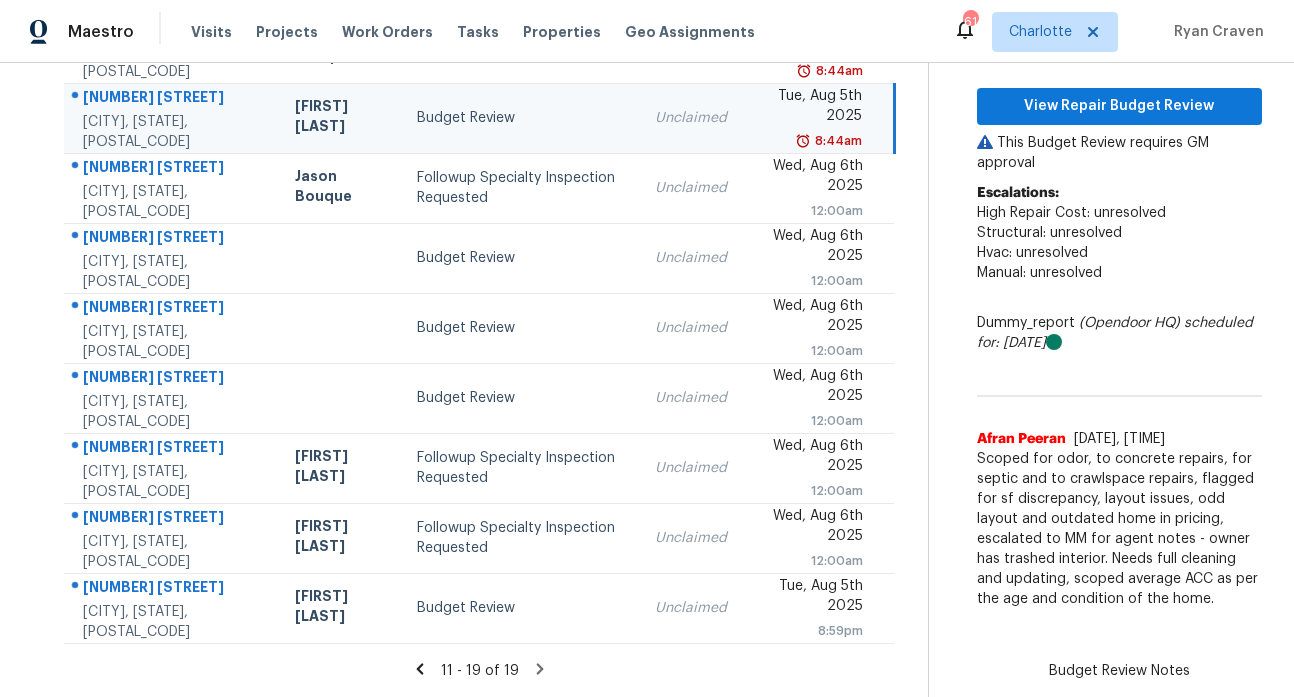 click 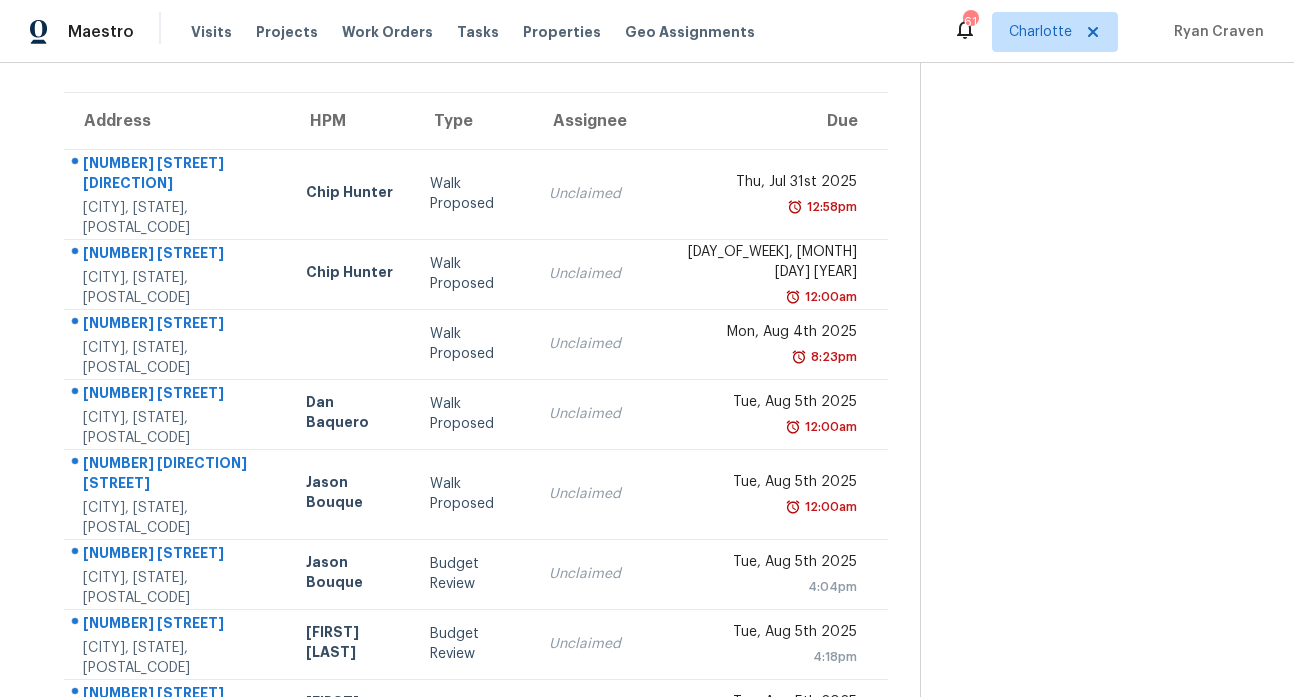 scroll, scrollTop: 359, scrollLeft: 0, axis: vertical 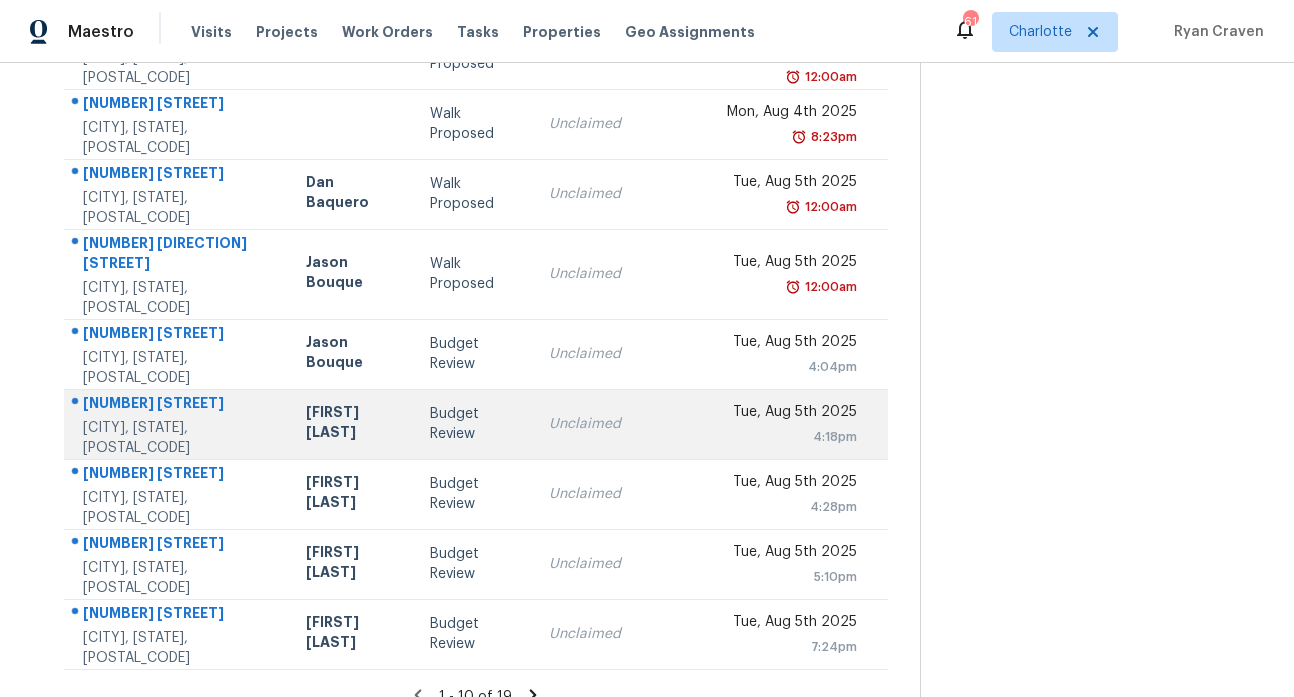 click on "152 Sparrow Ln" at bounding box center [178, 405] 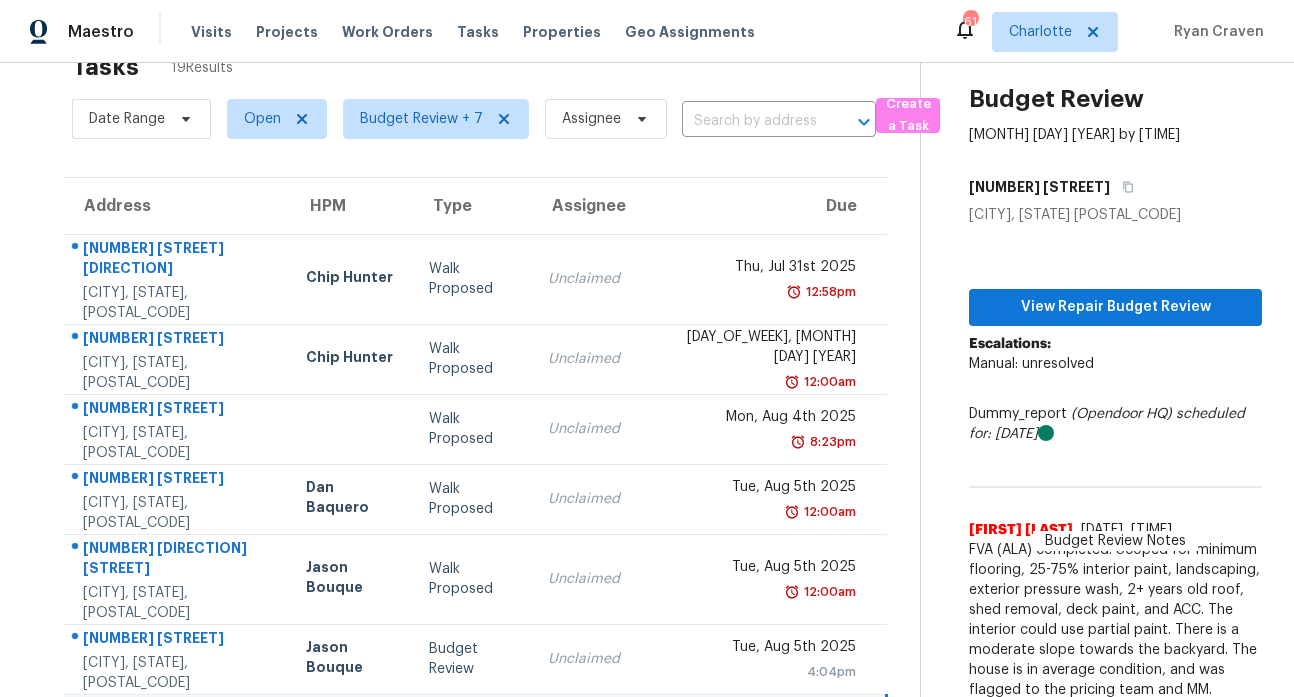scroll, scrollTop: 0, scrollLeft: 0, axis: both 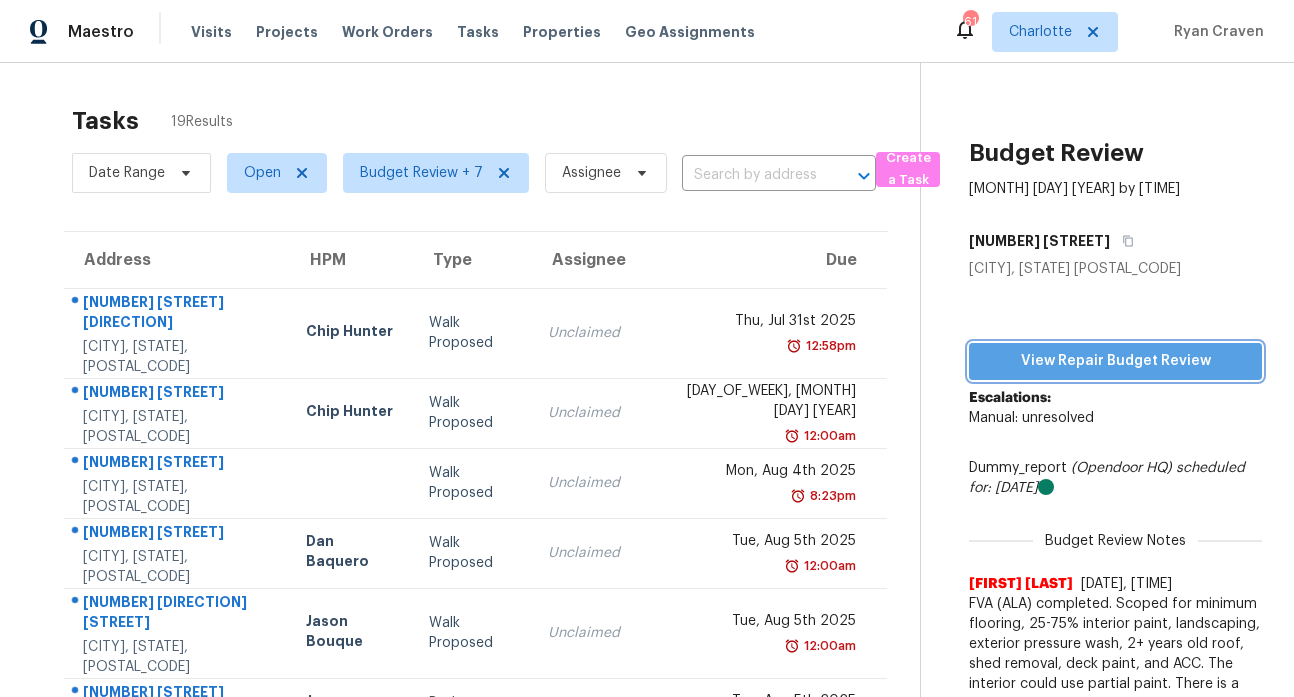 click on "View Repair Budget Review" at bounding box center (1115, 361) 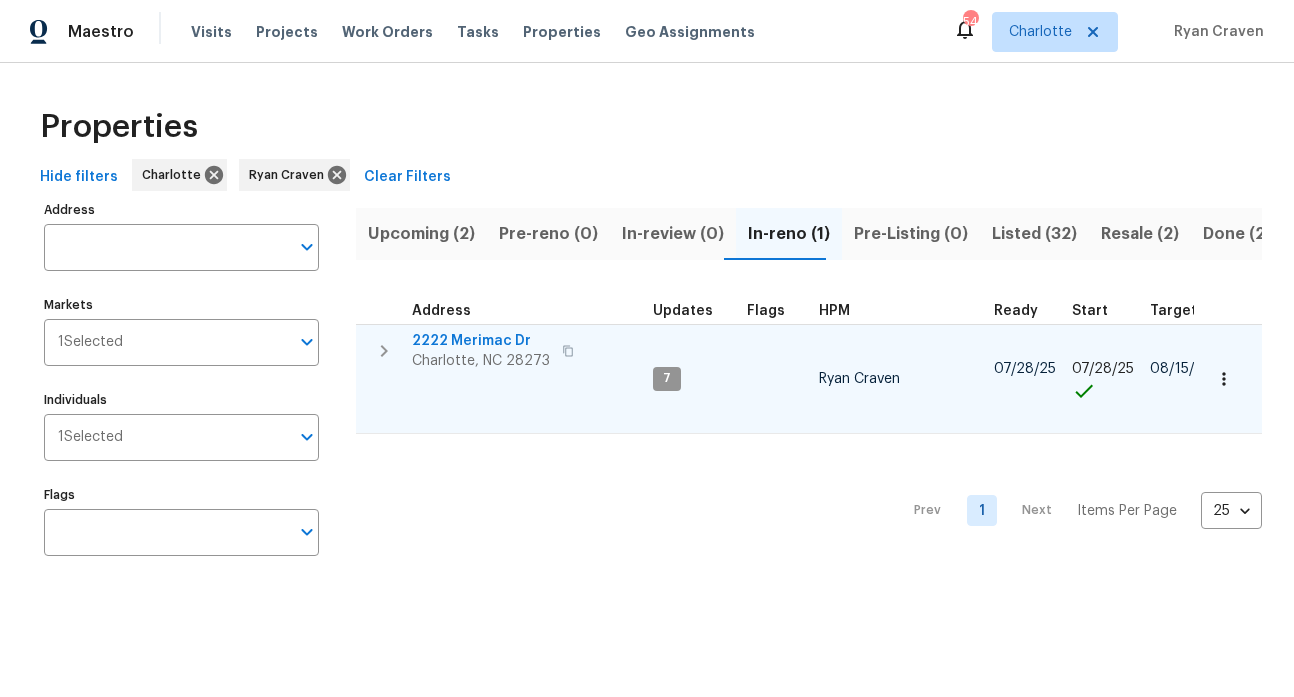 scroll, scrollTop: 0, scrollLeft: 0, axis: both 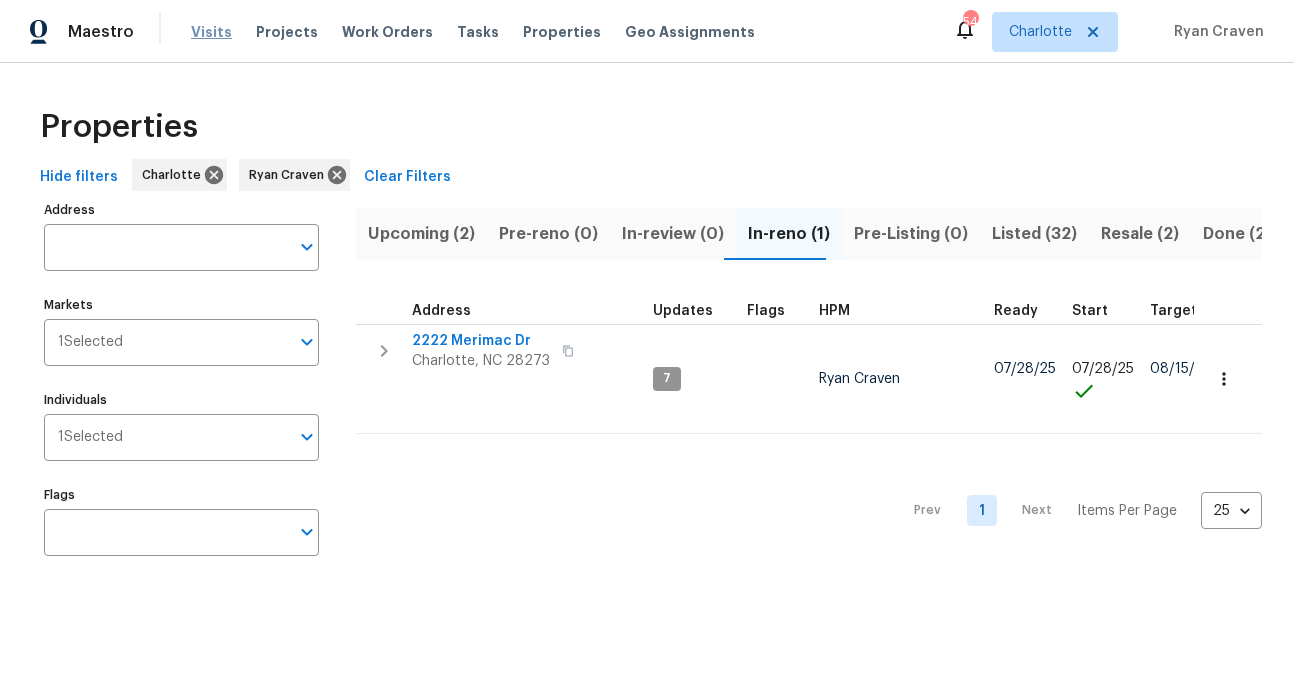 click on "Visits" at bounding box center [211, 32] 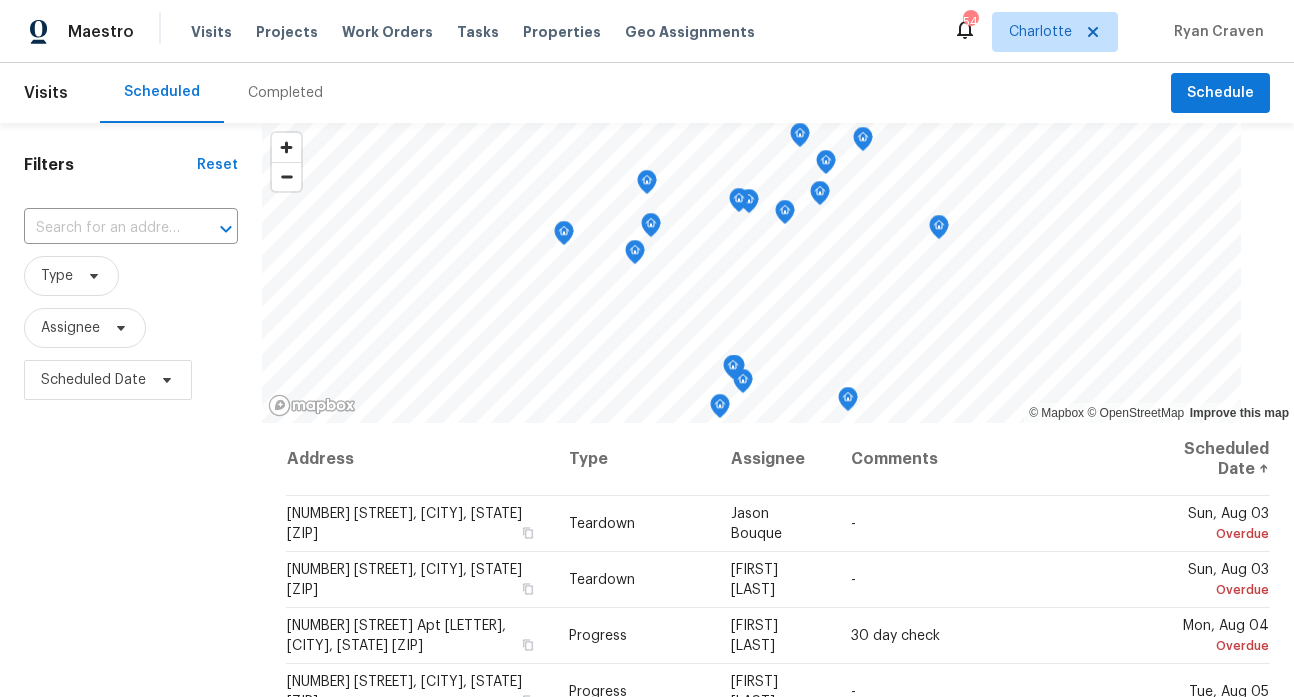 click on "Completed" at bounding box center (285, 93) 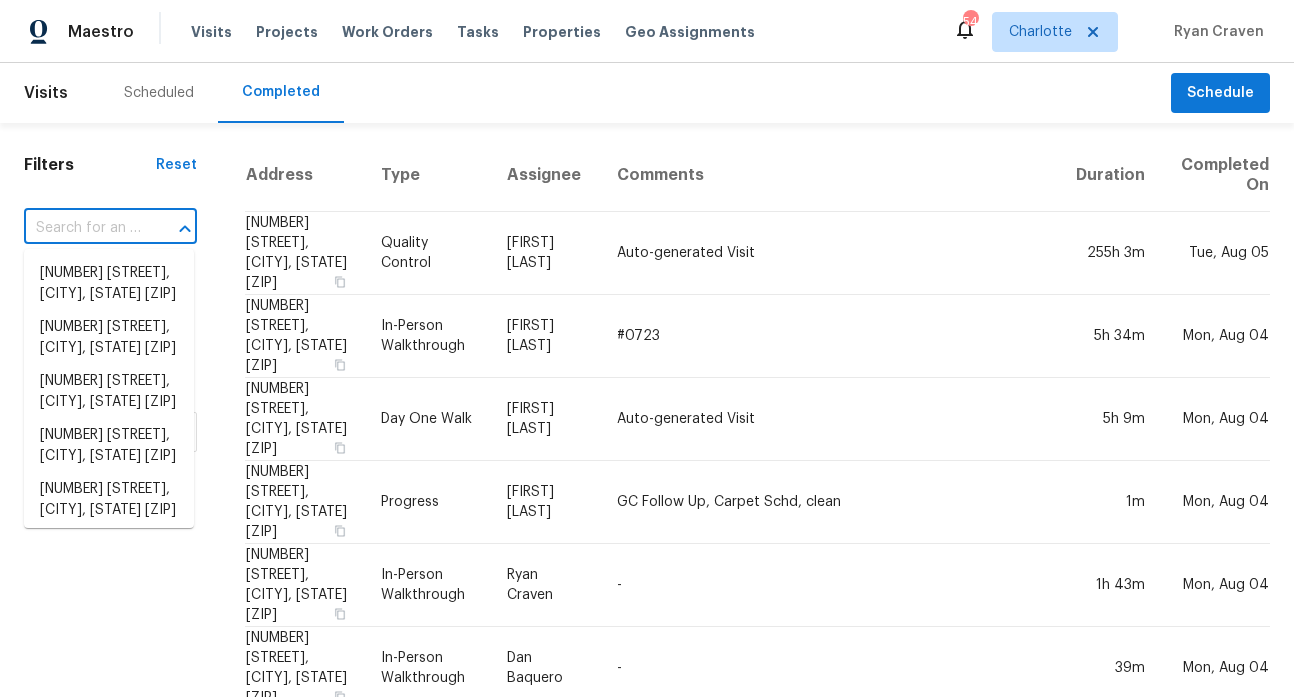 click at bounding box center [82, 228] 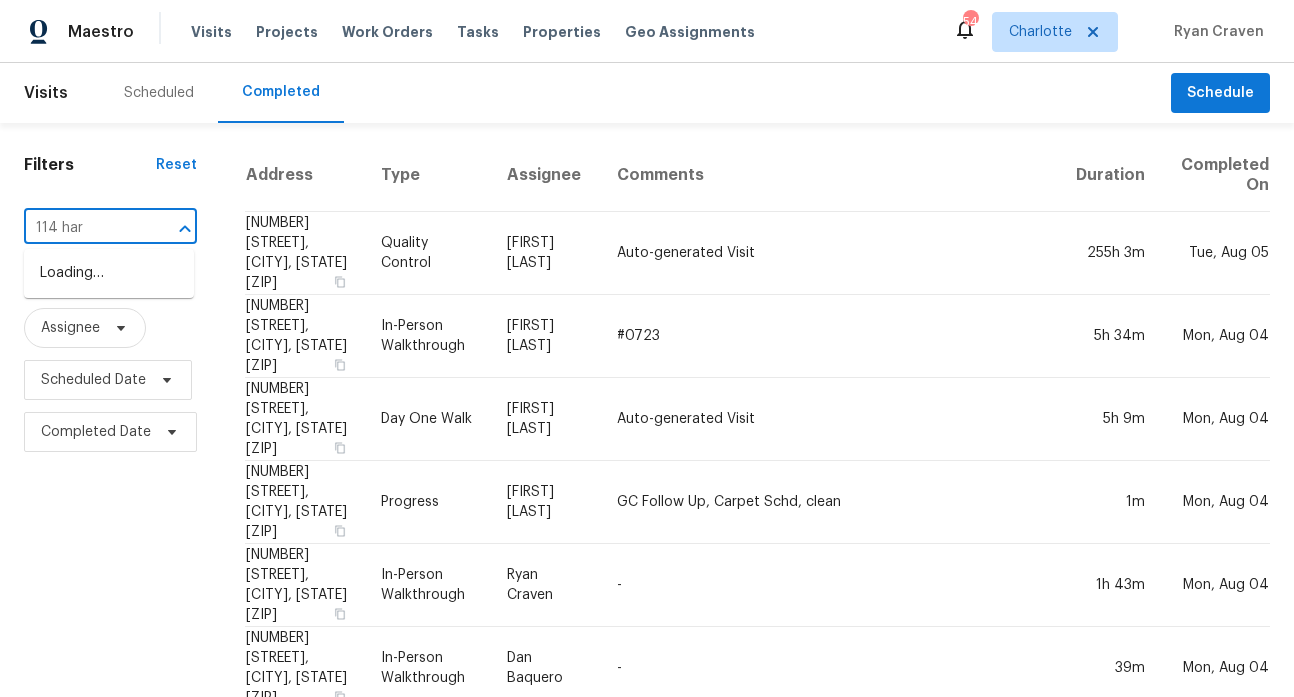 type on "[NUMBER] [STREET], [CITY], [STATE] [ZIP]" 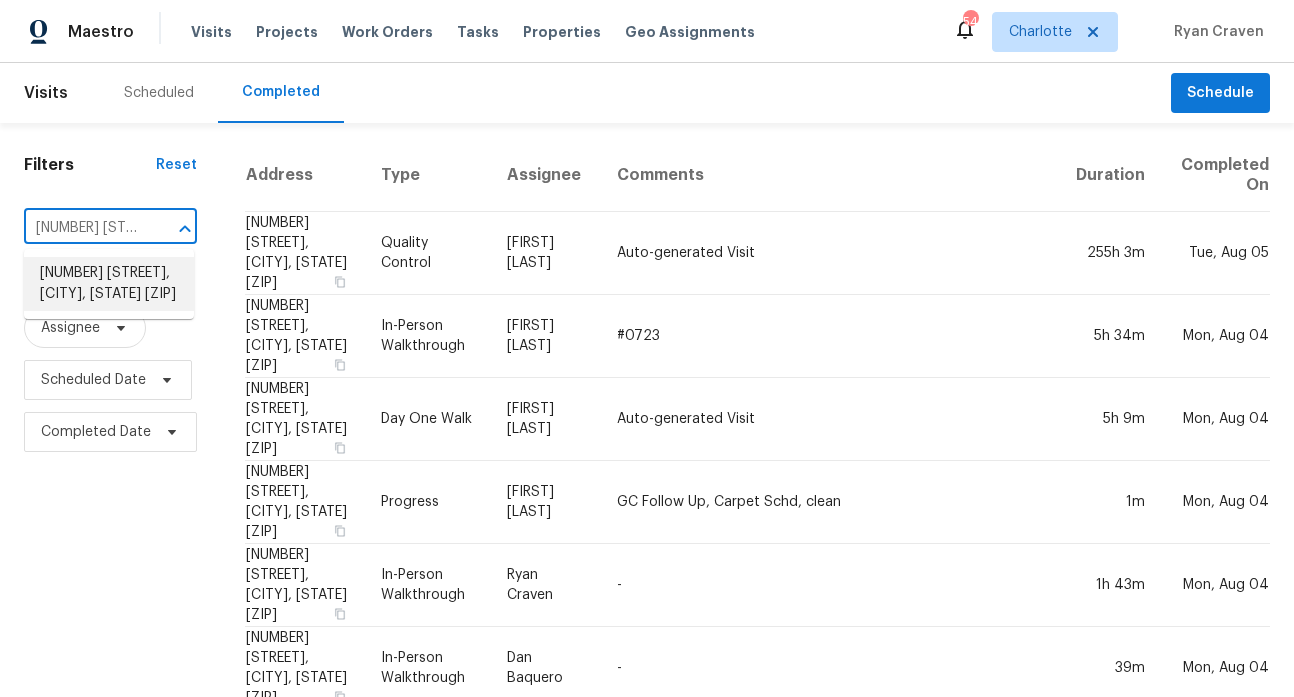 click on "[NUMBER] [STREET], [CITY], [STATE] [ZIP]" at bounding box center [109, 284] 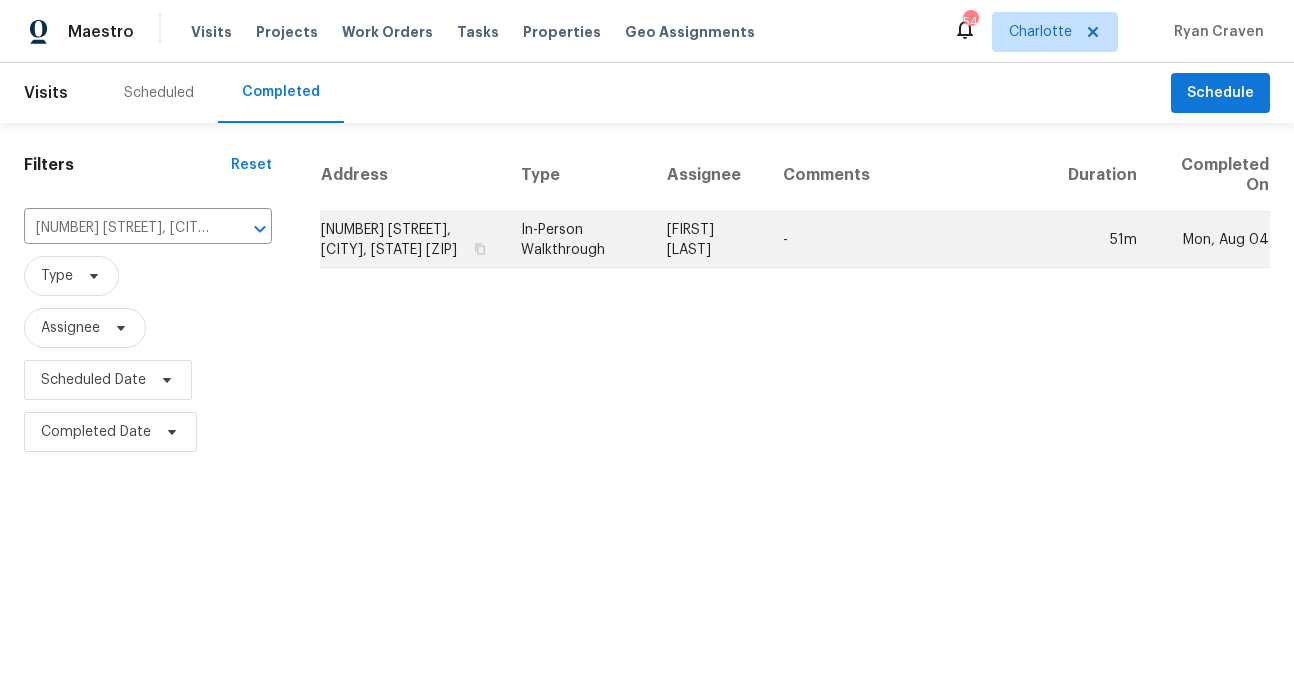 click on "[NUMBER] [STREET], [CITY], [STATE] [ZIP]" at bounding box center [412, 240] 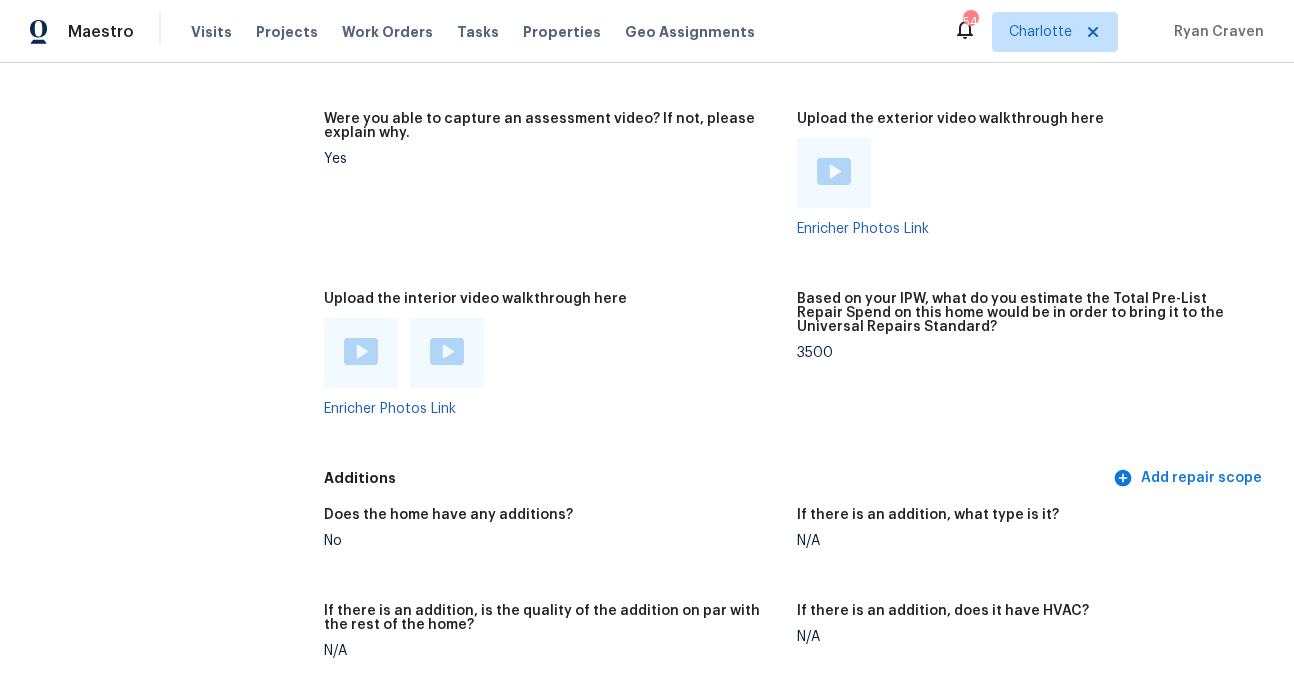 scroll, scrollTop: 3541, scrollLeft: 0, axis: vertical 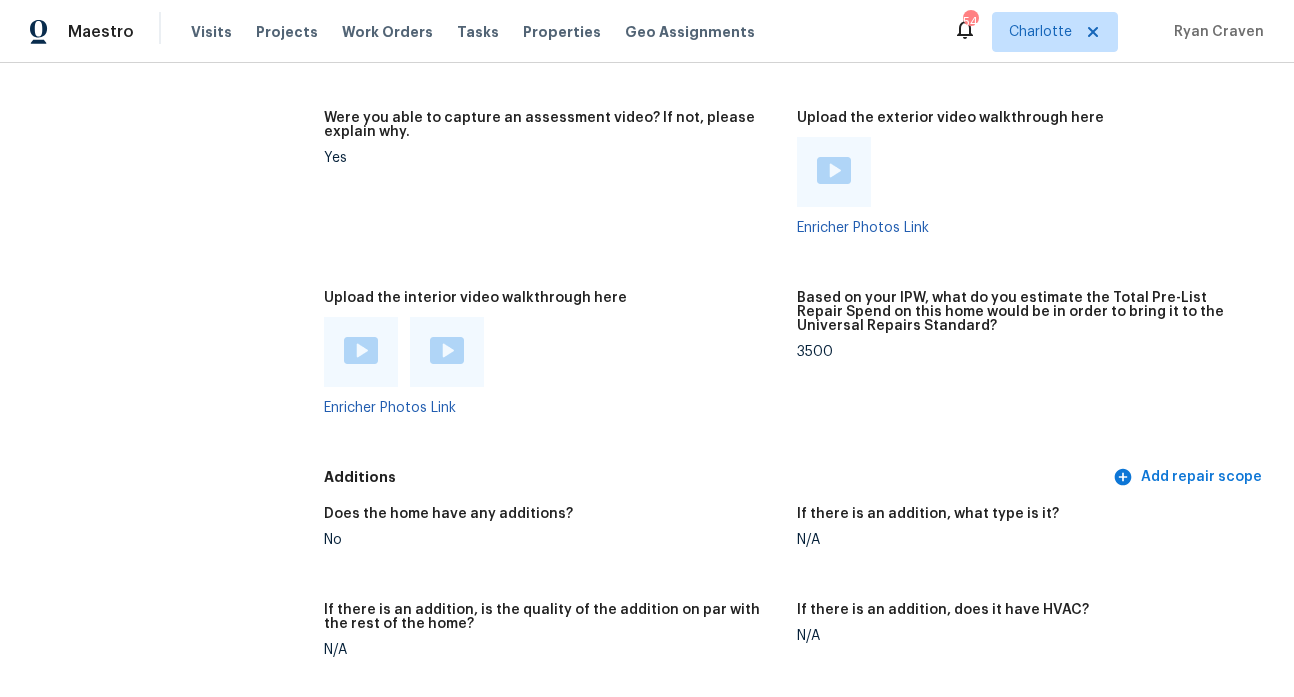 click at bounding box center (361, 350) 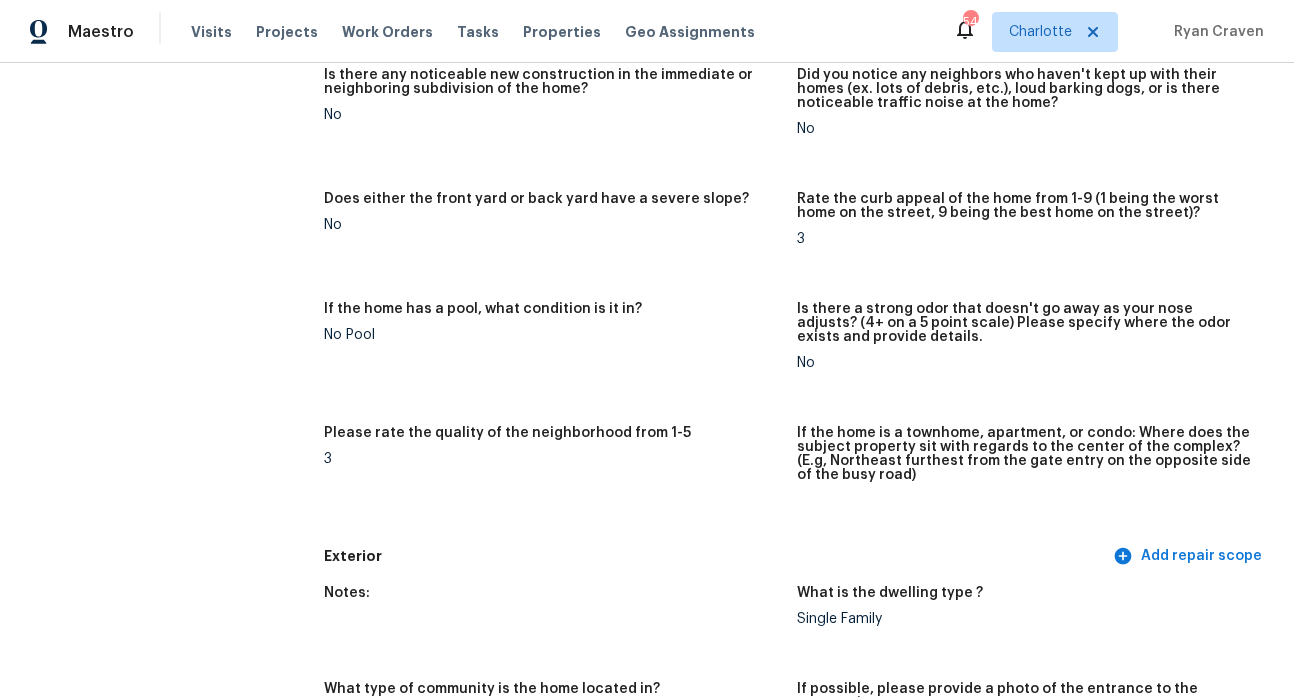 scroll, scrollTop: 0, scrollLeft: 0, axis: both 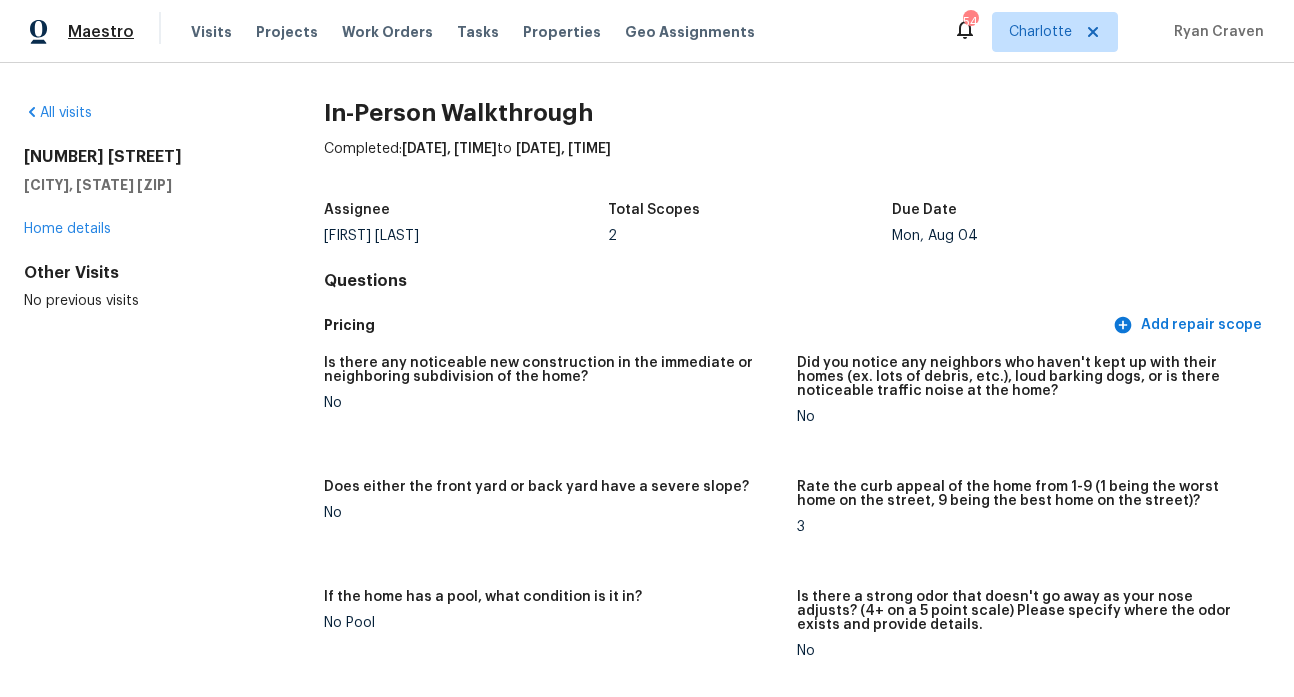 click on "Maestro" at bounding box center [101, 32] 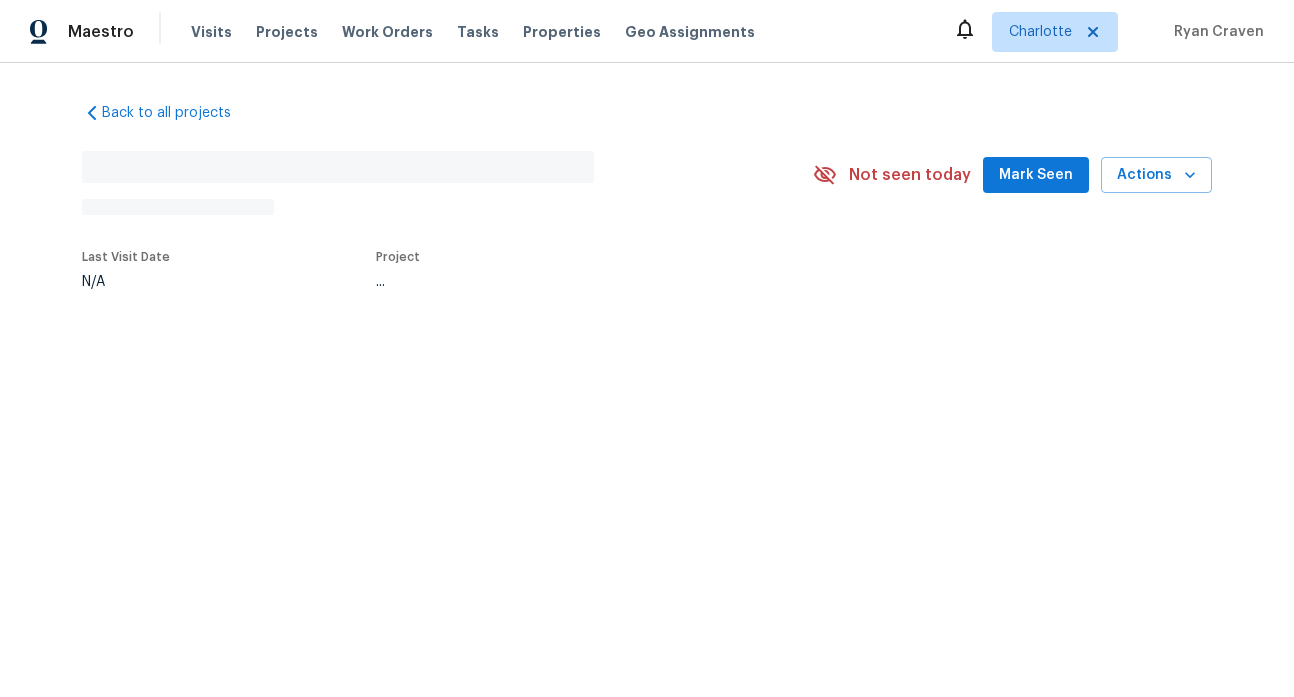 scroll, scrollTop: 0, scrollLeft: 0, axis: both 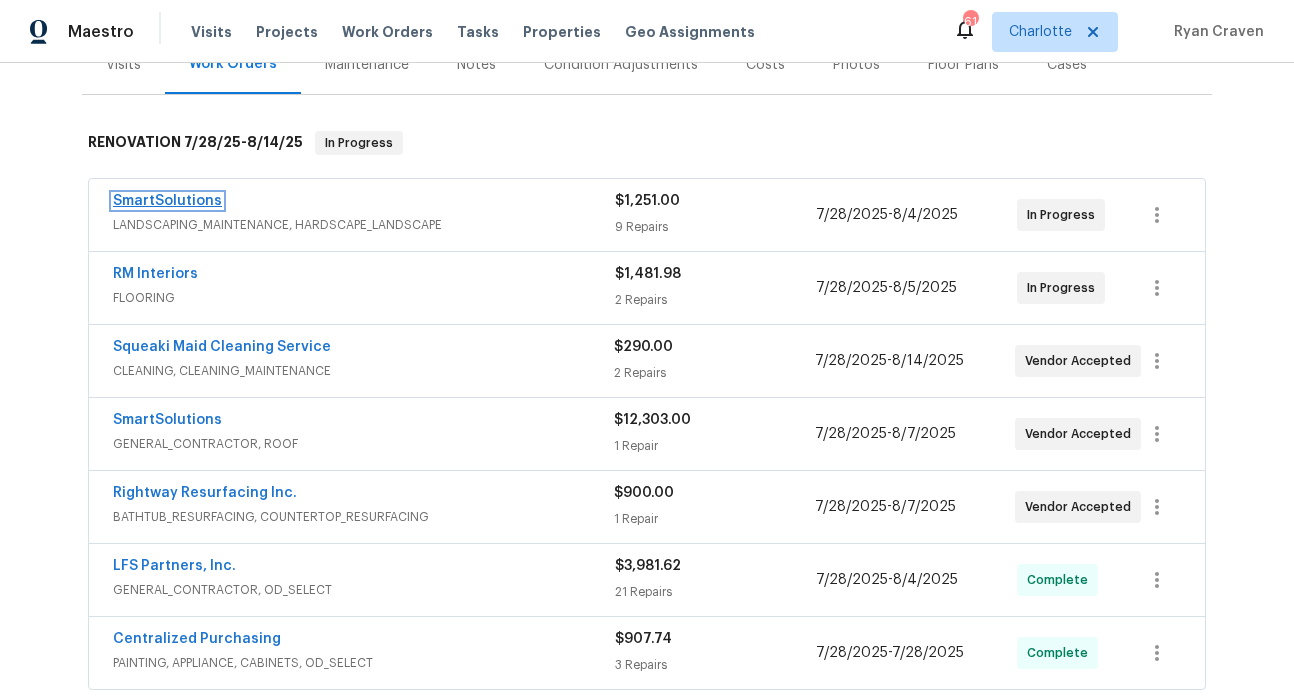 click on "SmartSolutions" at bounding box center [167, 201] 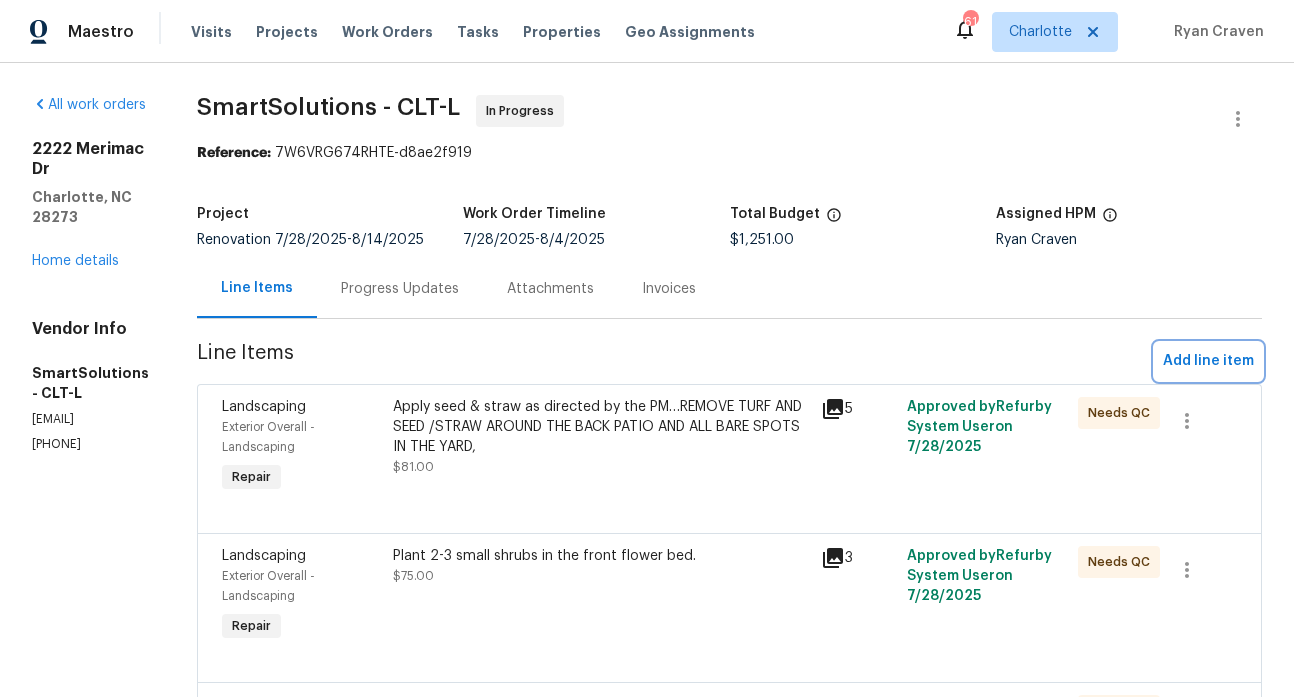 click on "Add line item" at bounding box center (1208, 361) 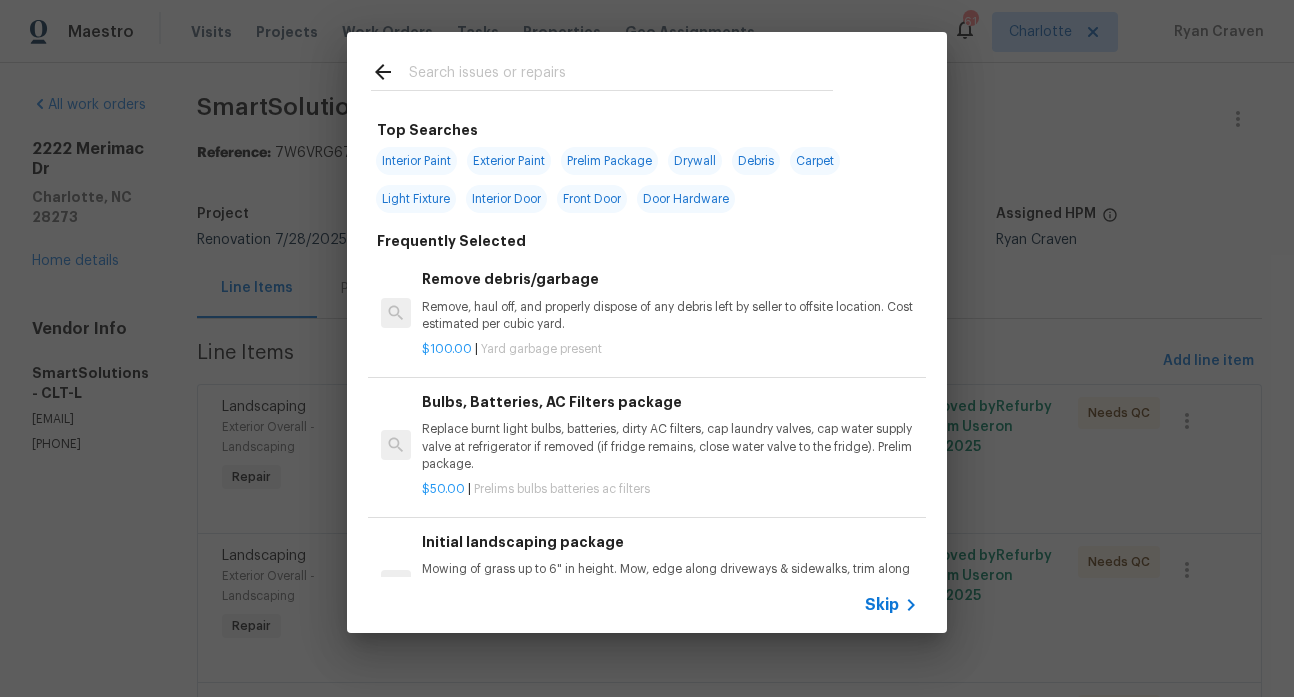 click at bounding box center [621, 75] 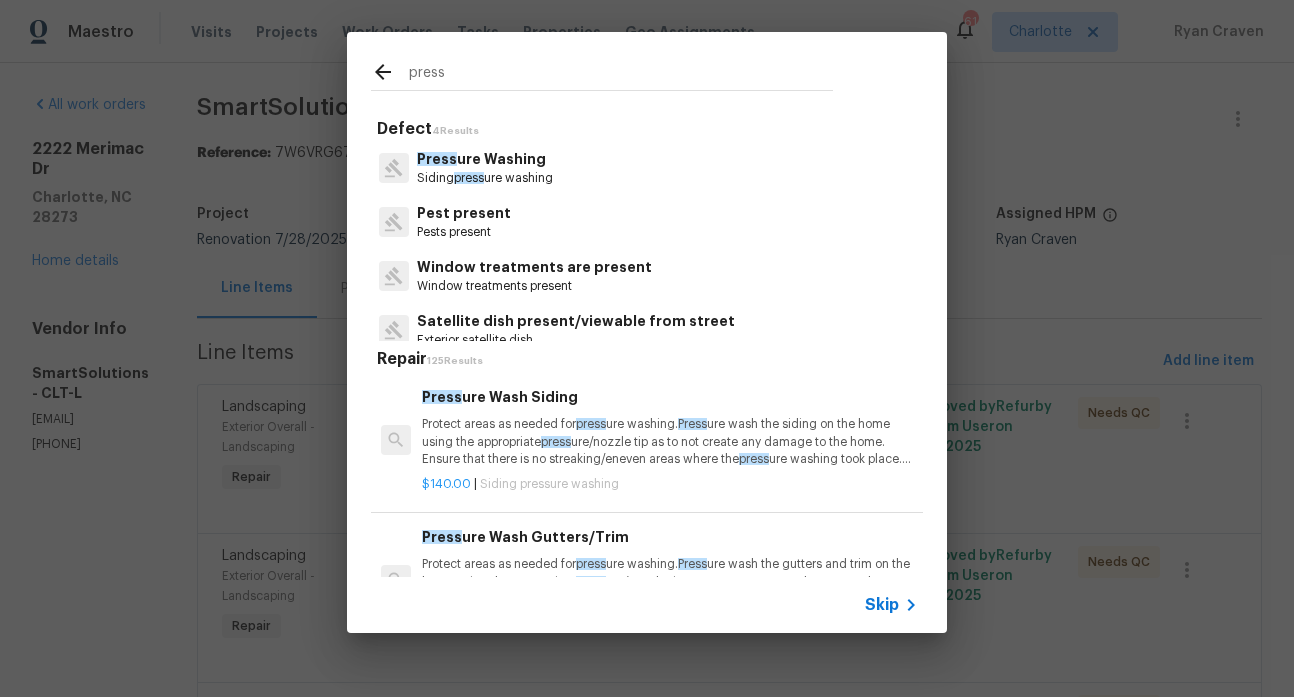 type on "press" 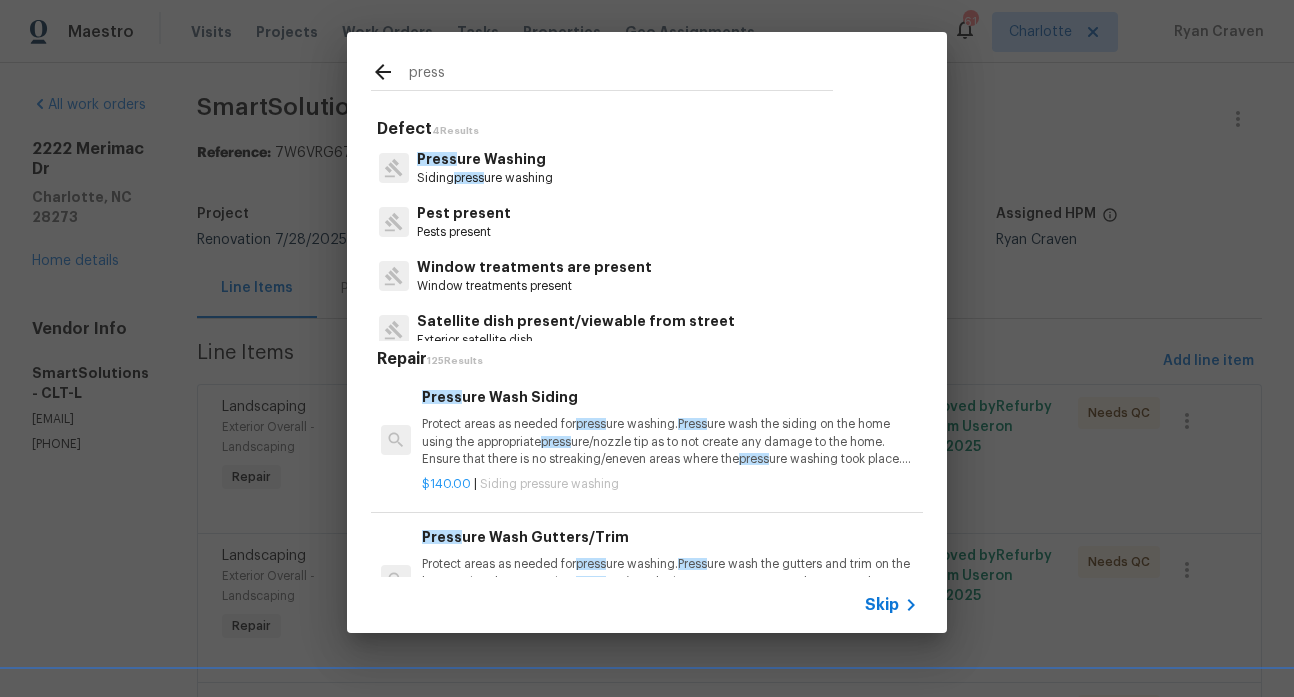 click on "Protect areas as needed for  press ure washing.  Press ure wash the siding on the home using the appropriate  press ure/nozzle tip as to not create any damage to the home. Ensure that there is no streaking/eneven areas where the  press ure washing took place. Clean up any debris created from  press ure washing." at bounding box center (670, 441) 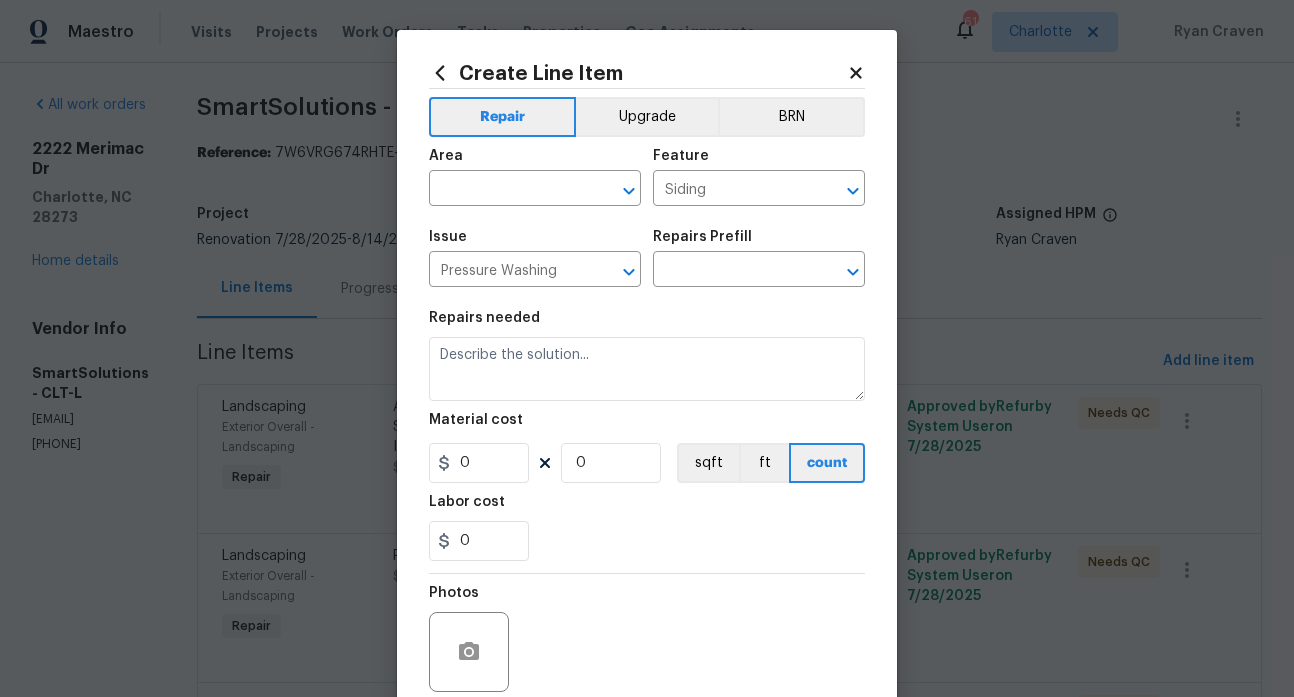 type on "Protect areas as needed for pressure washing. Pressure wash the siding on the home using the appropriate pressure/nozzle tip as to not create any damage to the home. Ensure that there is no streaking/eneven areas where the pressure washing took place. Clean up any debris created from pressure washing." 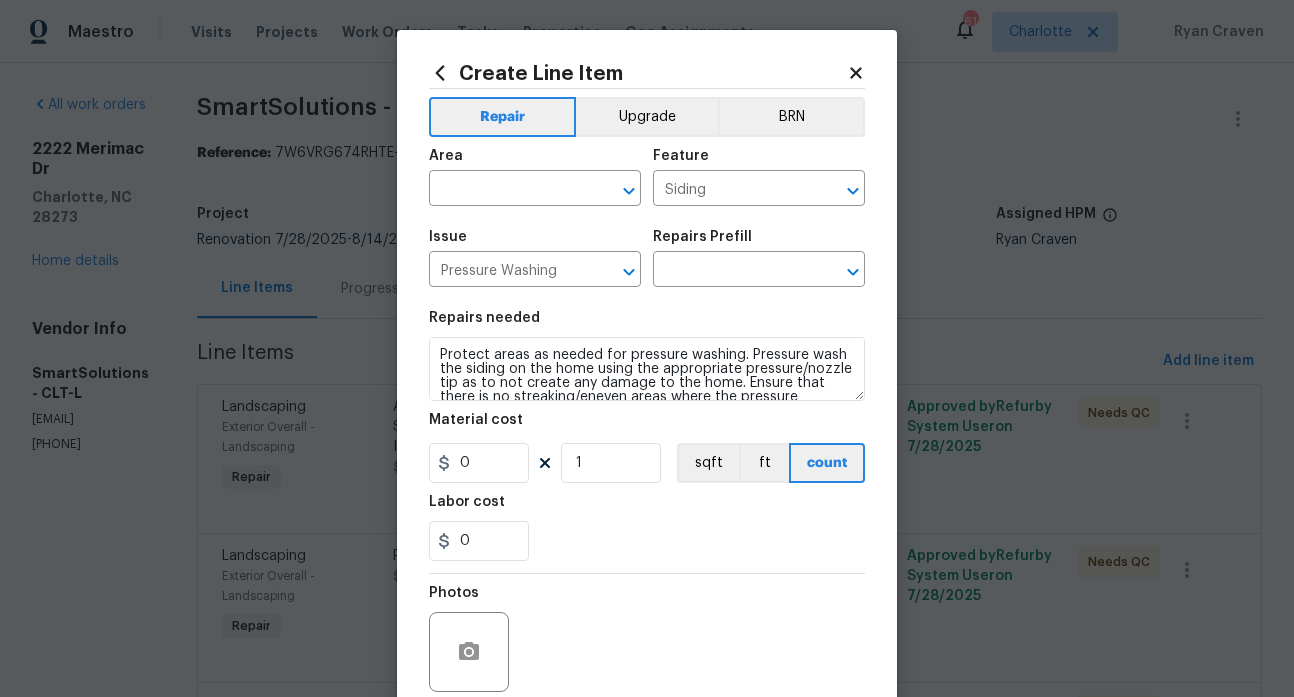 type on "Pressure Wash Siding $140.00" 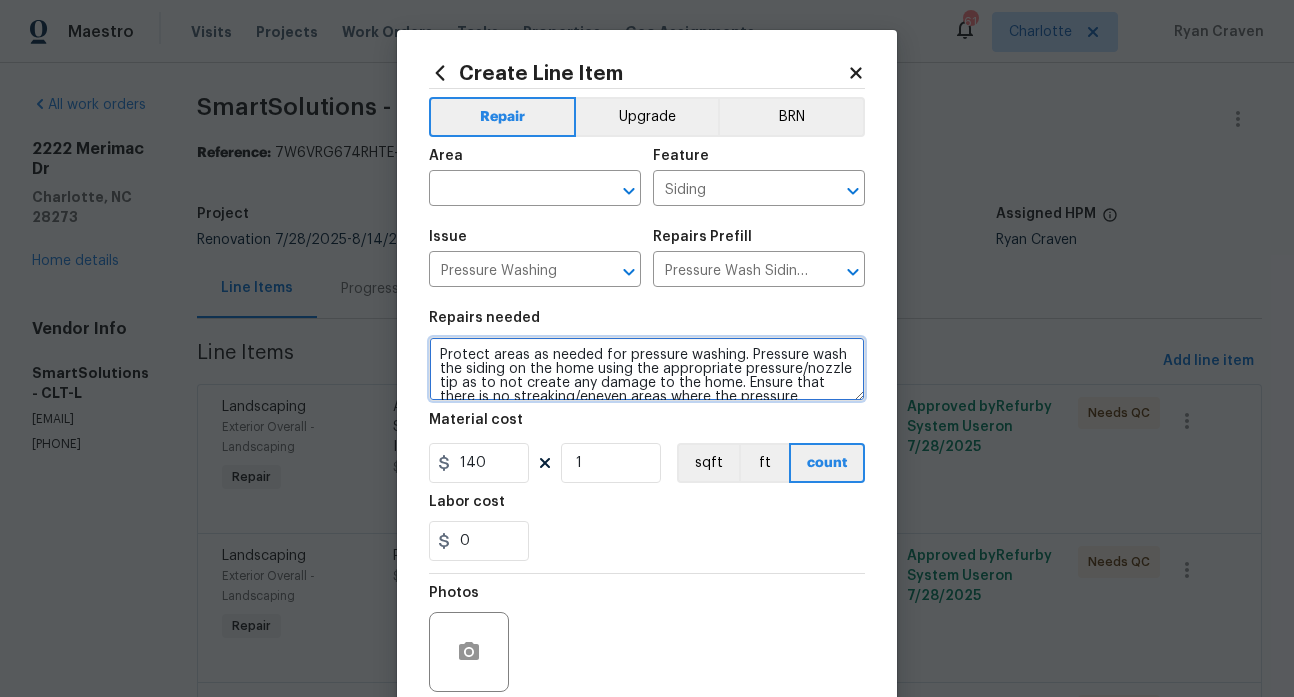 scroll, scrollTop: 42, scrollLeft: 0, axis: vertical 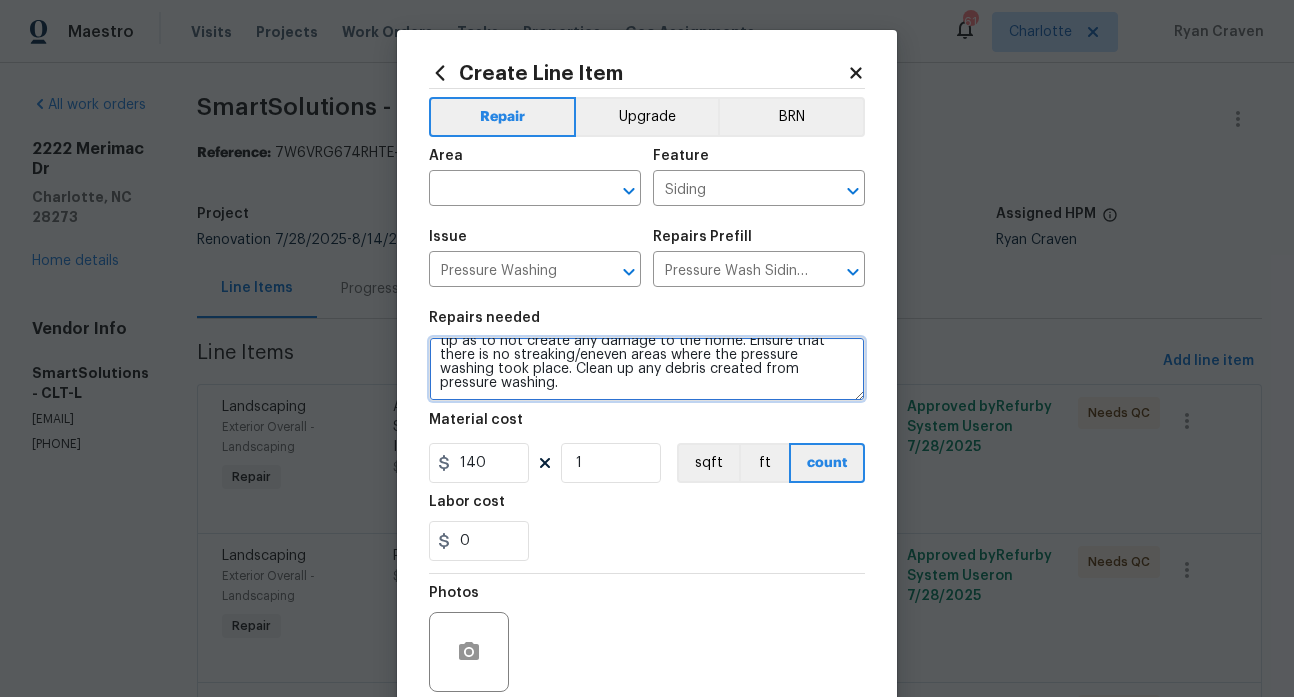 drag, startPoint x: 431, startPoint y: 352, endPoint x: 587, endPoint y: 393, distance: 161.29787 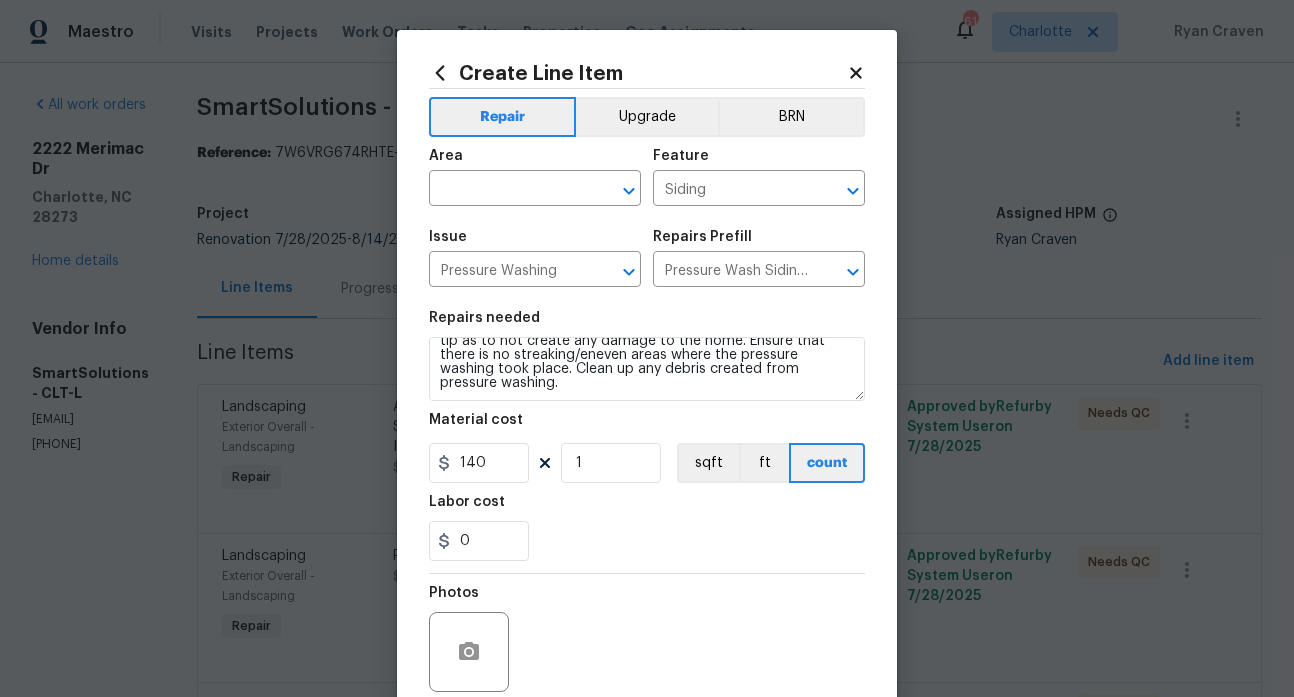click on "Create Line Item Repair Upgrade BRN Area ​ Feature Siding ​ Issue Pressure Washing ​ Repairs Prefill Pressure Wash Siding $140.00 ​ Repairs needed Protect areas as needed for pressure washing. Pressure wash the siding on the home using the appropriate pressure/nozzle tip as to not create any damage to the home. Ensure that there is no streaking/eneven areas where the pressure washing took place. Clean up any debris created from pressure washing. Material cost 140 1 sqft ft count Labor cost 0 Photos Create without photos Total   $ 140.00 Cancel Create" at bounding box center [647, 430] 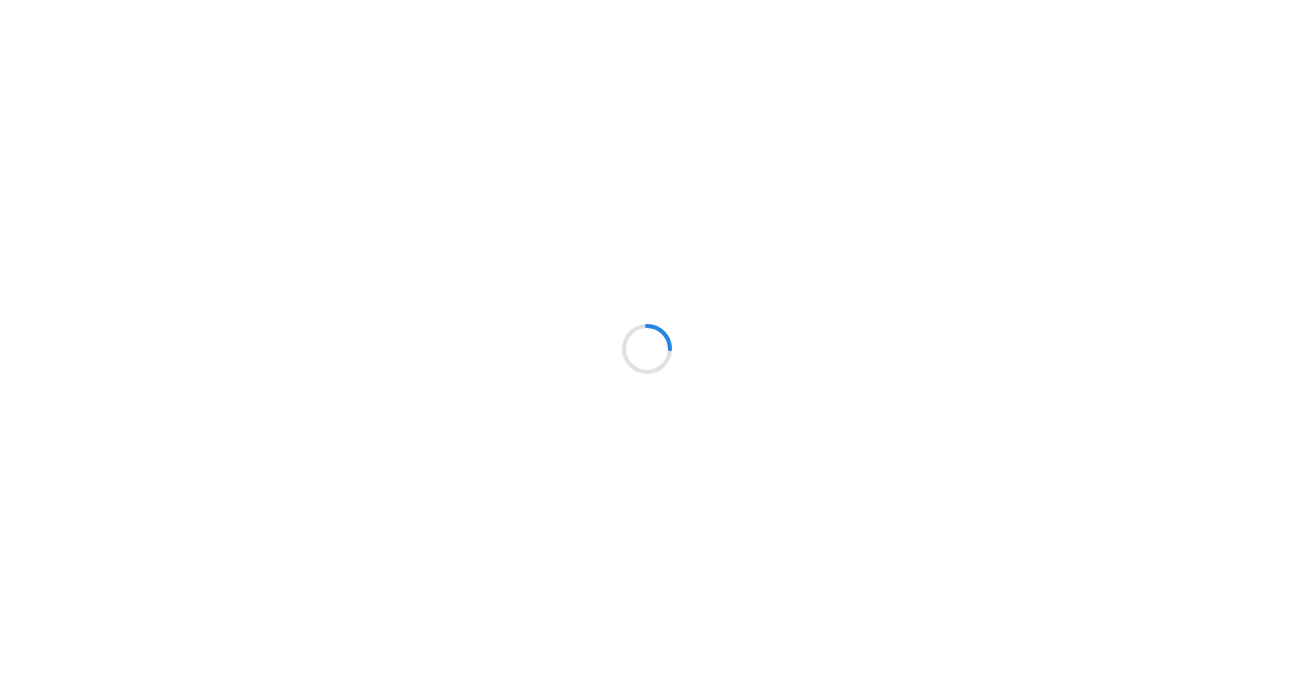 scroll, scrollTop: 0, scrollLeft: 0, axis: both 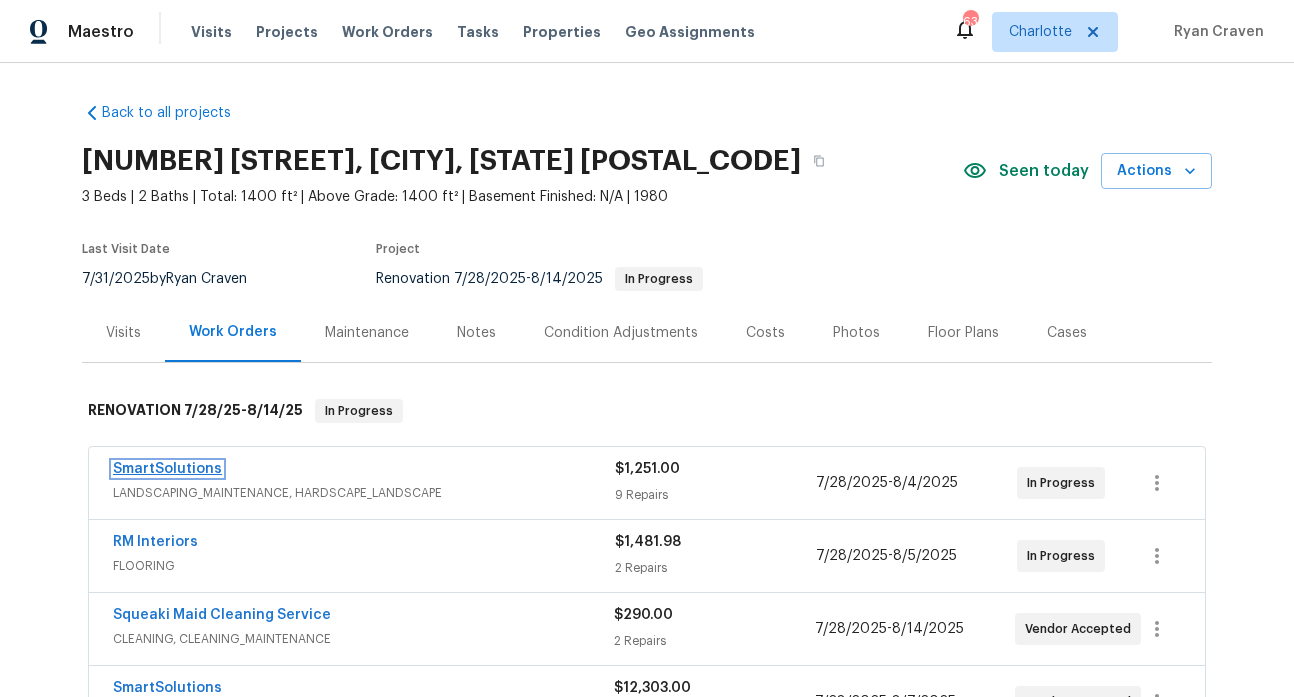 click on "SmartSolutions" at bounding box center [167, 469] 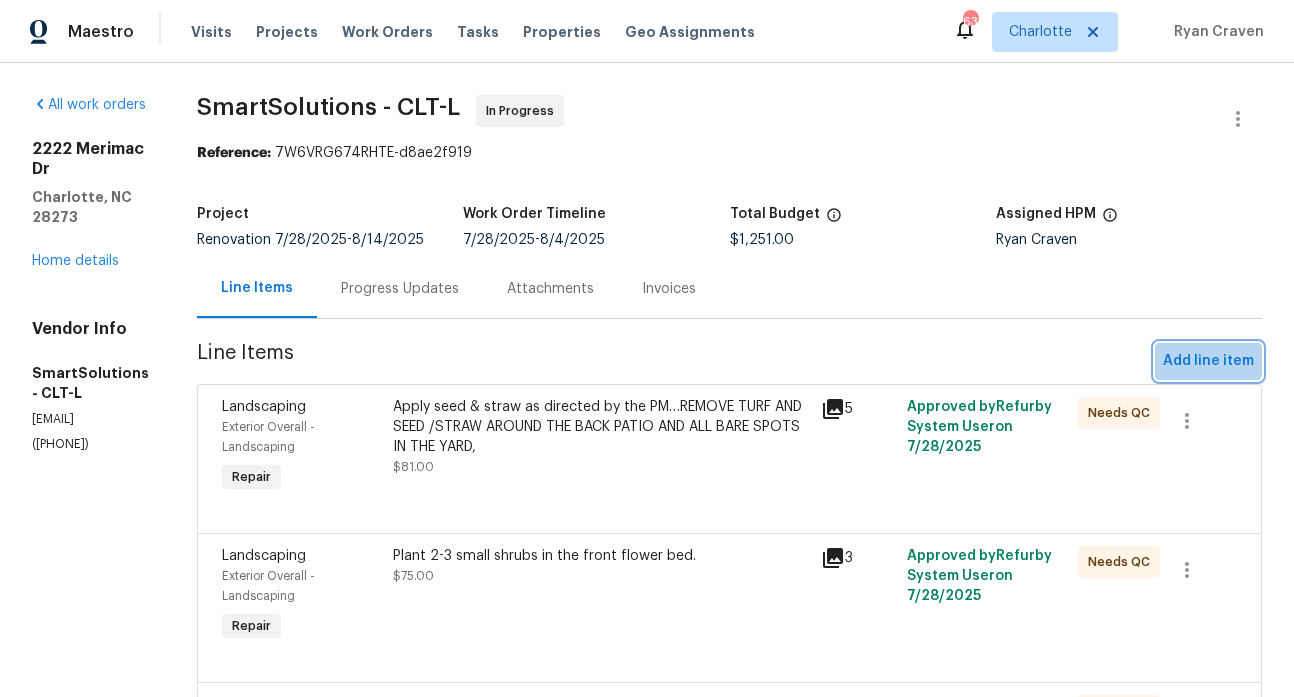 click on "Add line item" at bounding box center [1208, 361] 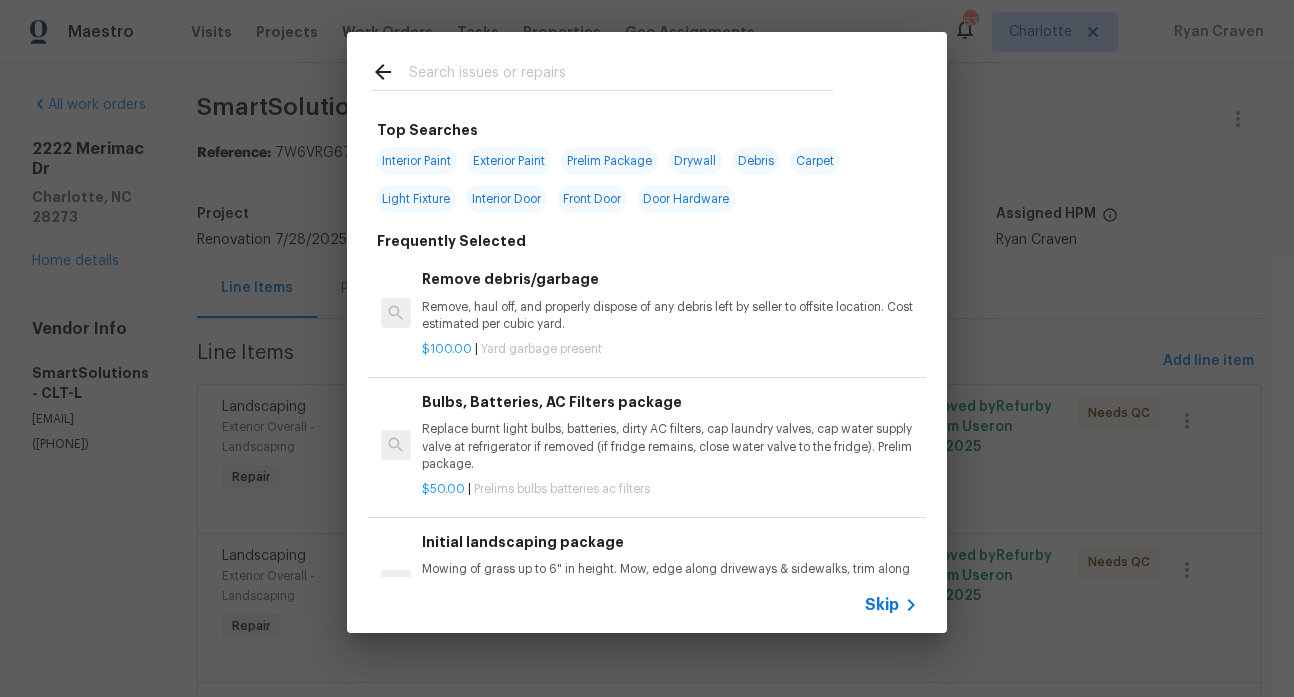 click at bounding box center [621, 75] 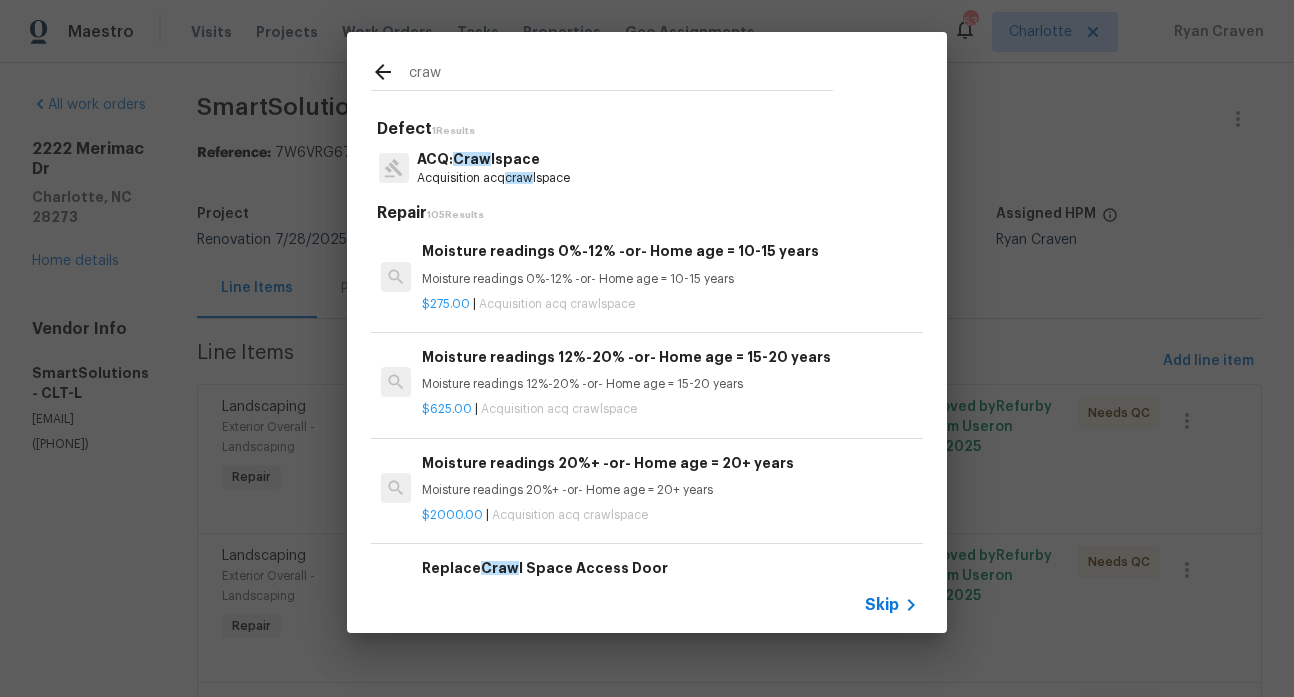 type on "craw" 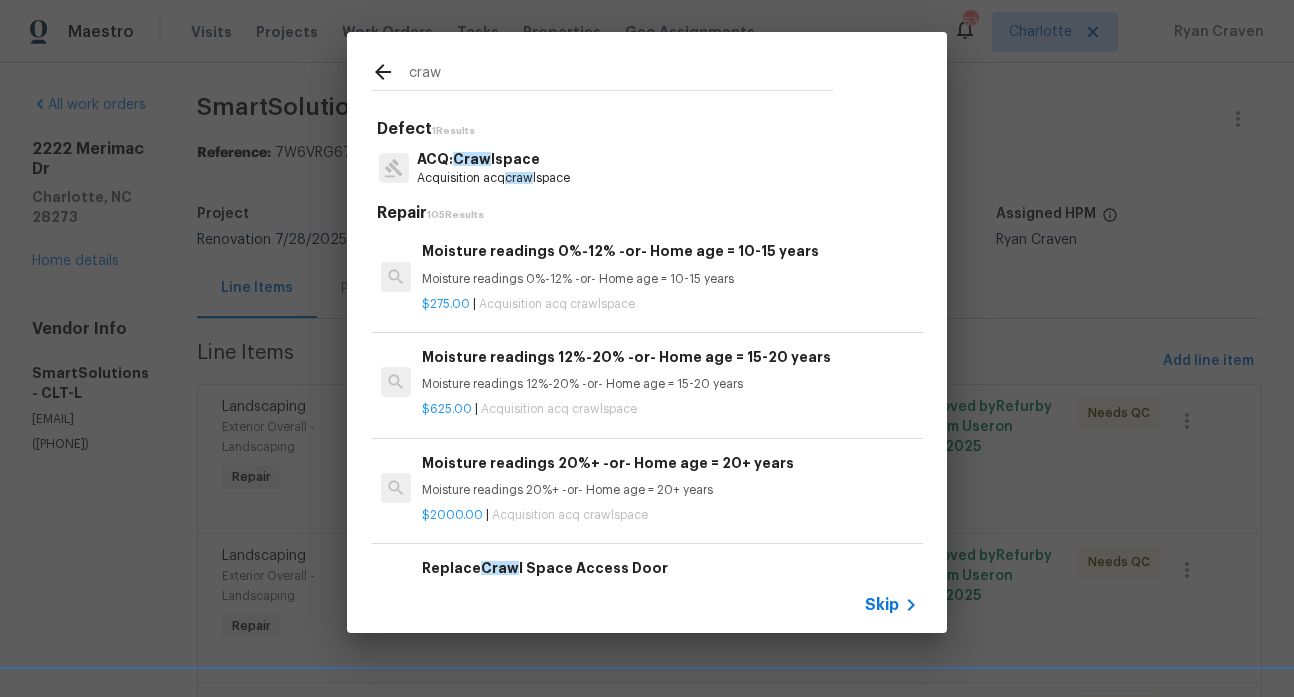 click on "ACQ:  Craw lspace" at bounding box center (493, 159) 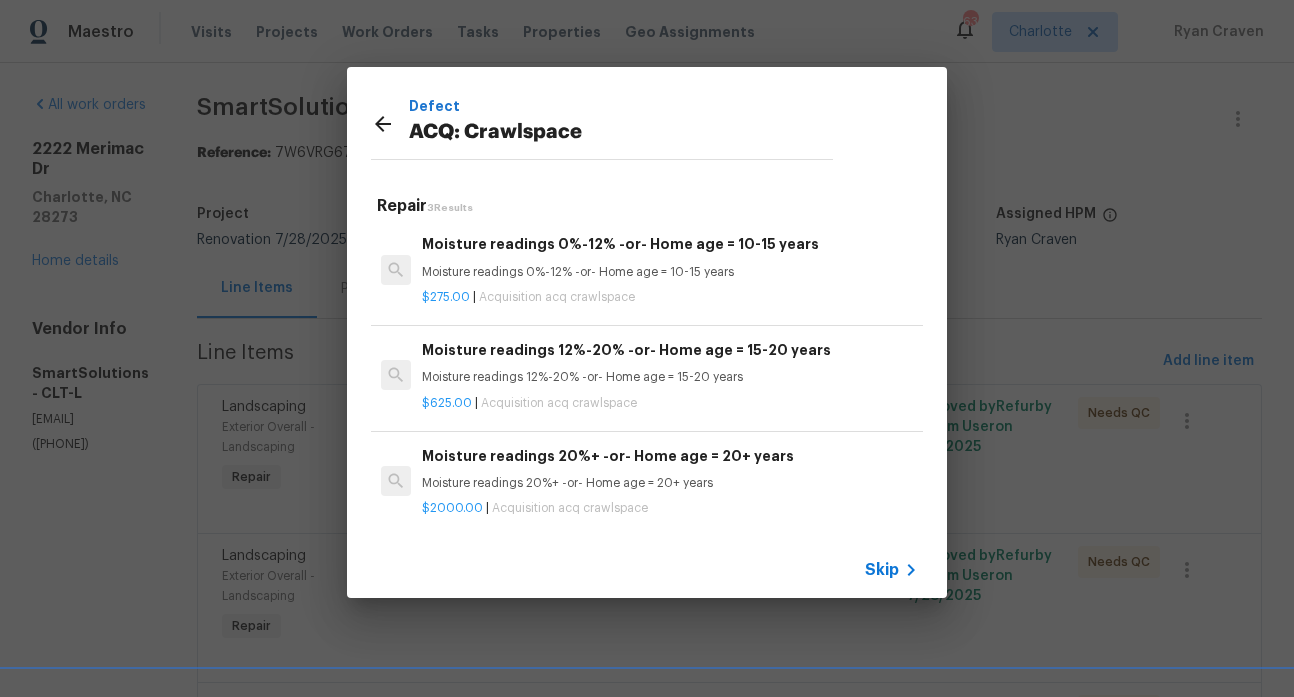 click on "Moisture readings 20%+ -or- Home age = 20+ years Moisture readings 20%+ -or- Home age = 20+ years" at bounding box center [670, 469] 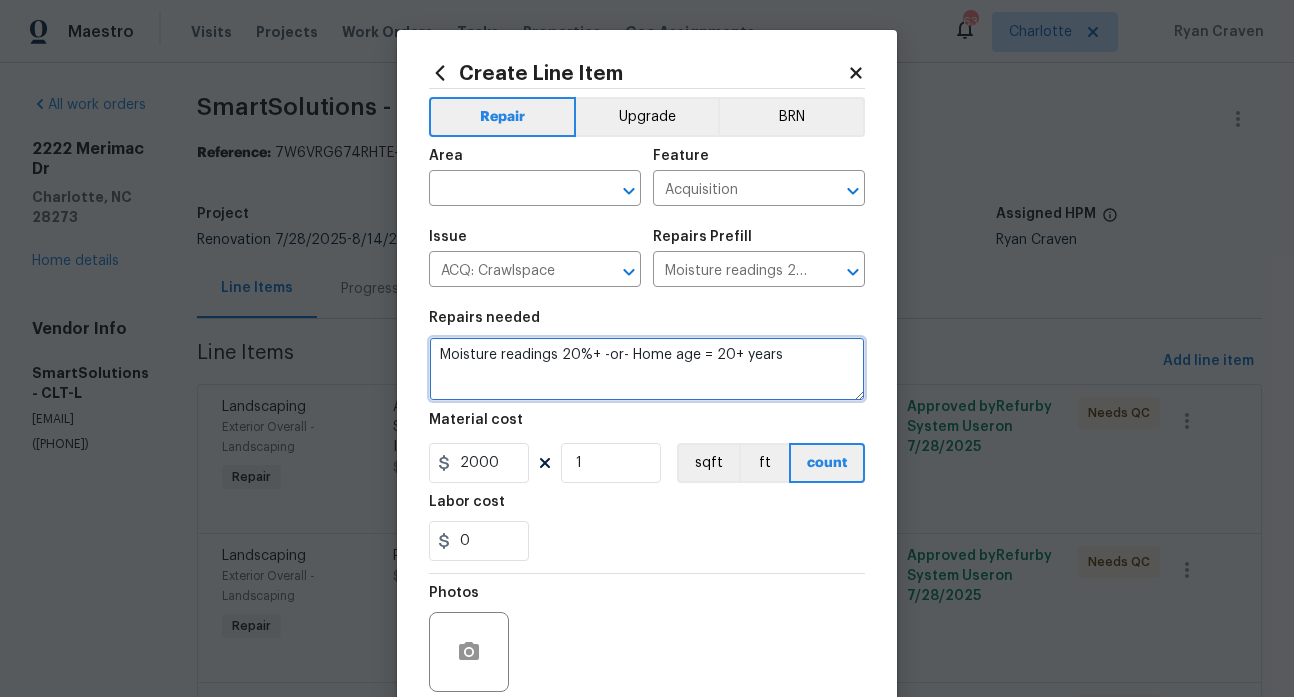 drag, startPoint x: 797, startPoint y: 355, endPoint x: 488, endPoint y: 347, distance: 309.10355 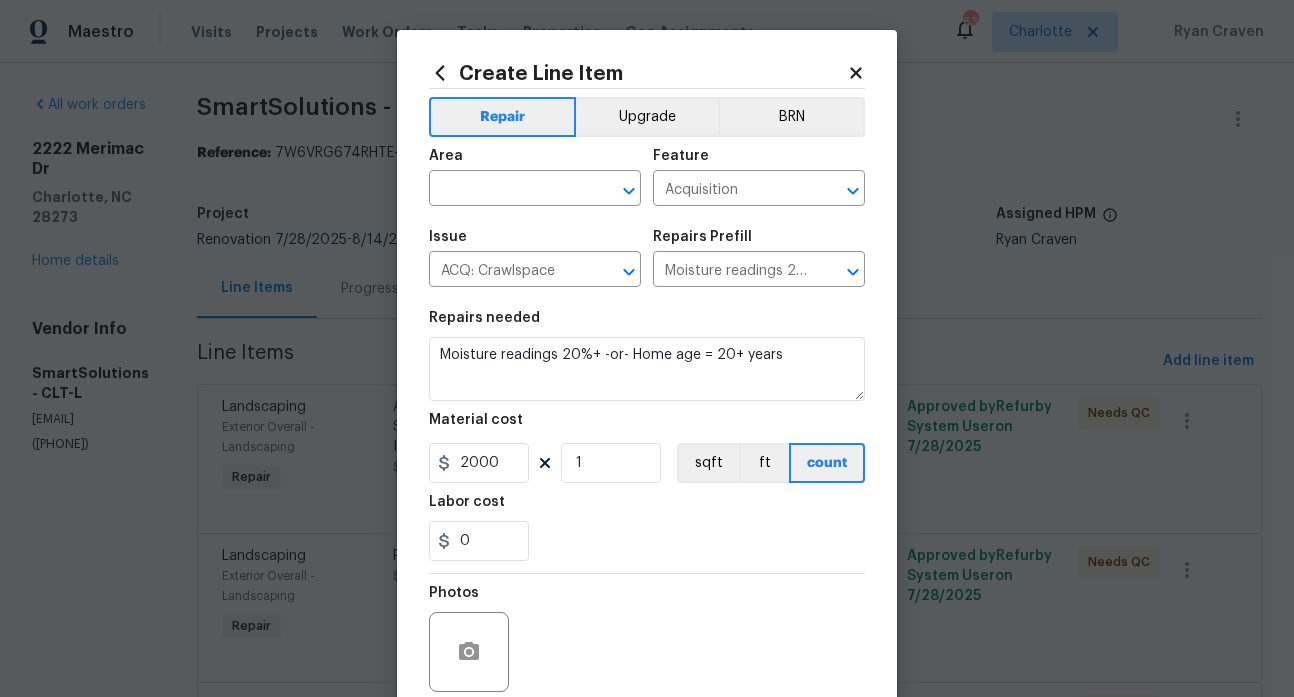 click 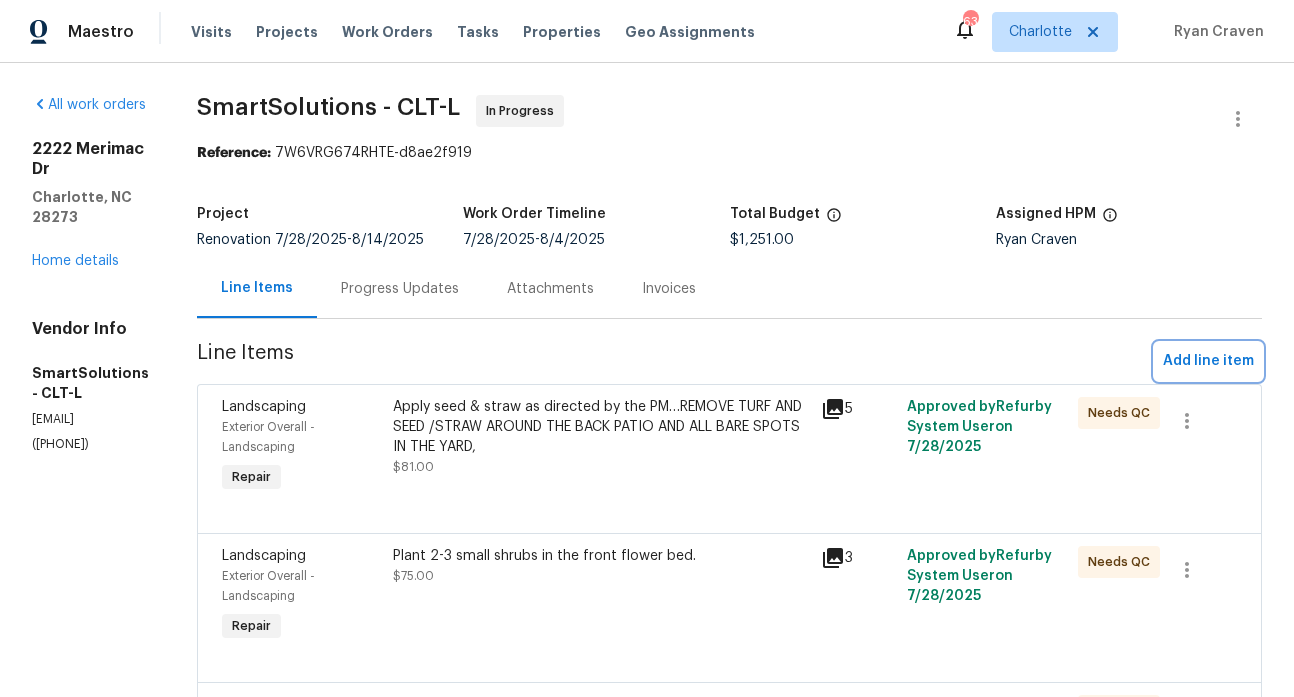 click on "Add line item" at bounding box center [1208, 361] 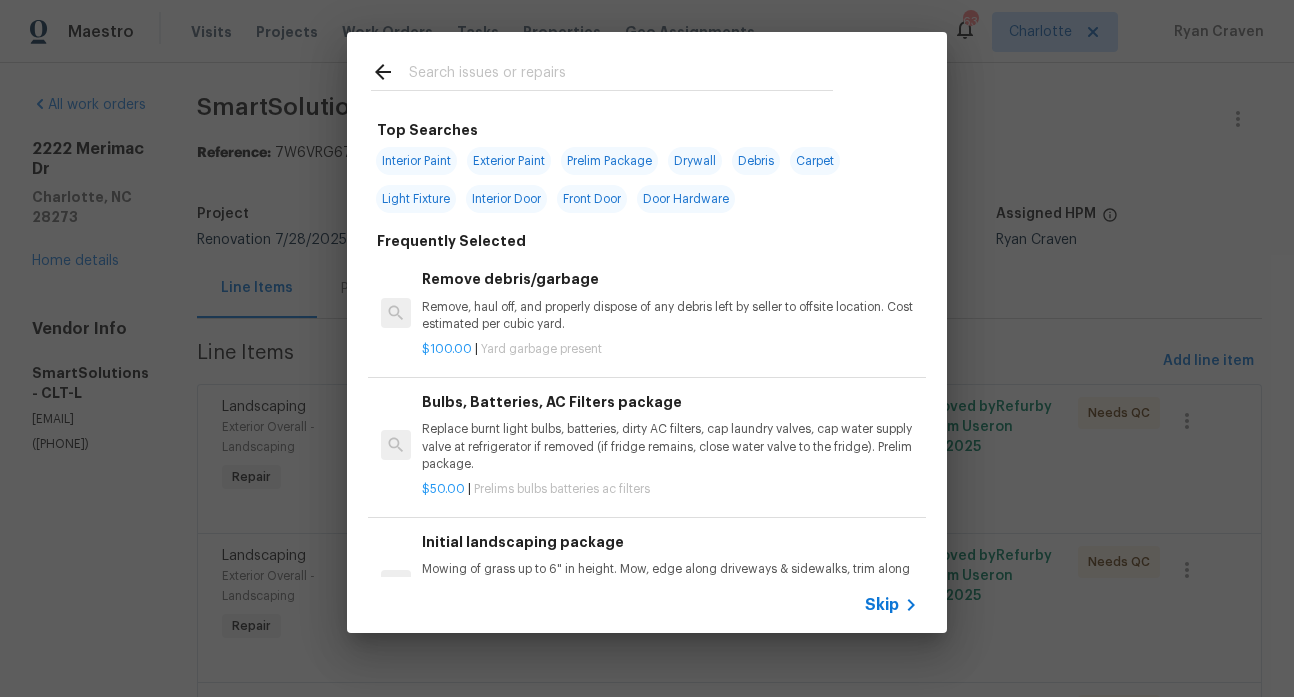 click at bounding box center (621, 75) 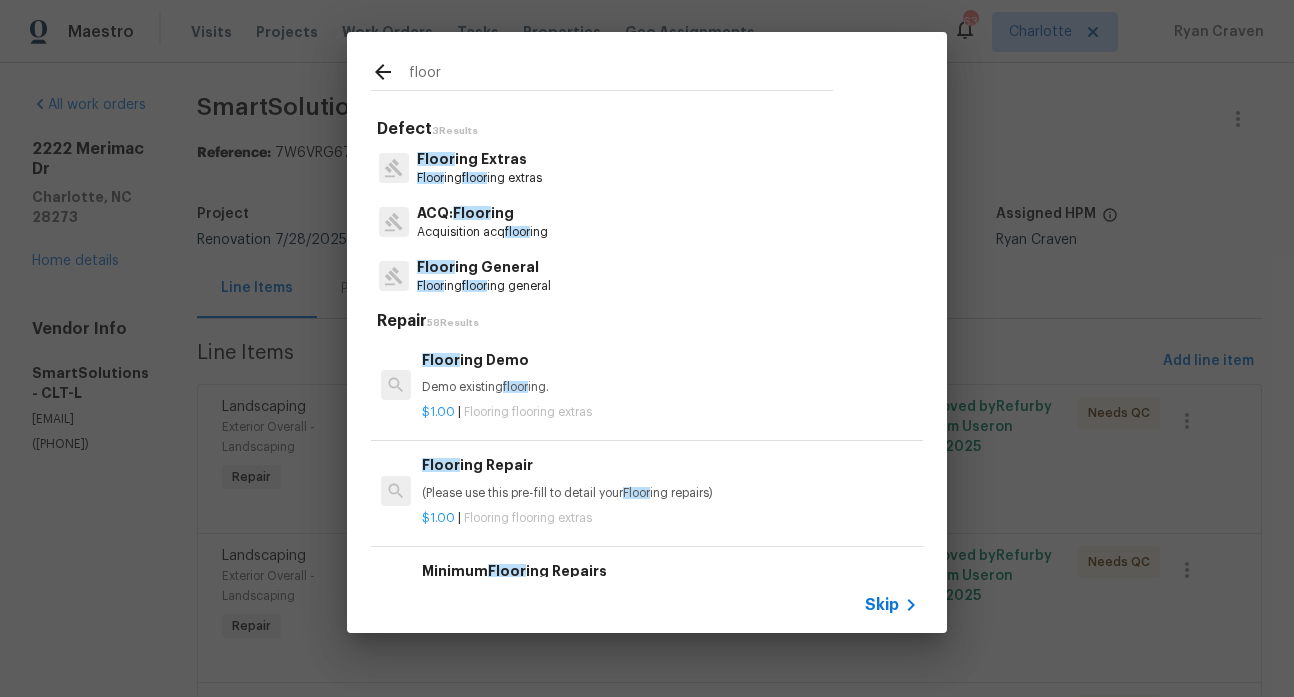 type on "floor" 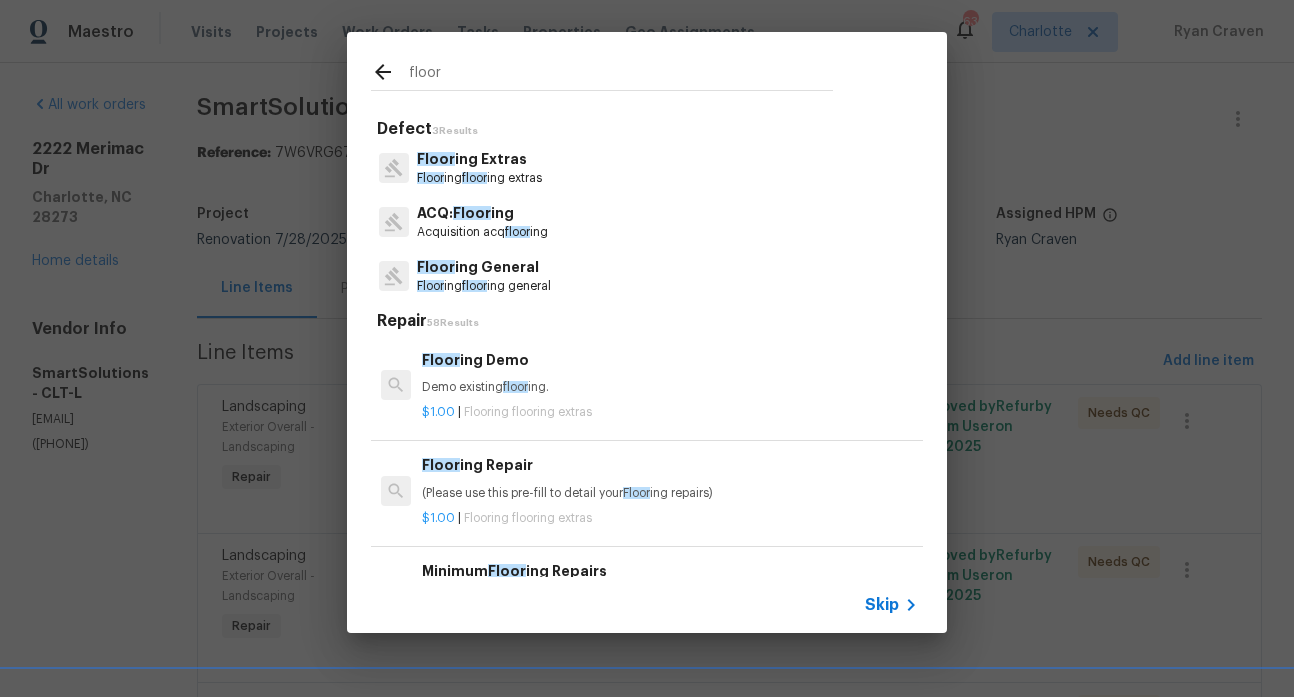click on "Acquisition acq  floor ing" at bounding box center [482, 232] 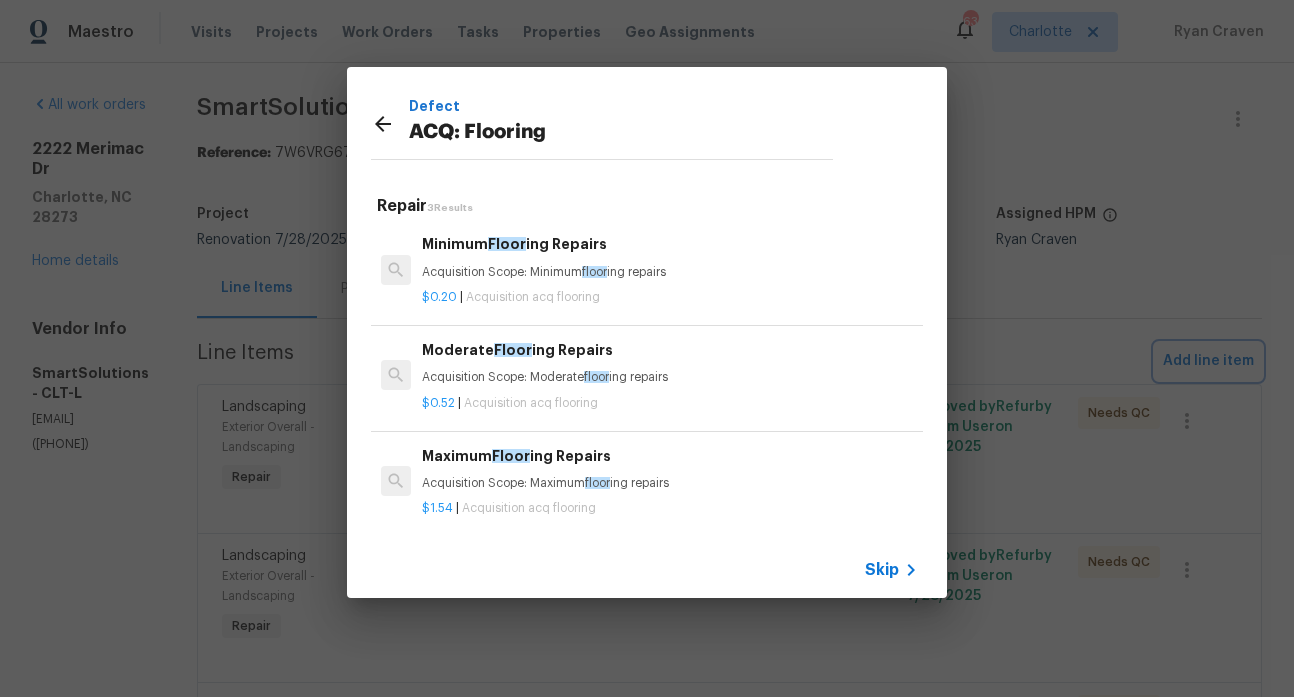 click on "Defect ACQ: Flooring Repair  3  Results Minimum  Floor ing Repairs Acquisition Scope: Minimum  floor ing repairs $0.20   |   Acquisition acq flooring Moderate  Floor ing Repairs Acquisition Scope: Moderate  floor ing repairs $0.52   |   Acquisition acq flooring Maximum  Floor ing Repairs Acquisition Scope: Maximum  floor ing repairs $1.54   |   Acquisition acq flooring Skip" at bounding box center [647, 332] 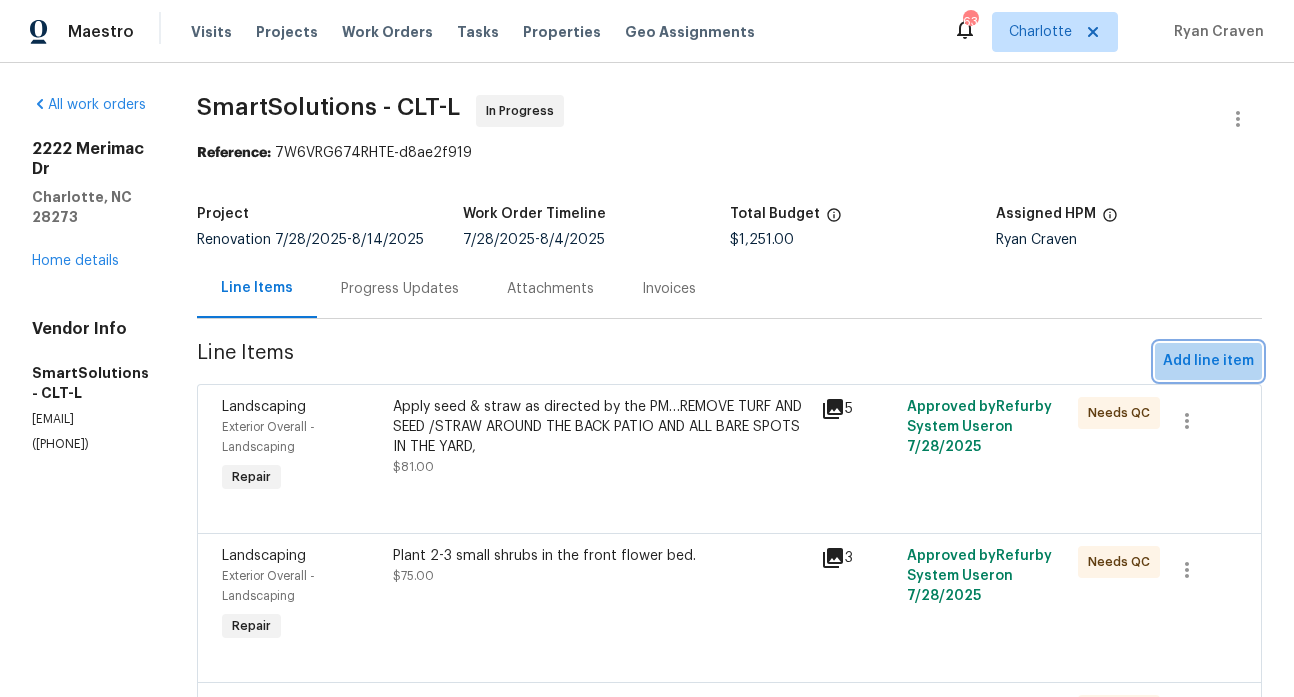 click on "Add line item" at bounding box center (1208, 361) 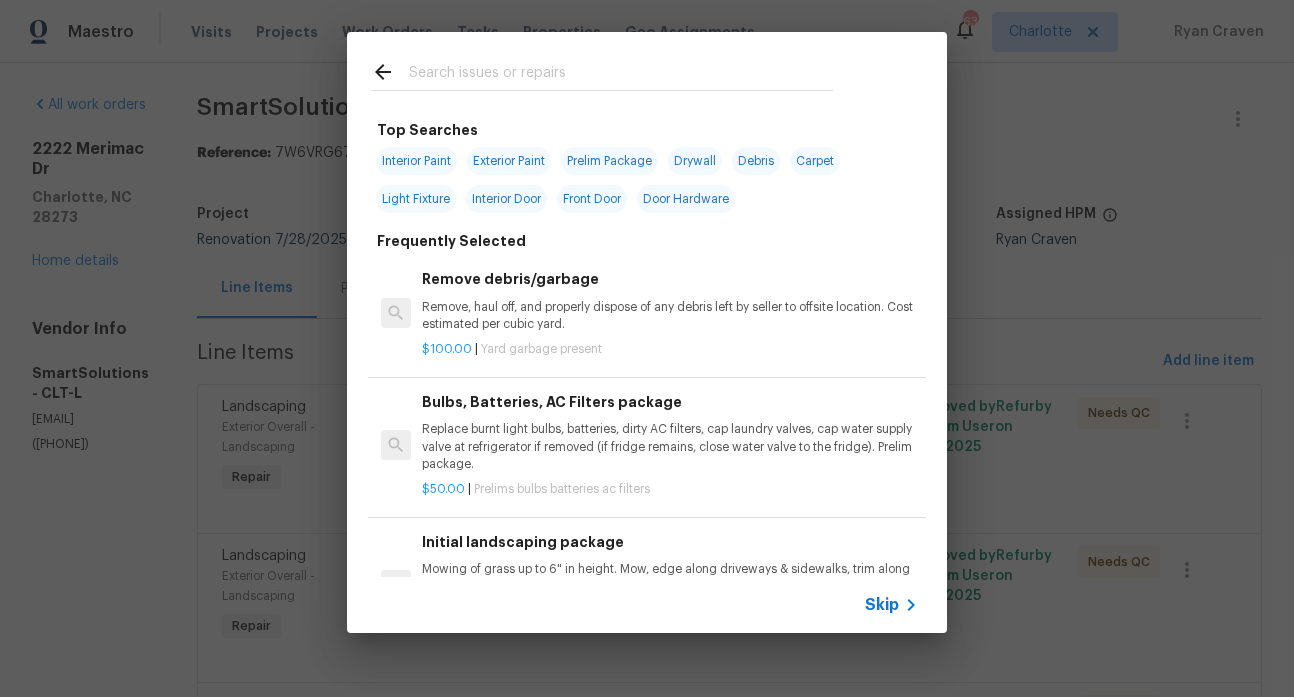click at bounding box center (621, 75) 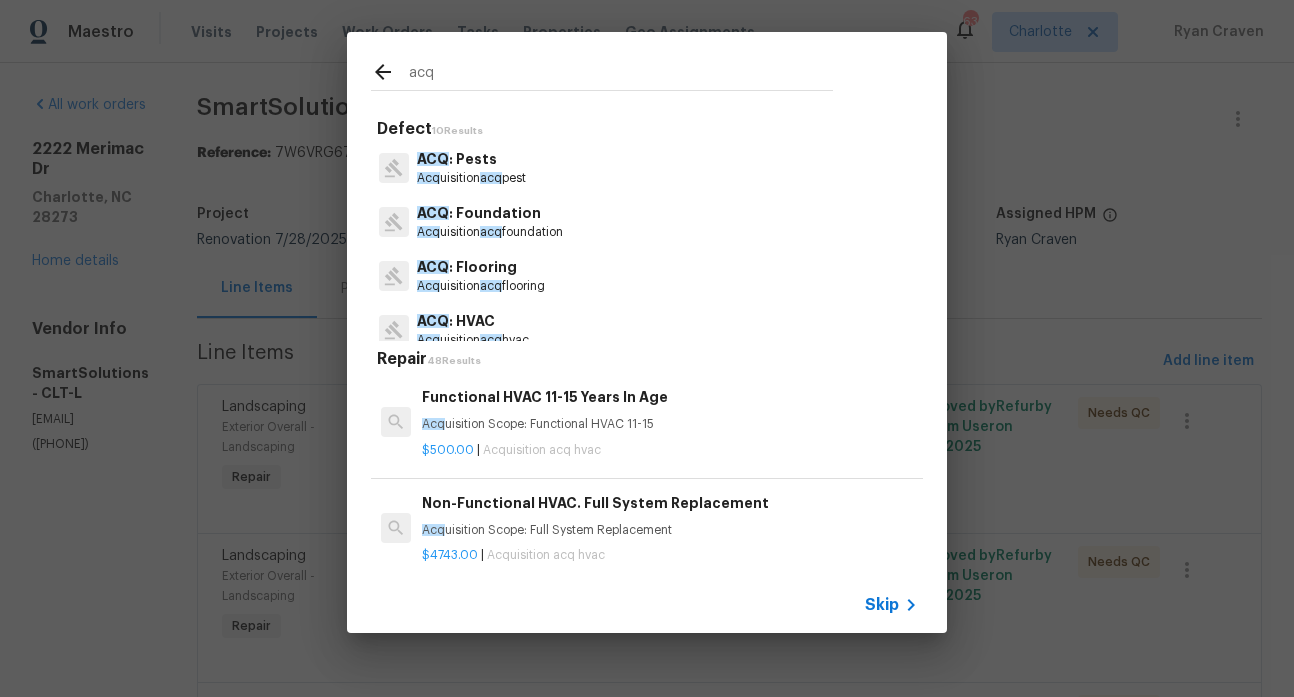 type on "acq" 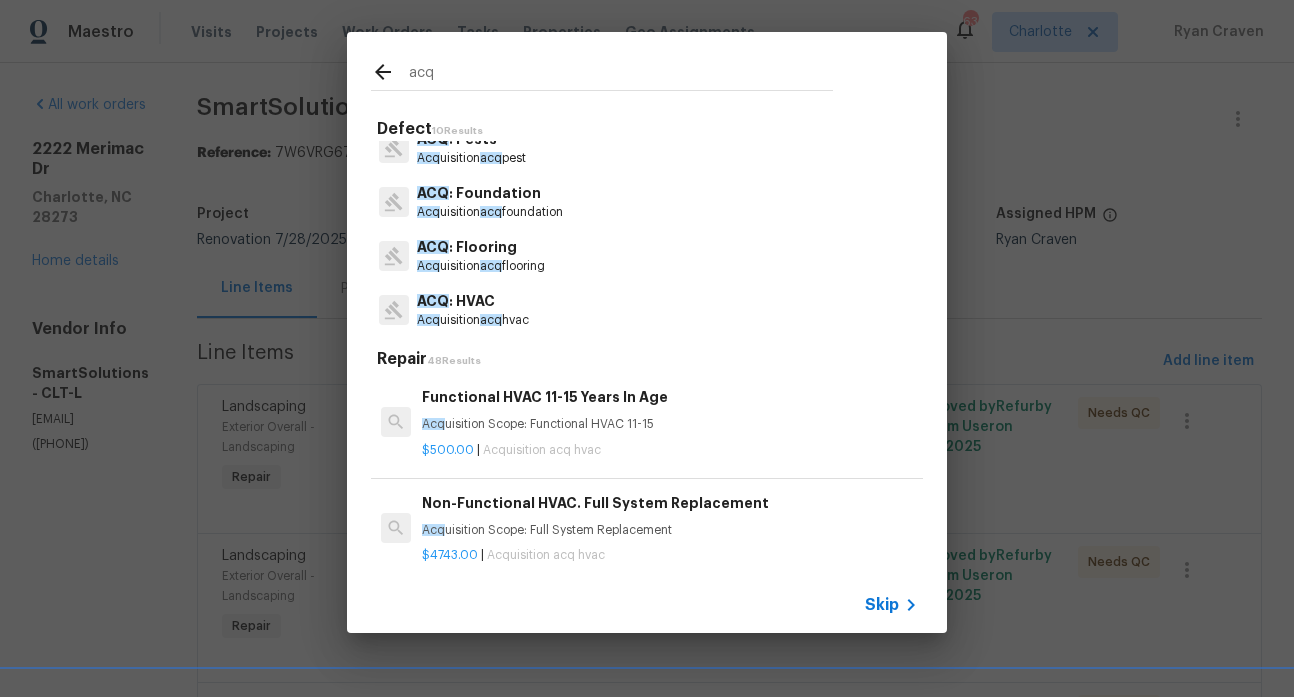 scroll, scrollTop: 28, scrollLeft: 0, axis: vertical 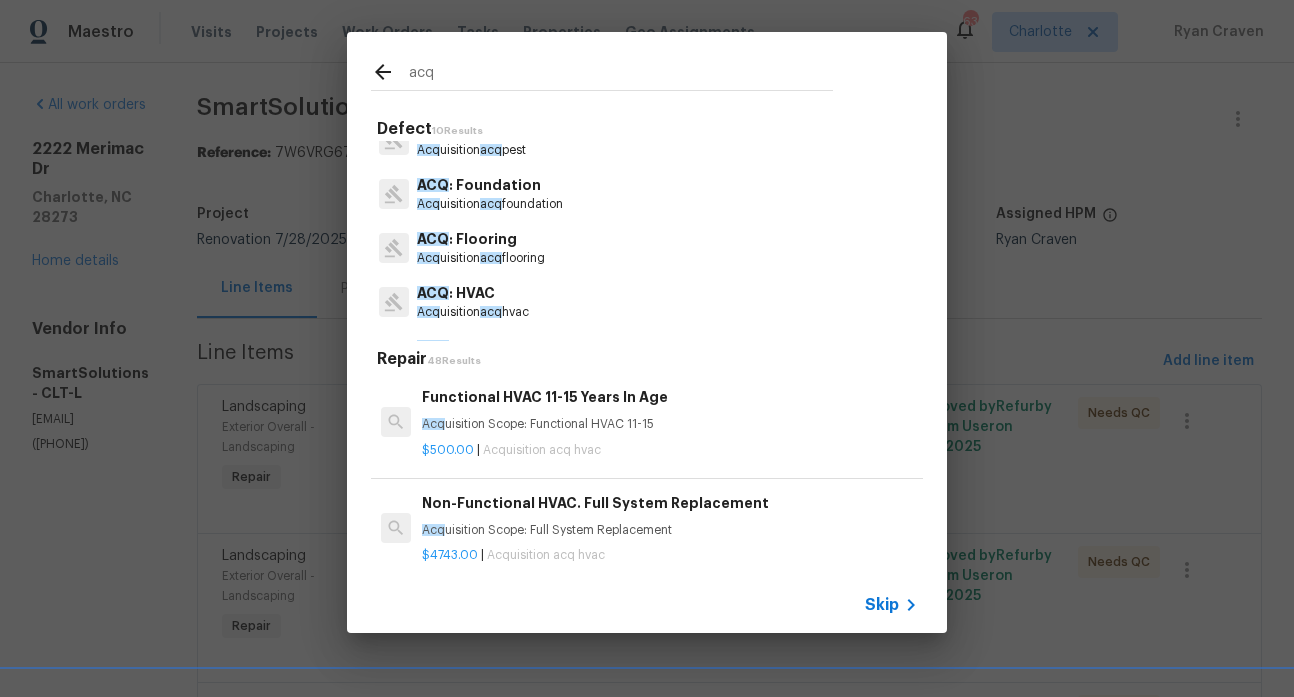 click on "ACQ : Foundation" at bounding box center (490, 185) 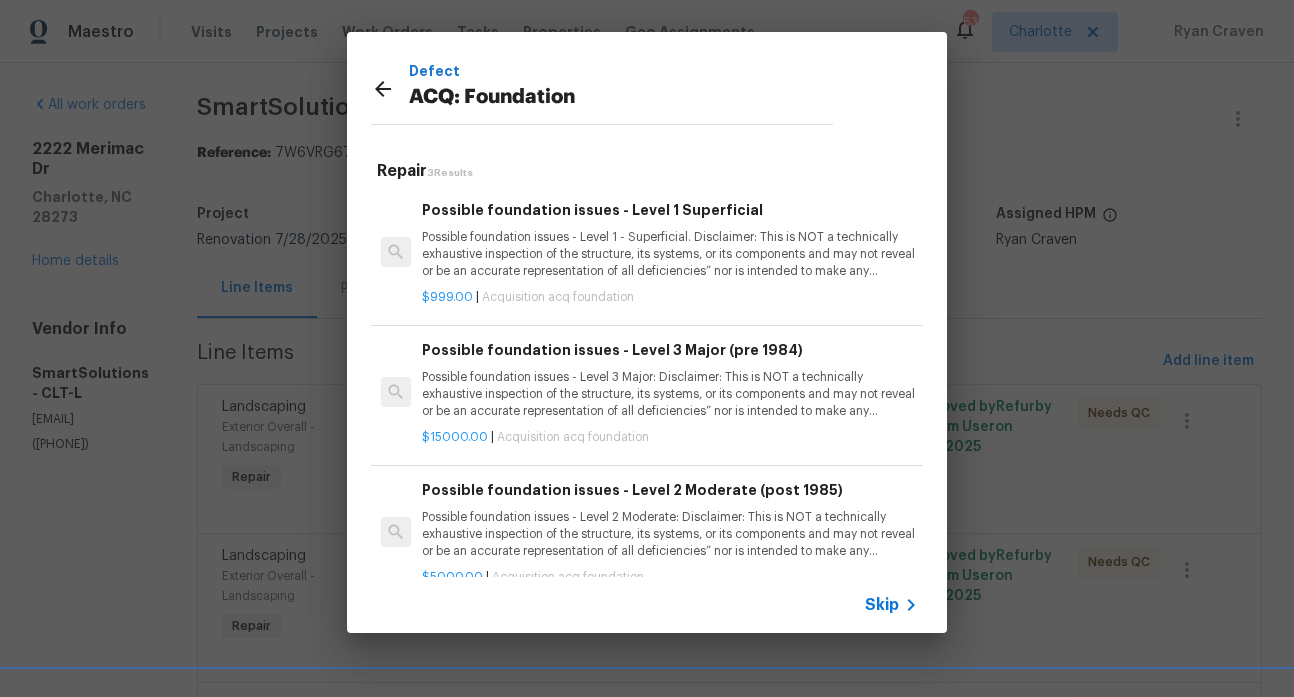 scroll, scrollTop: 34, scrollLeft: 0, axis: vertical 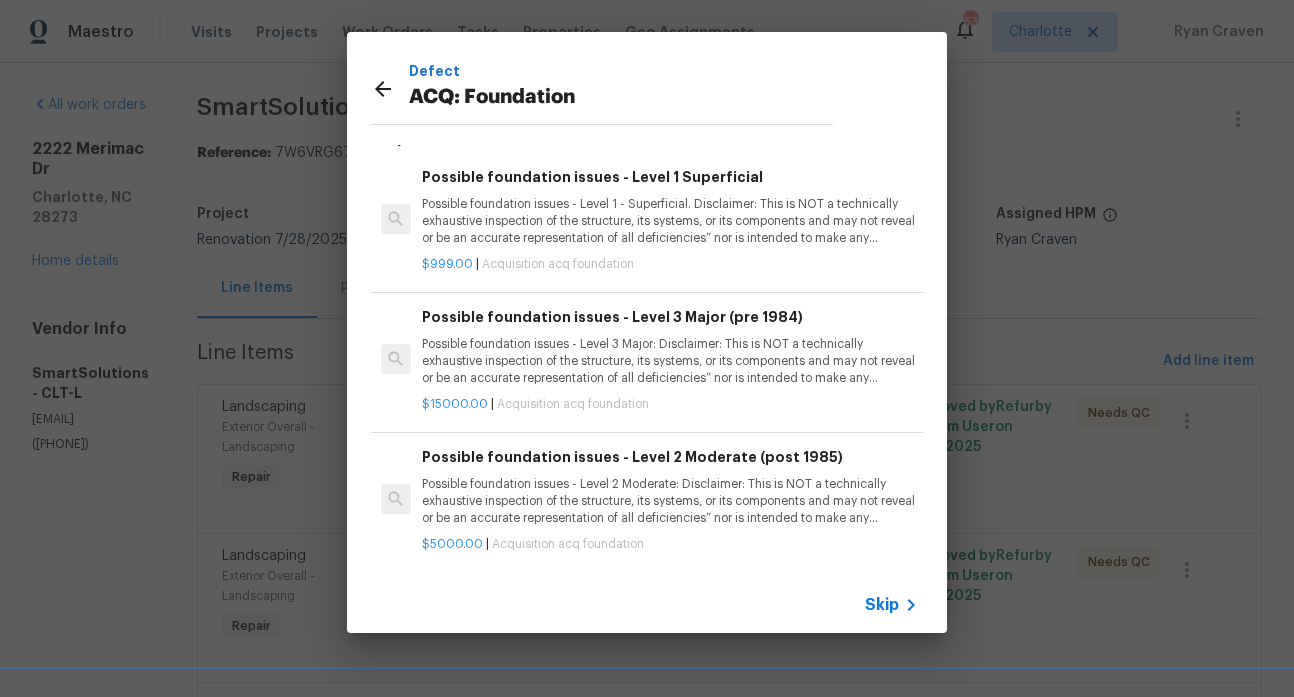 click 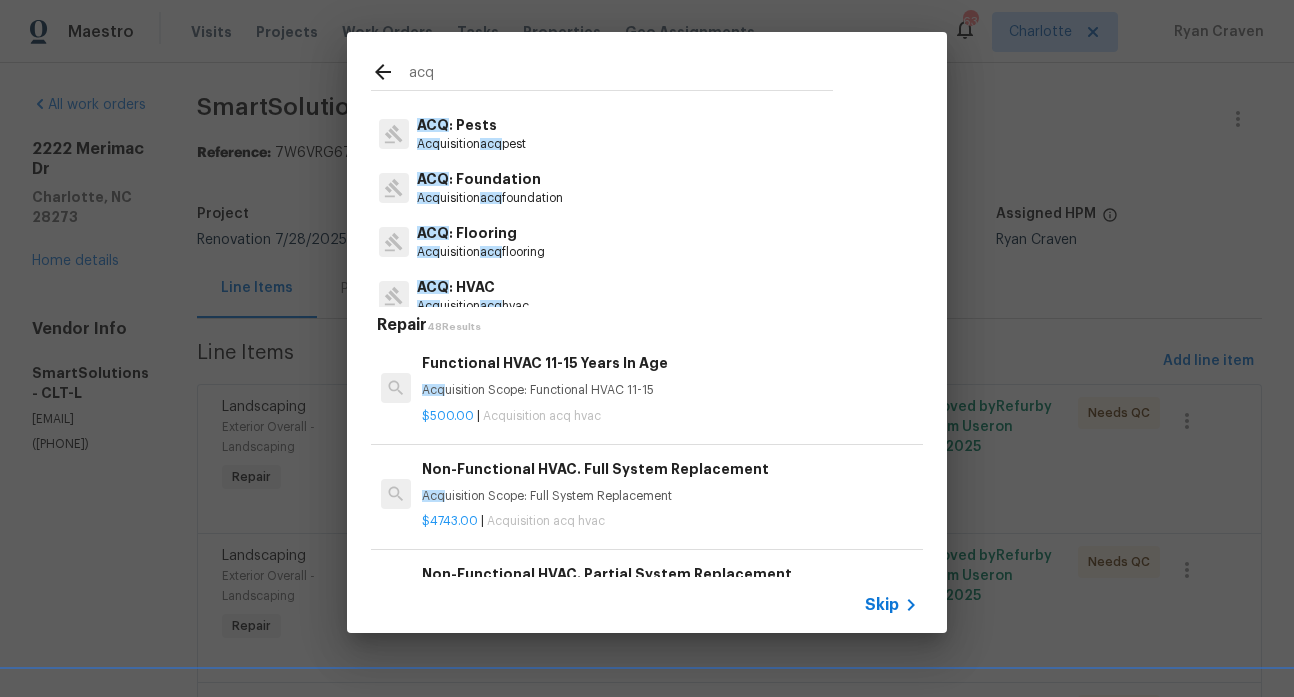 scroll, scrollTop: 255, scrollLeft: 0, axis: vertical 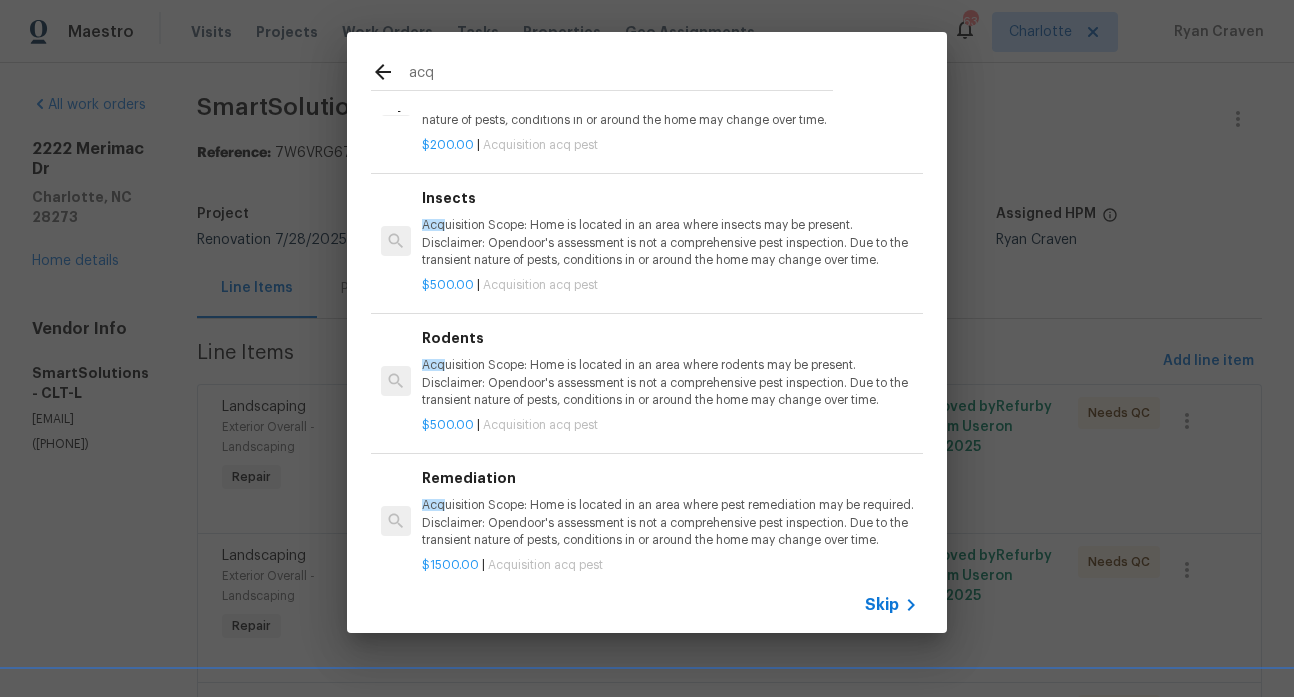 click 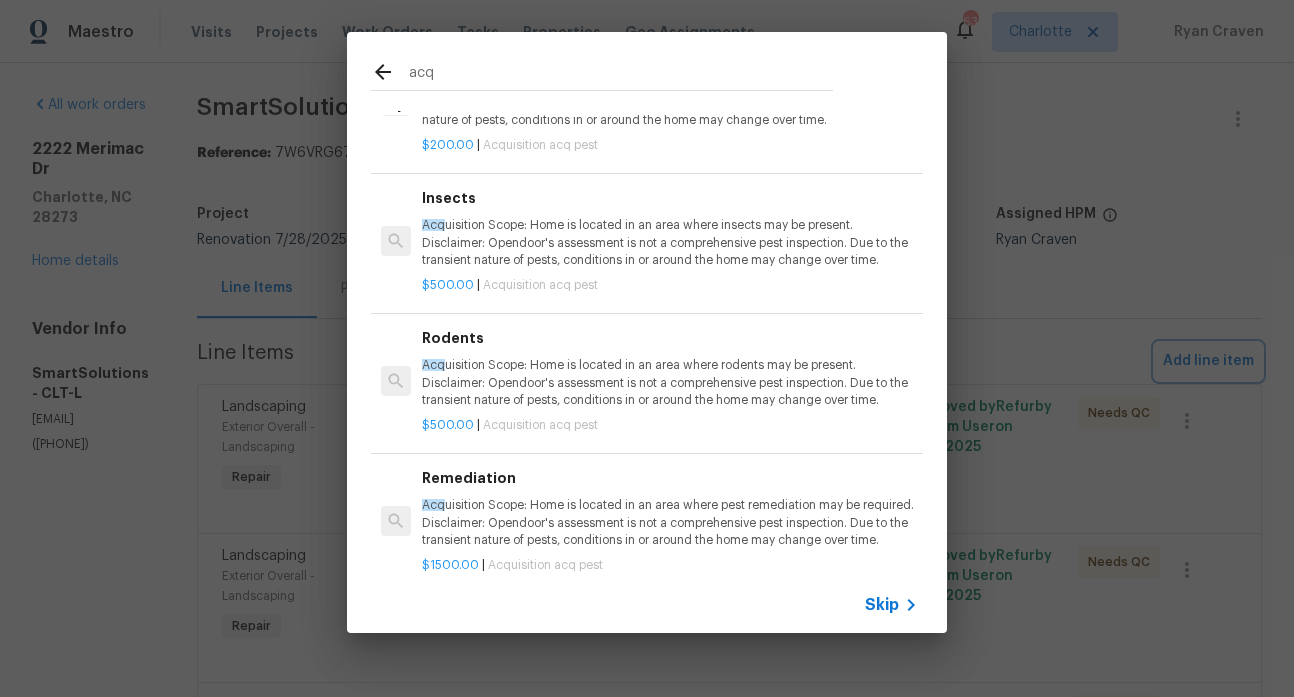 type 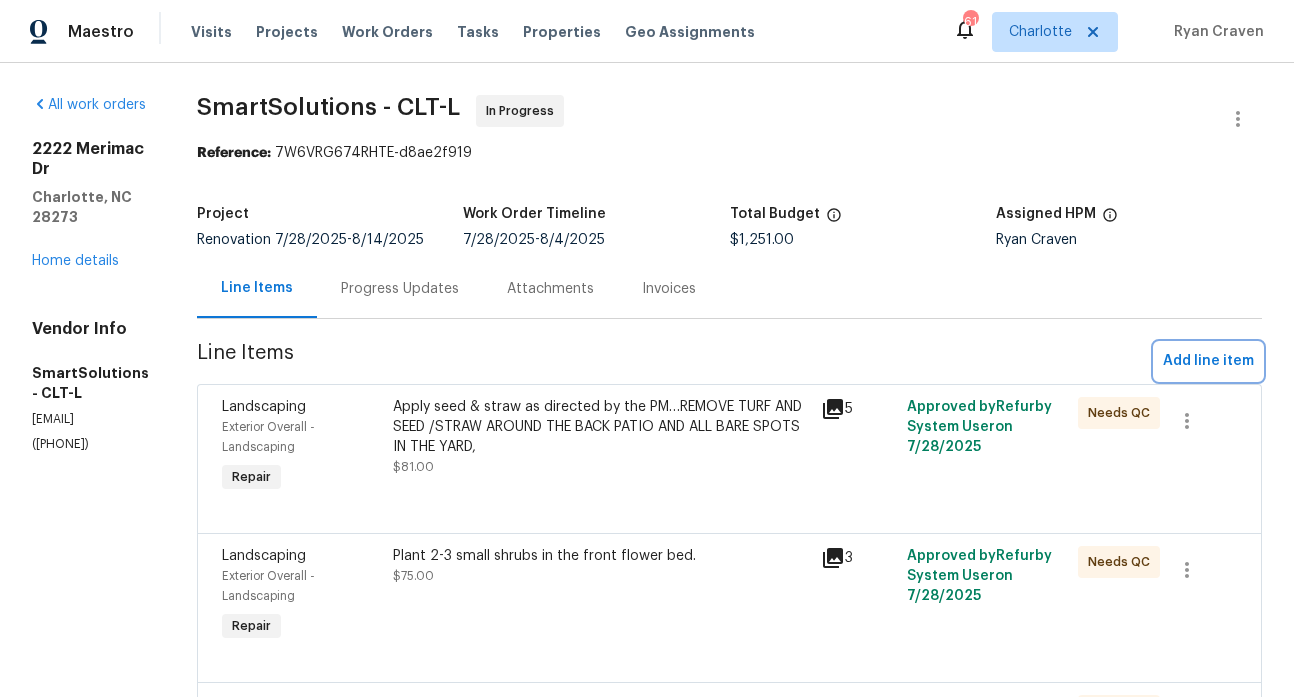 click on "Add line item" at bounding box center [1208, 361] 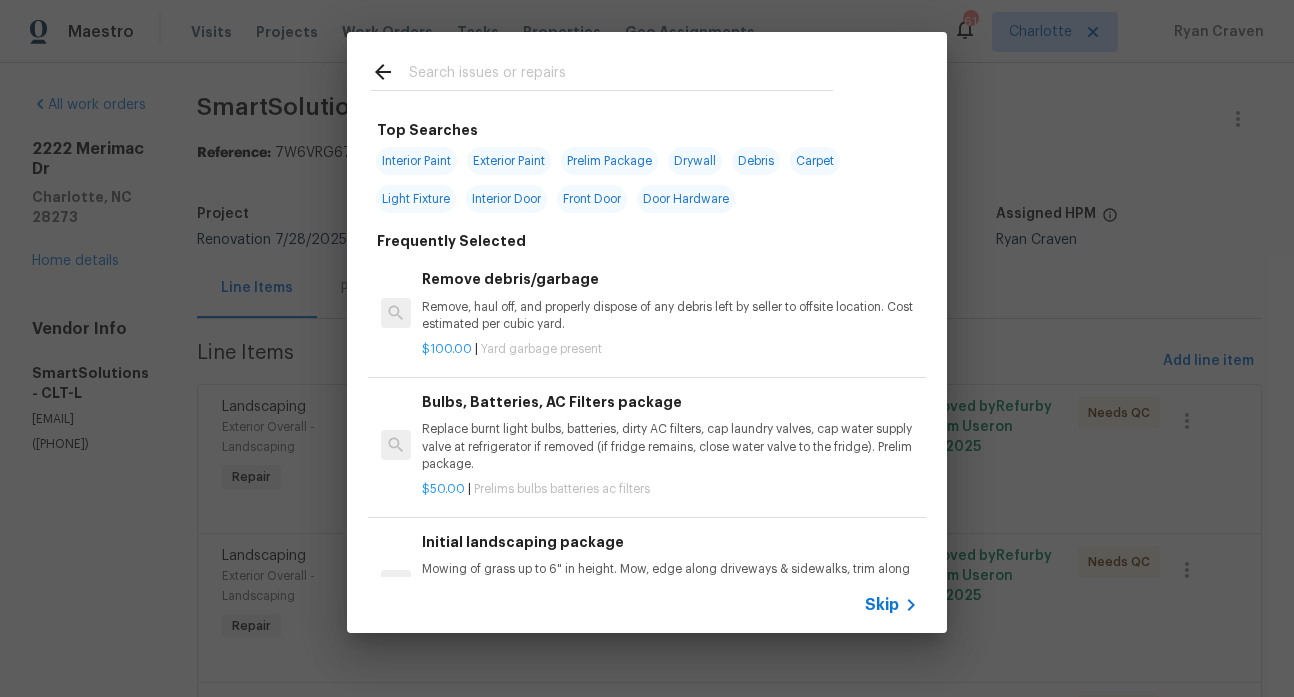 click at bounding box center [621, 75] 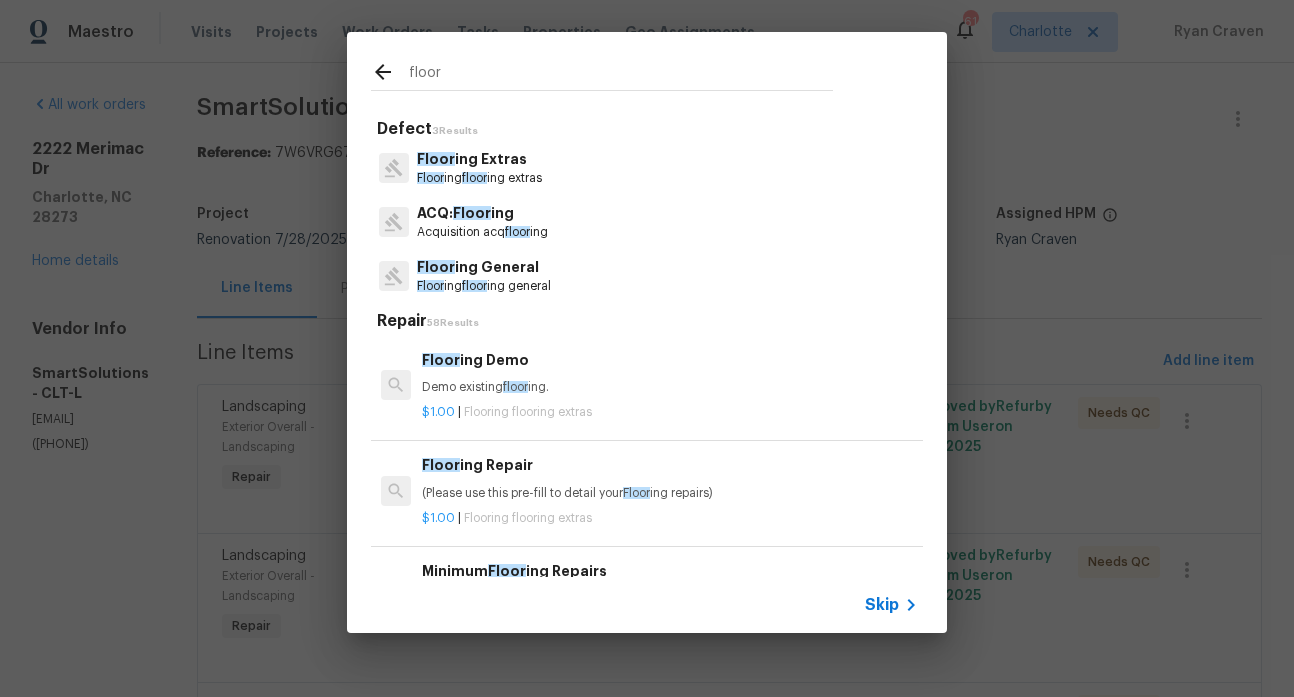 type on "floor" 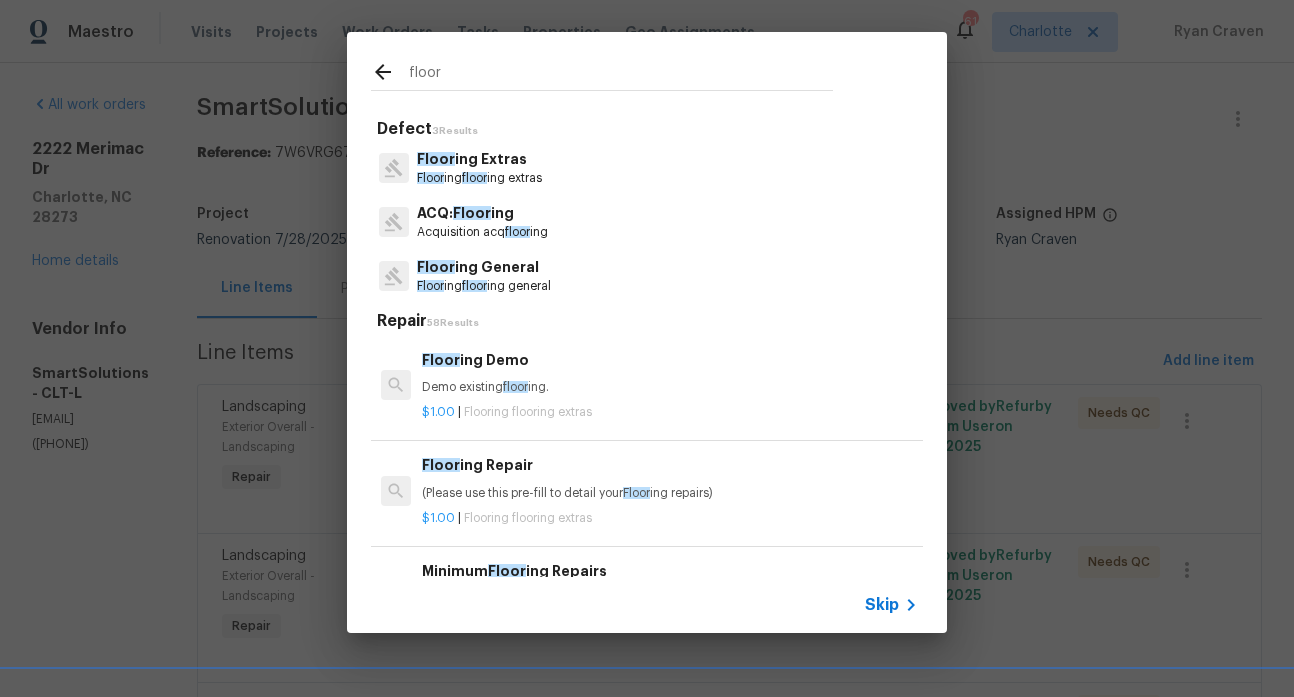 click on "Floor" at bounding box center (472, 213) 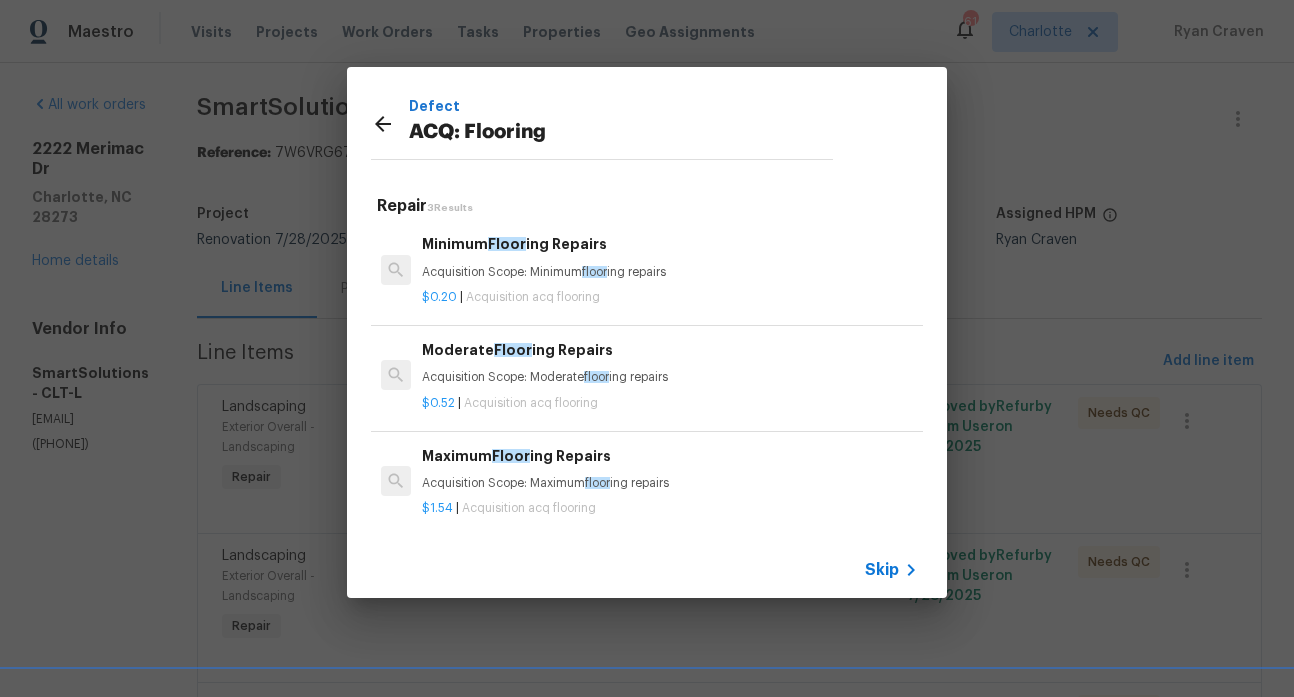 click on "Moderate  Floor ing Repairs Acquisition Scope: Moderate  floor ing repairs" at bounding box center [670, 363] 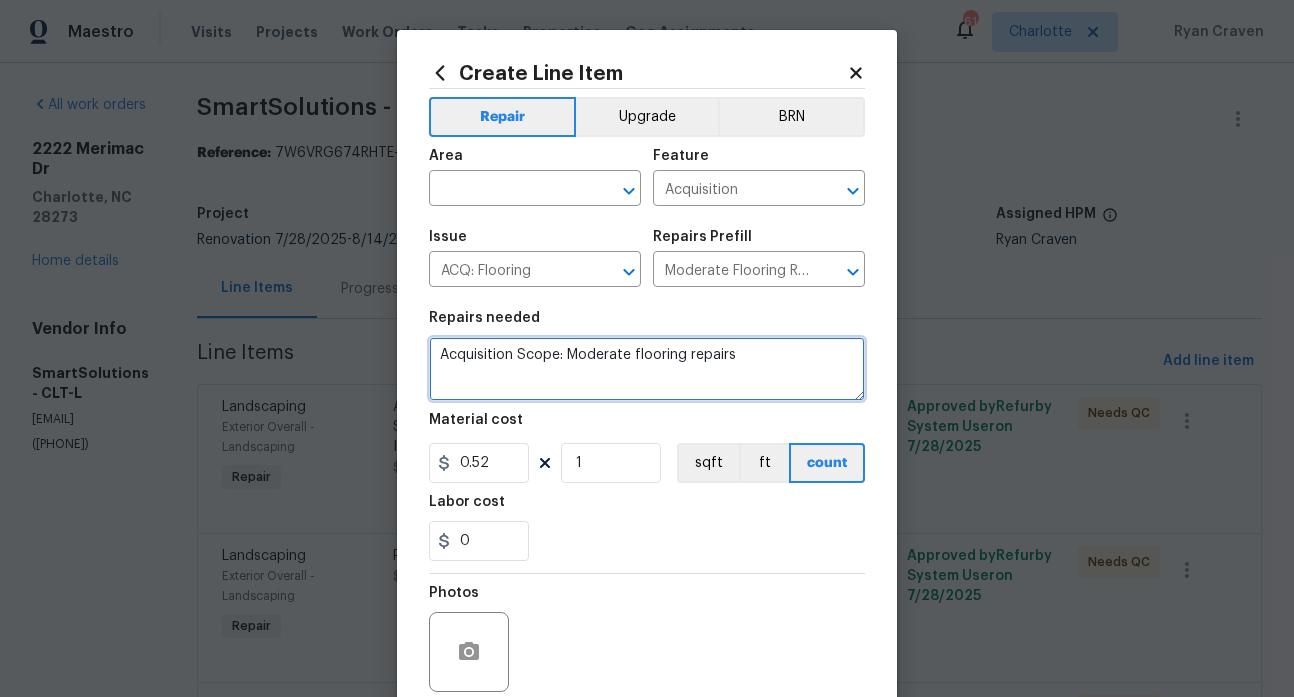 drag, startPoint x: 736, startPoint y: 359, endPoint x: 416, endPoint y: 348, distance: 320.189 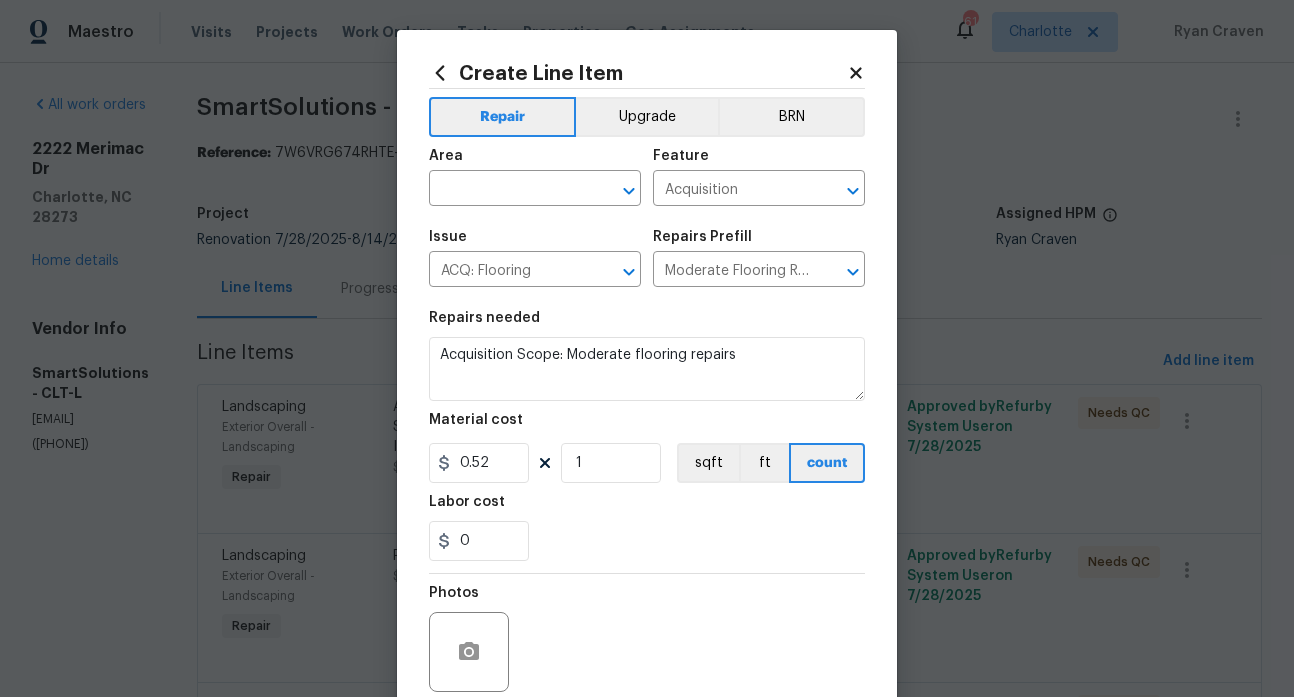 click 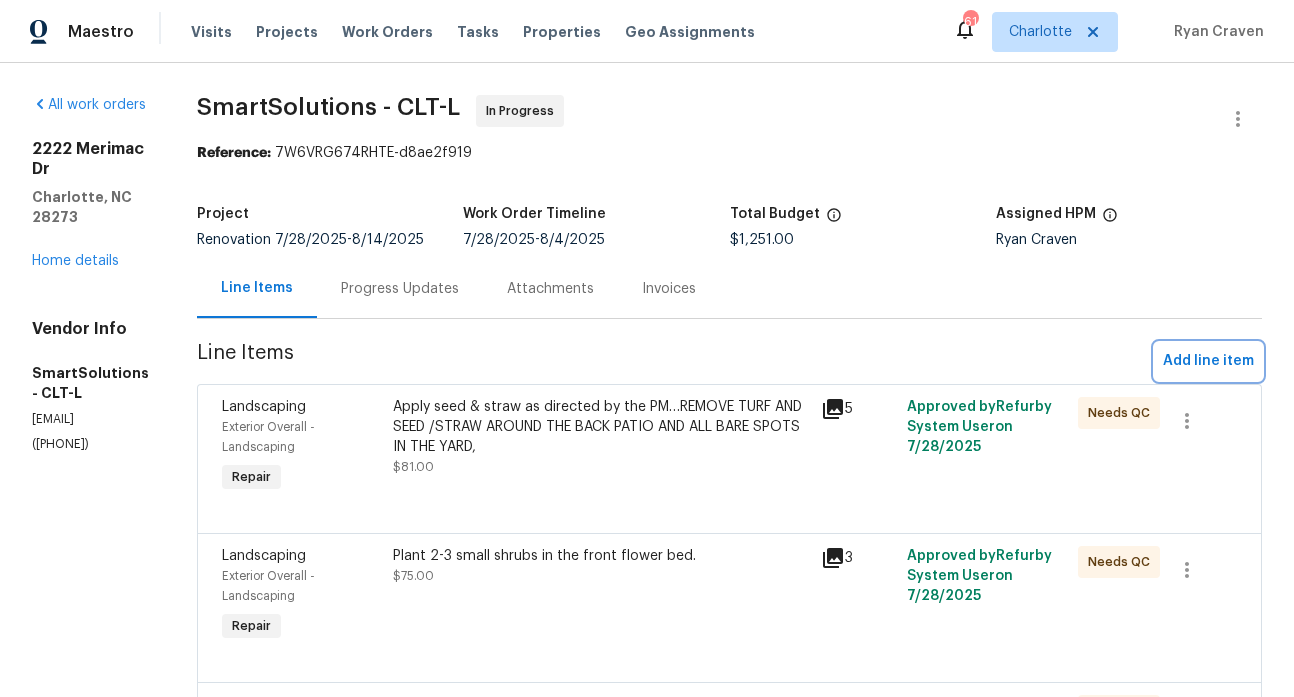 click on "Add line item" at bounding box center [1208, 361] 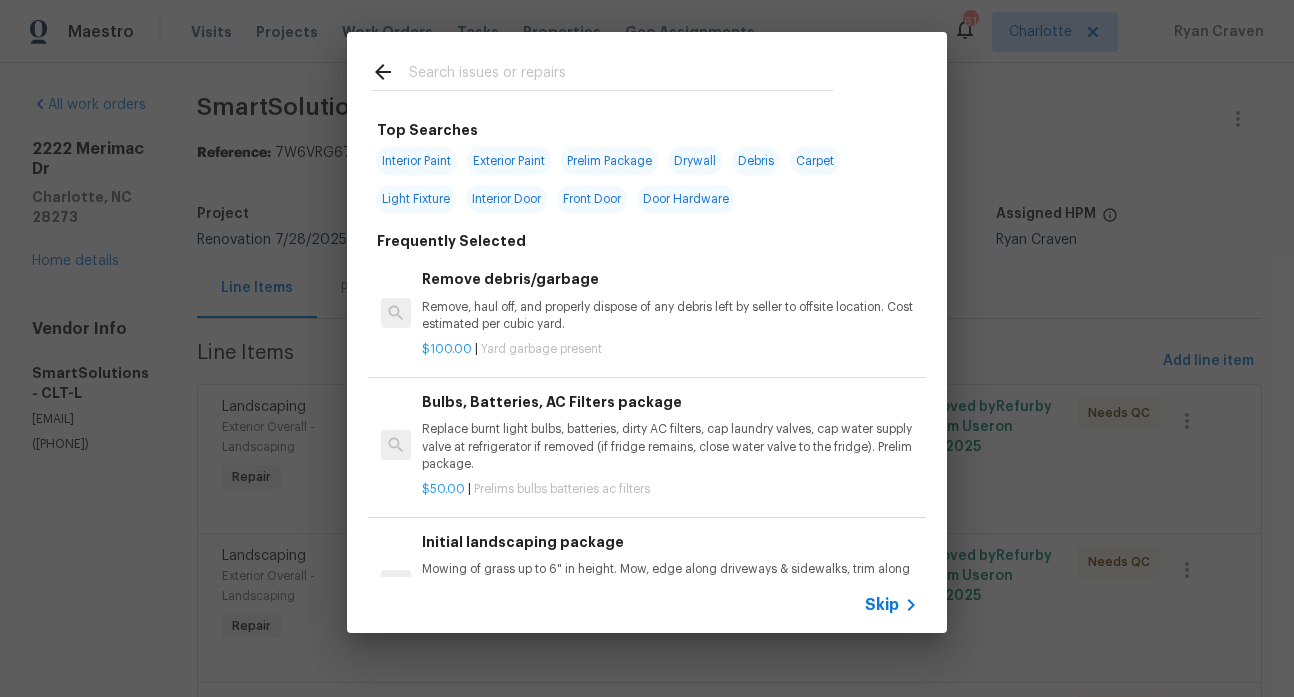 click at bounding box center [621, 75] 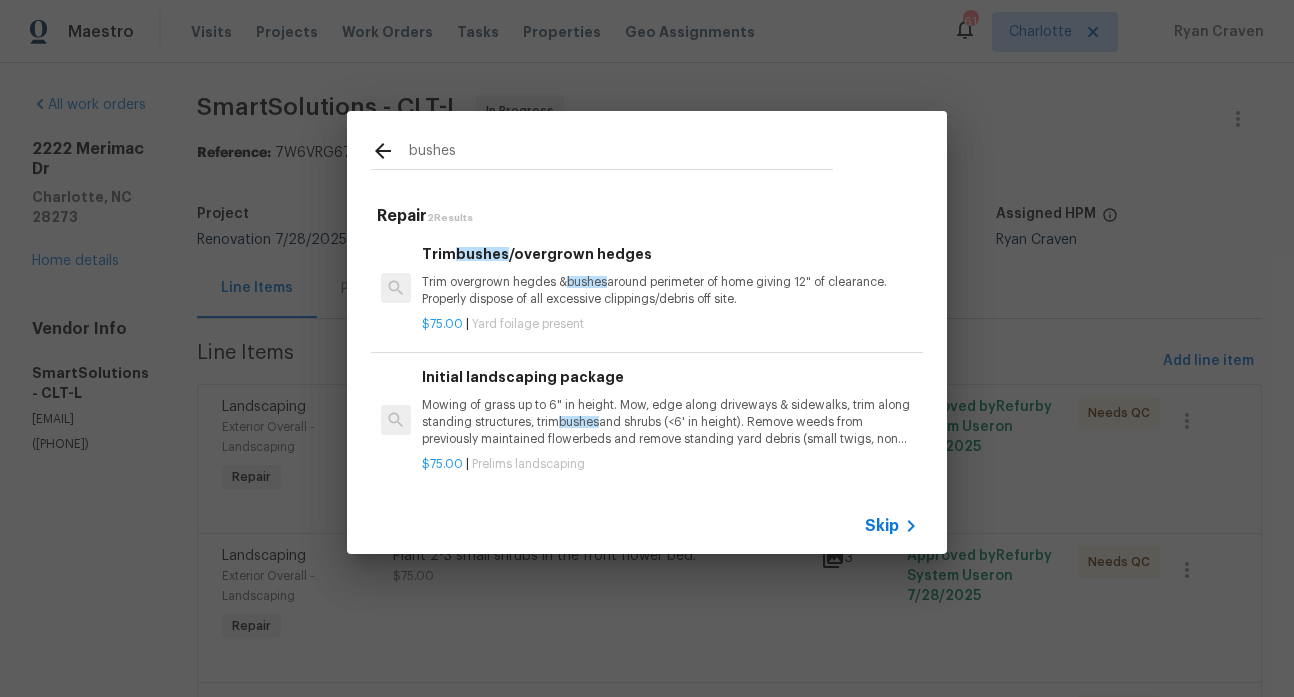 type on "bushes" 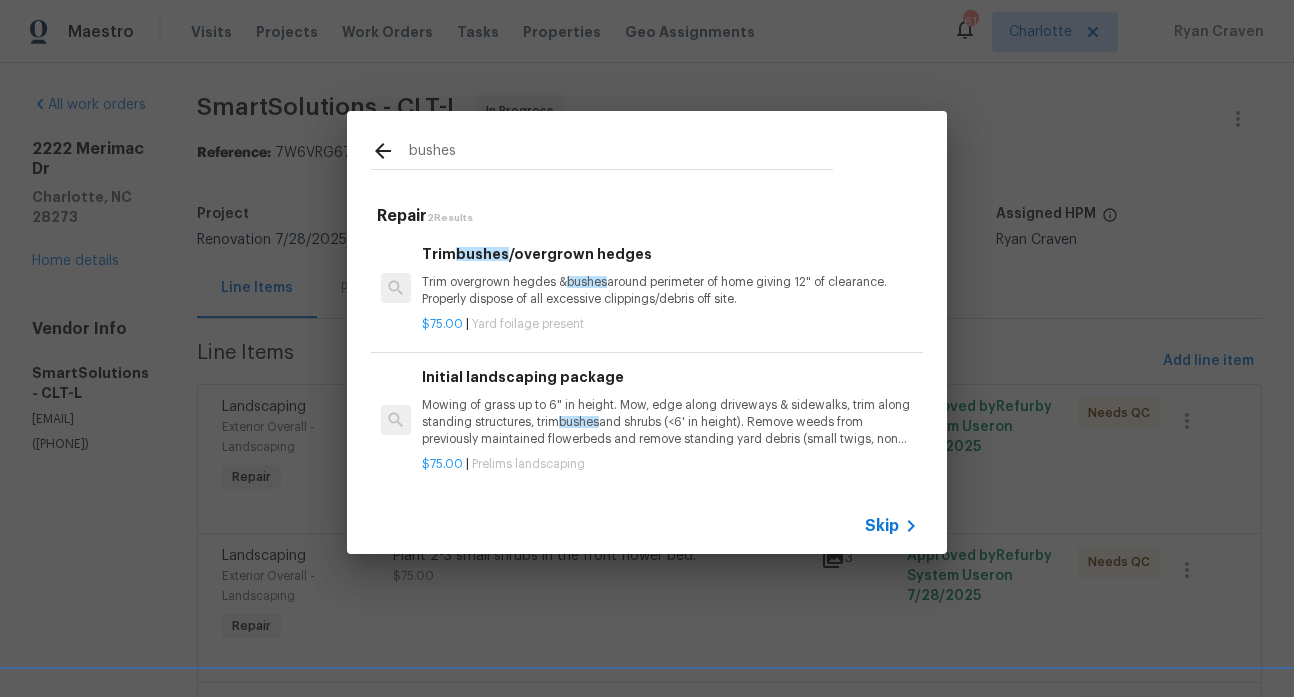 click on "Trim overgrown hegdes &  bushes  around perimeter of home giving 12" of clearance. Properly dispose of all excessive clippings/debris off site." at bounding box center (670, 291) 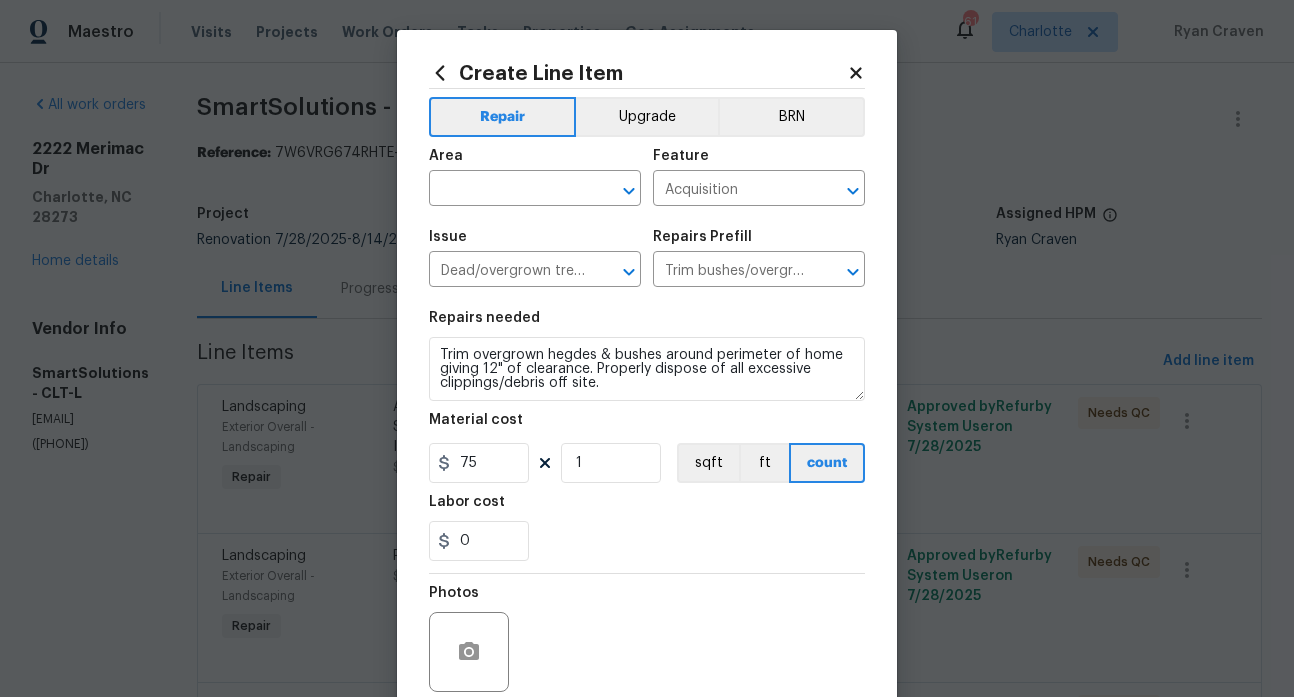 click 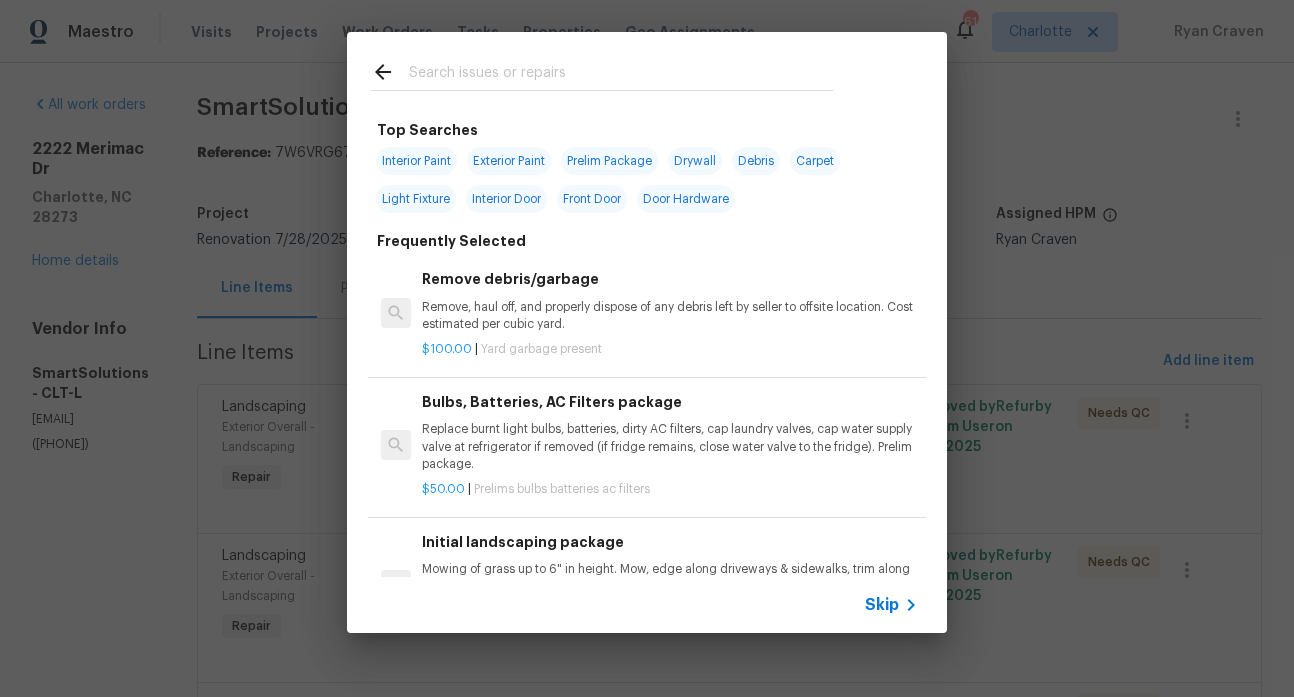 click at bounding box center (621, 75) 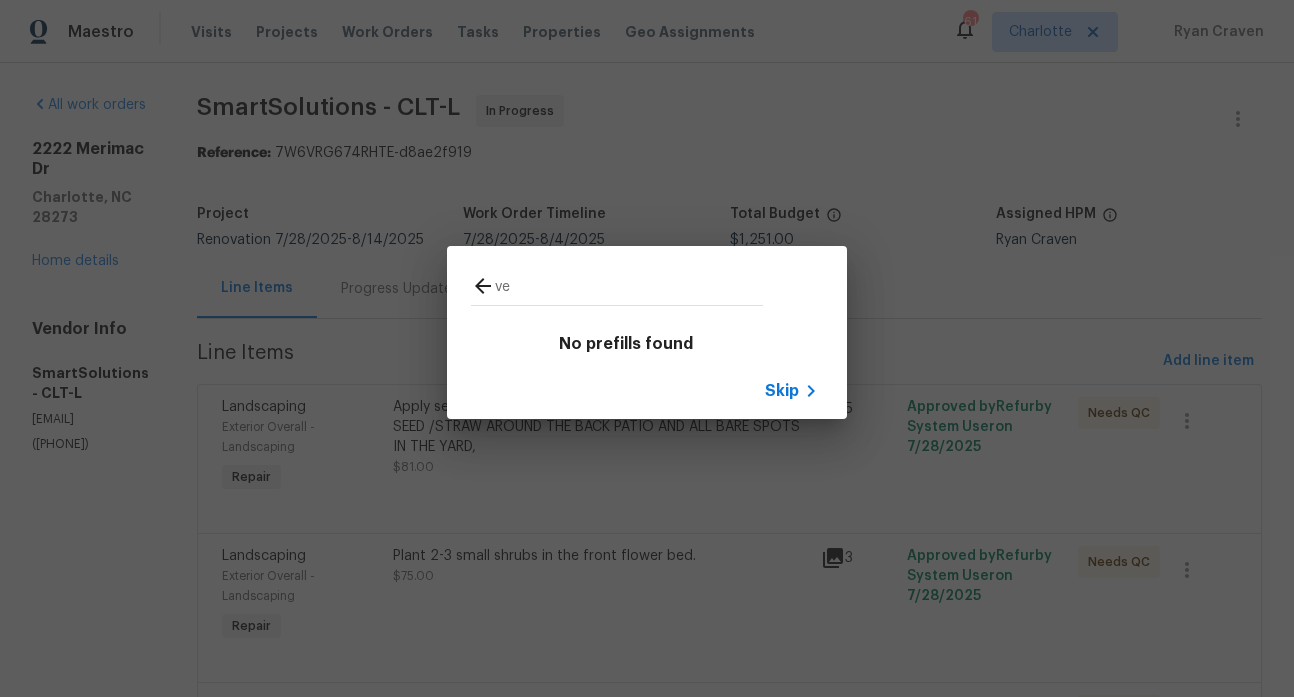 type on "v" 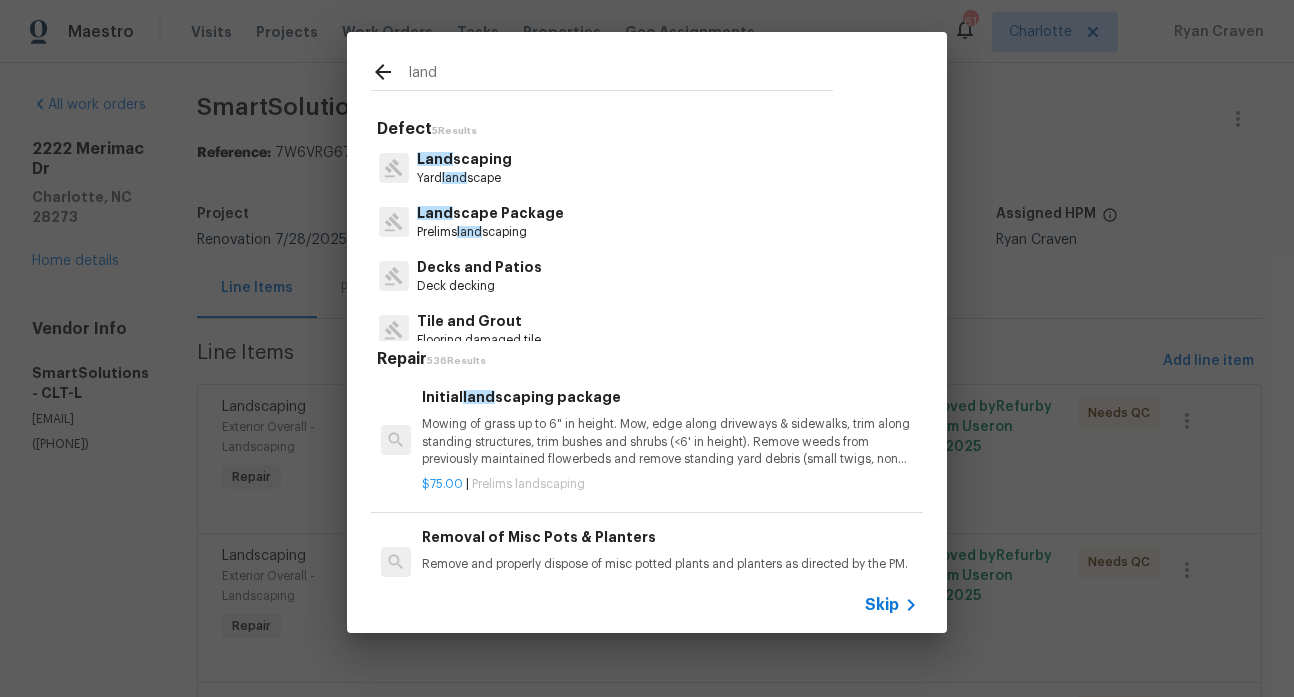 type on "land" 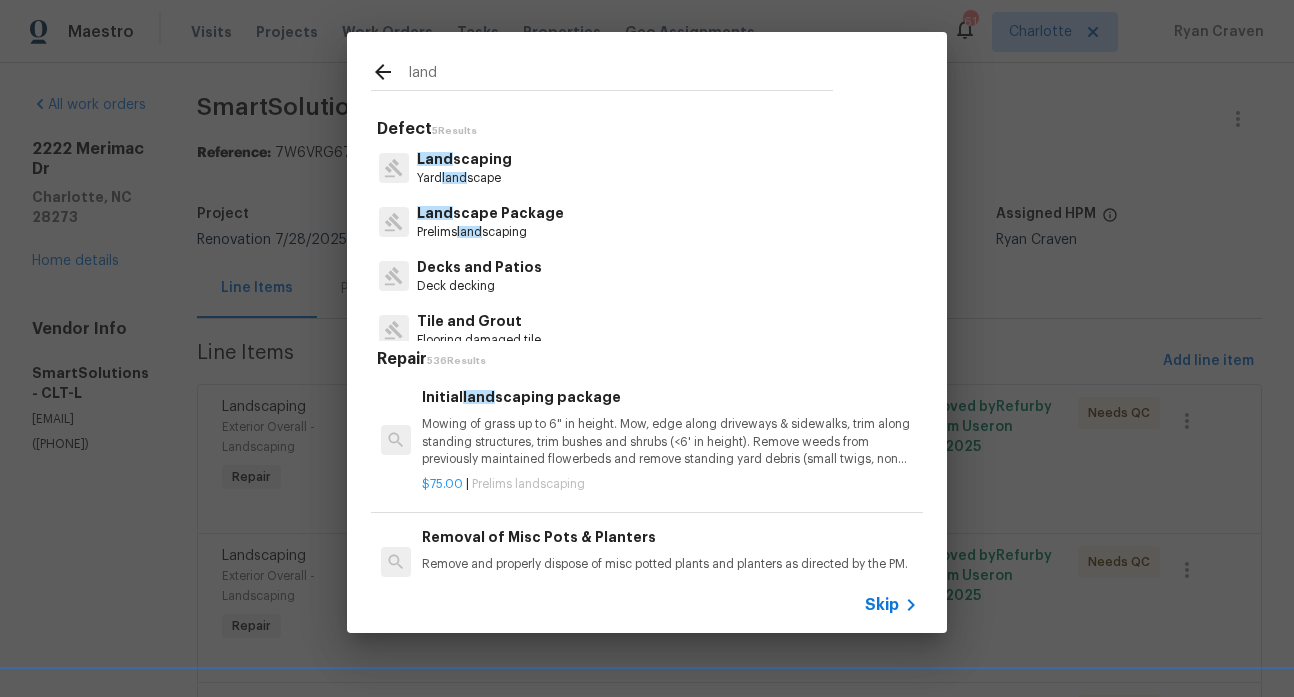 click on "Land scaping Yard  land scape" at bounding box center (647, 168) 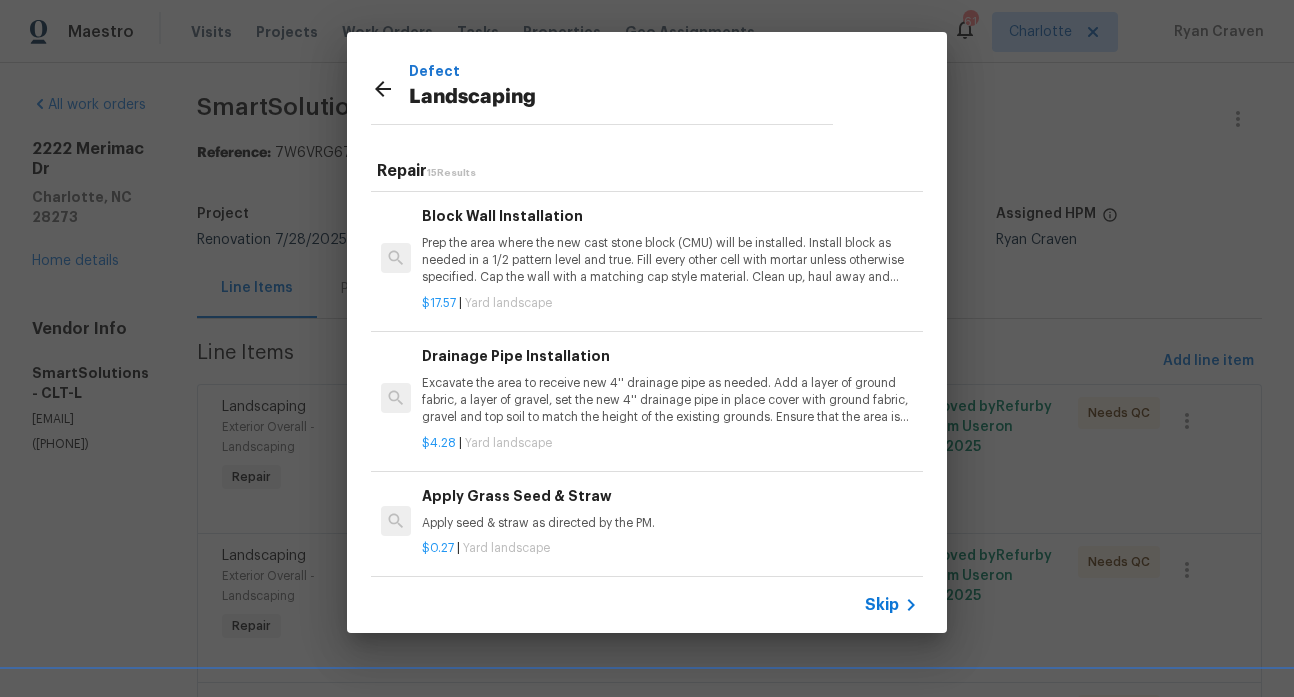 scroll, scrollTop: 1429, scrollLeft: 0, axis: vertical 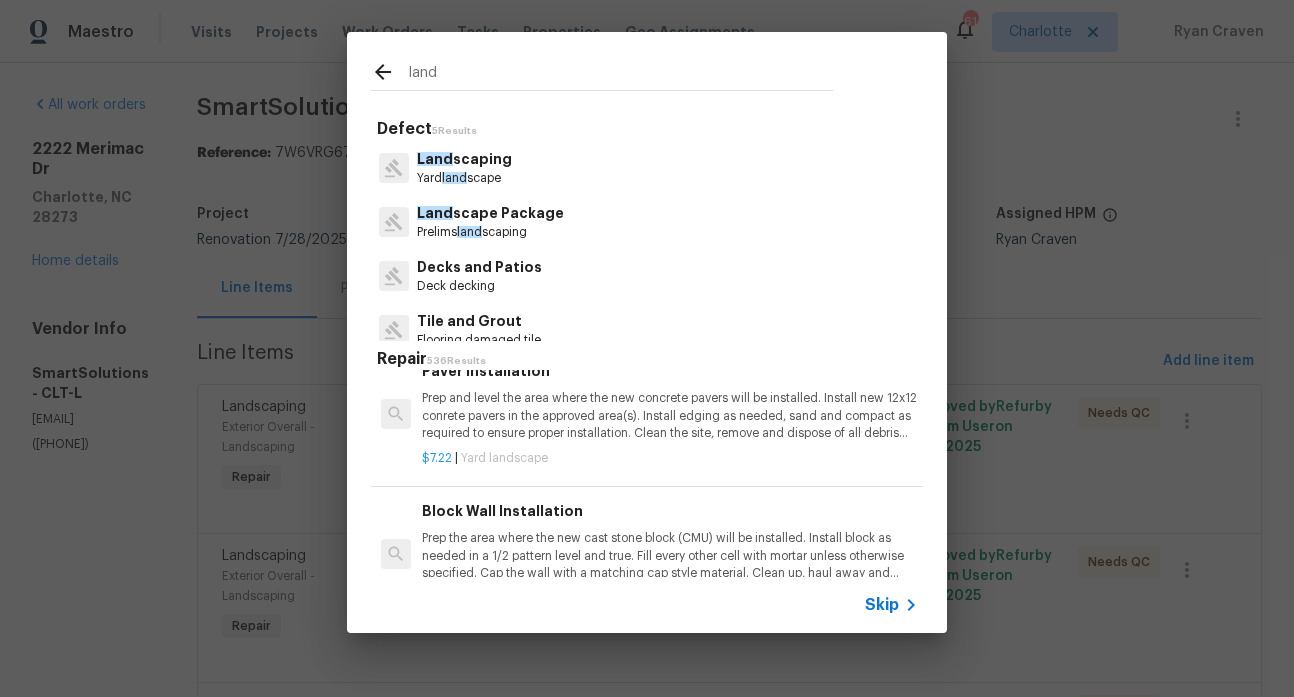 drag, startPoint x: 461, startPoint y: 68, endPoint x: 388, endPoint y: 74, distance: 73.24616 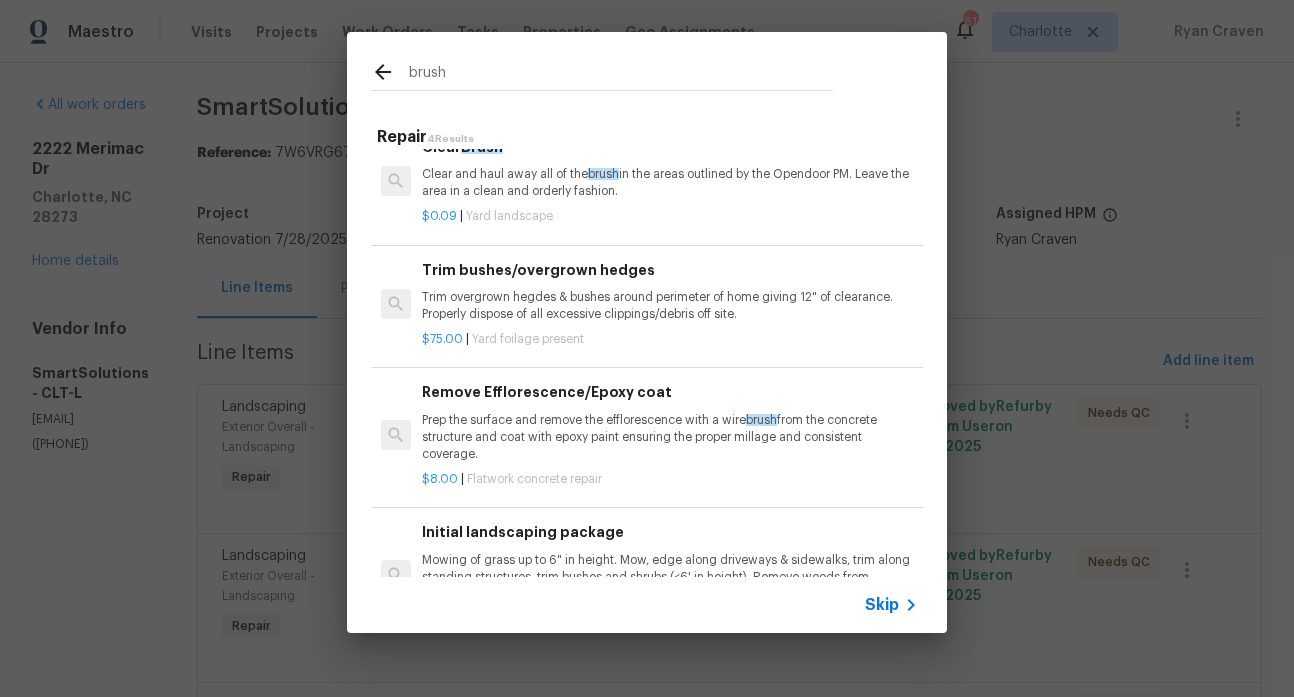 scroll, scrollTop: 44, scrollLeft: 0, axis: vertical 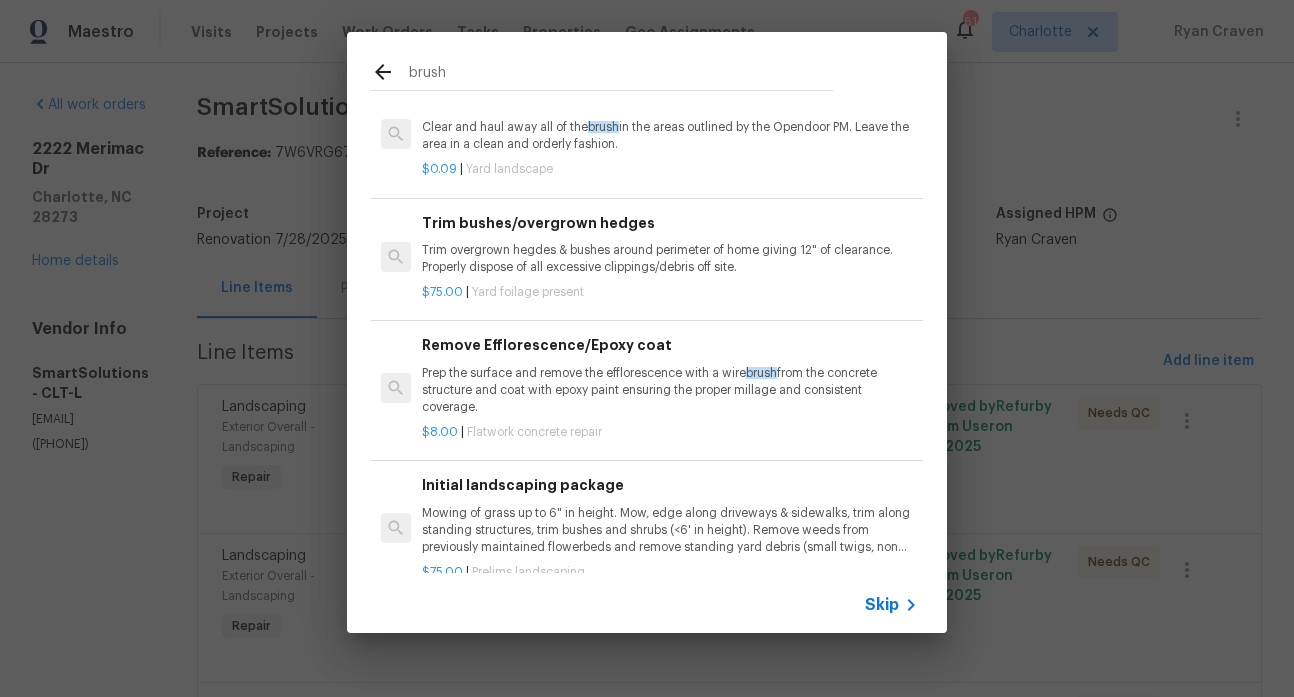 type on "brush" 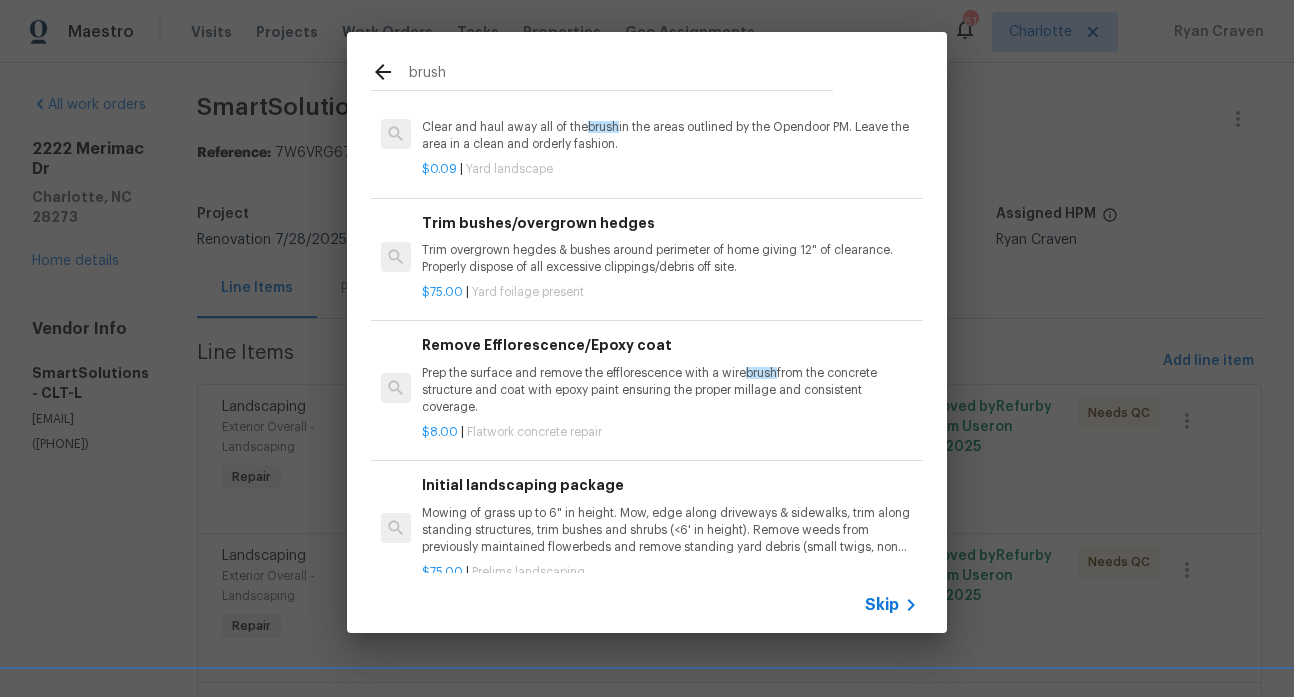 click on "brush" at bounding box center [603, 127] 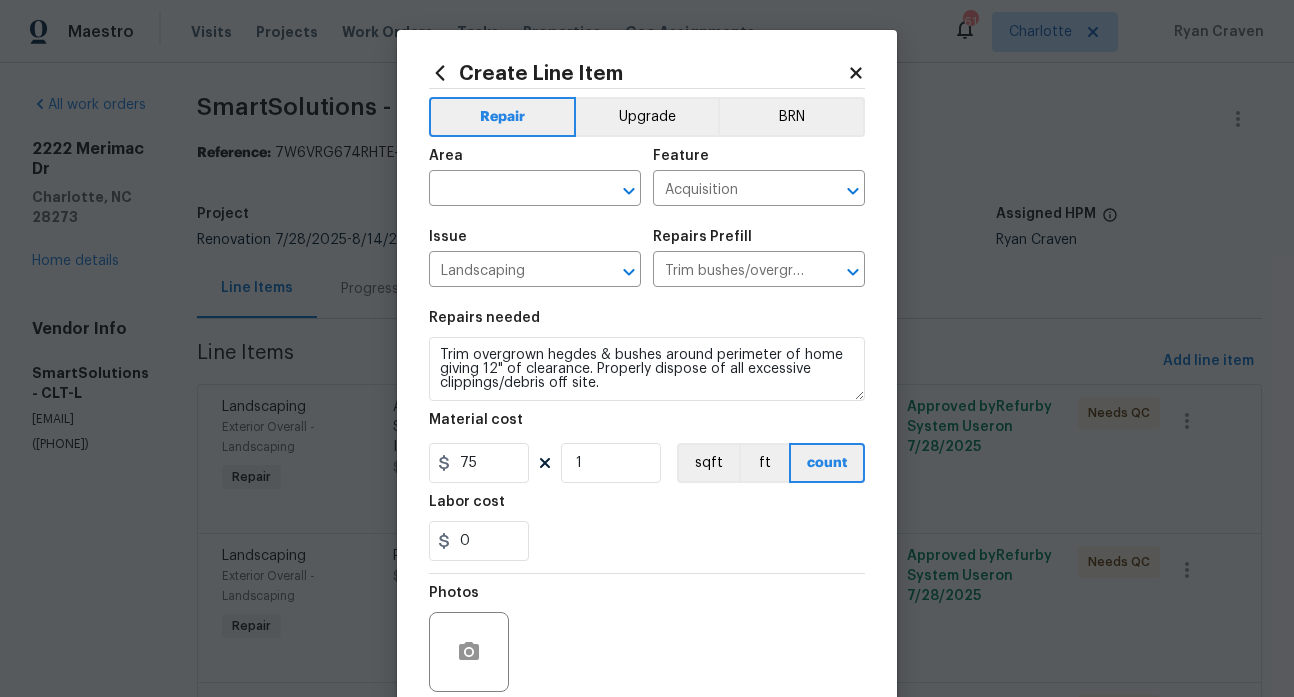 type on "Clear and haul away all of  the brush in the areas outlined by the Opendoor PM. Leave the area in a clean and orderly fashion." 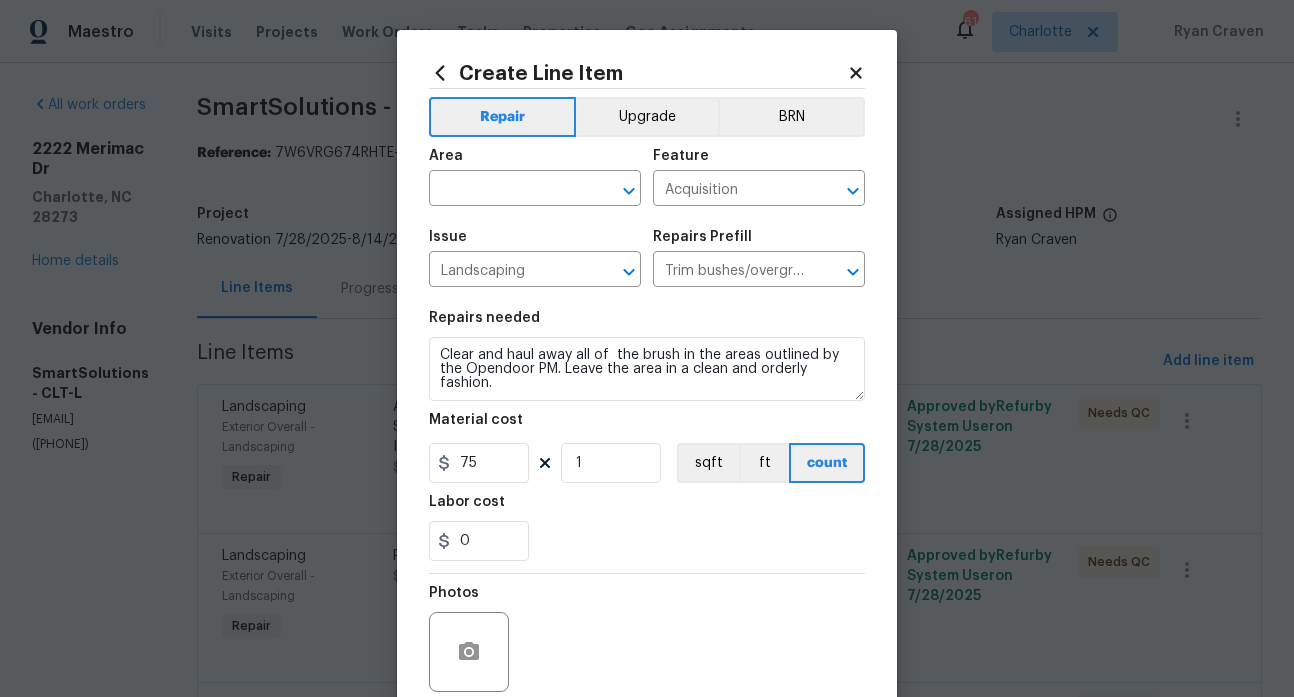 type on "Clear Brush $0.09" 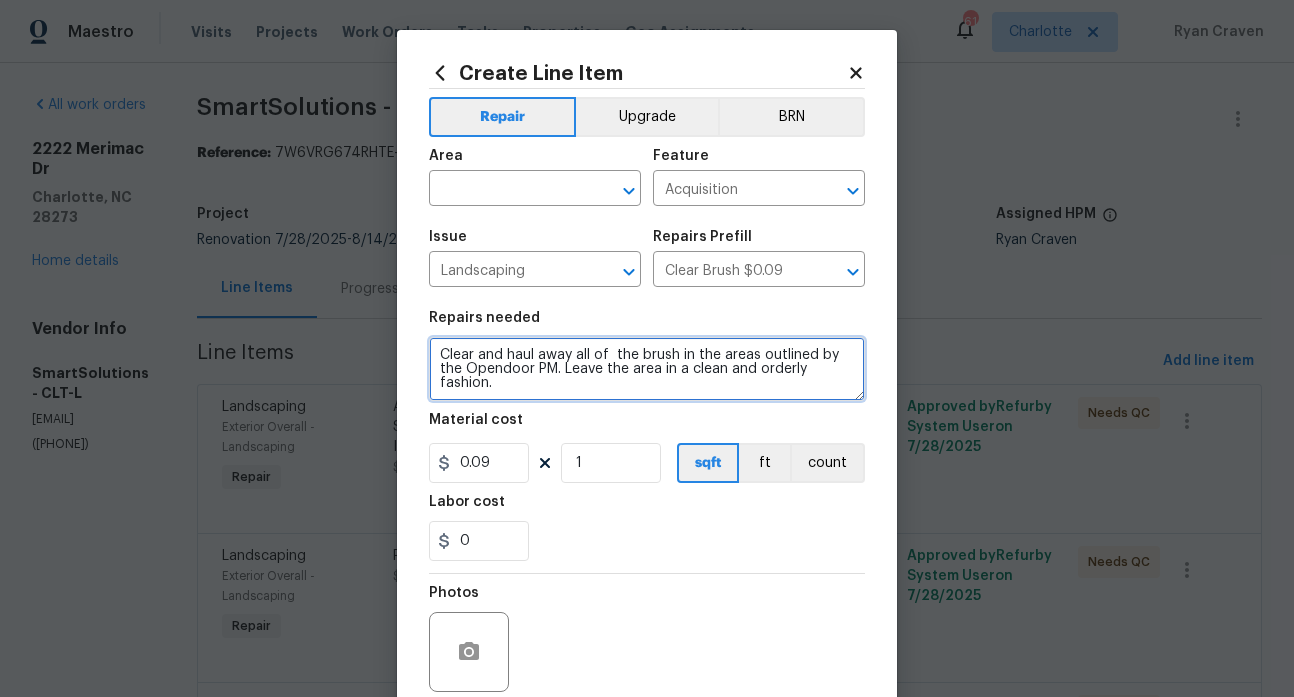 drag, startPoint x: 496, startPoint y: 384, endPoint x: 435, endPoint y: 337, distance: 77.00649 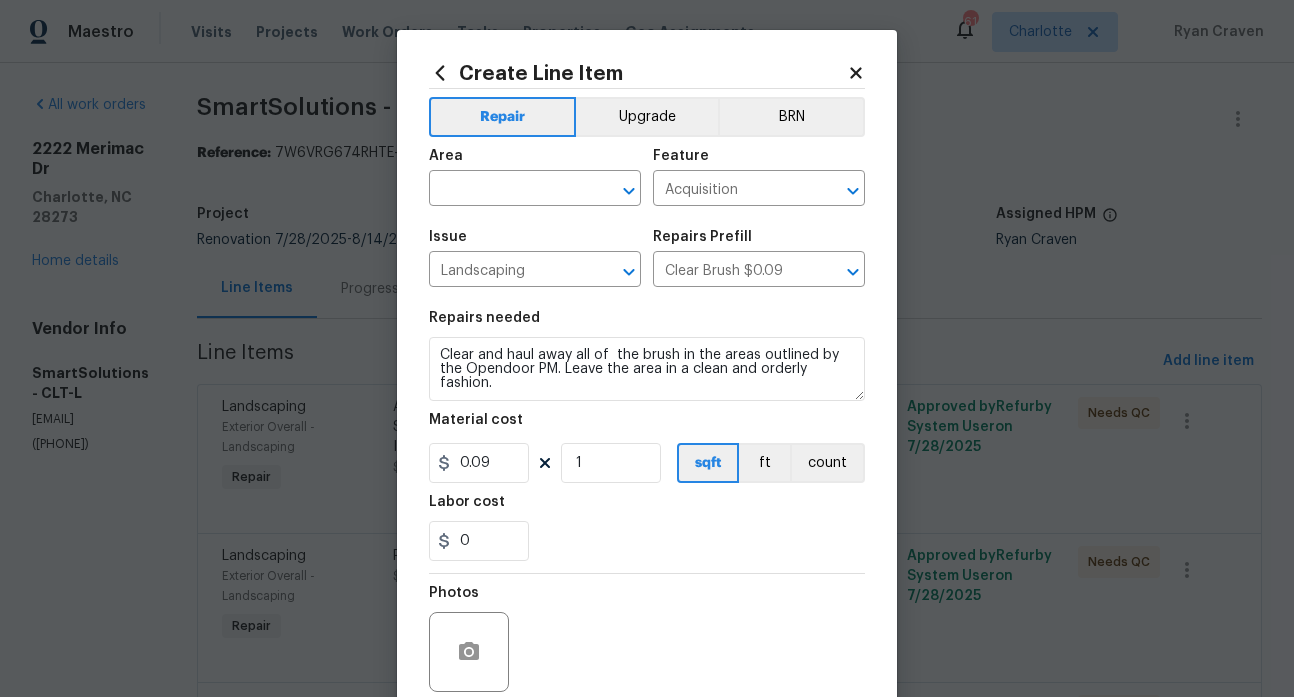 click 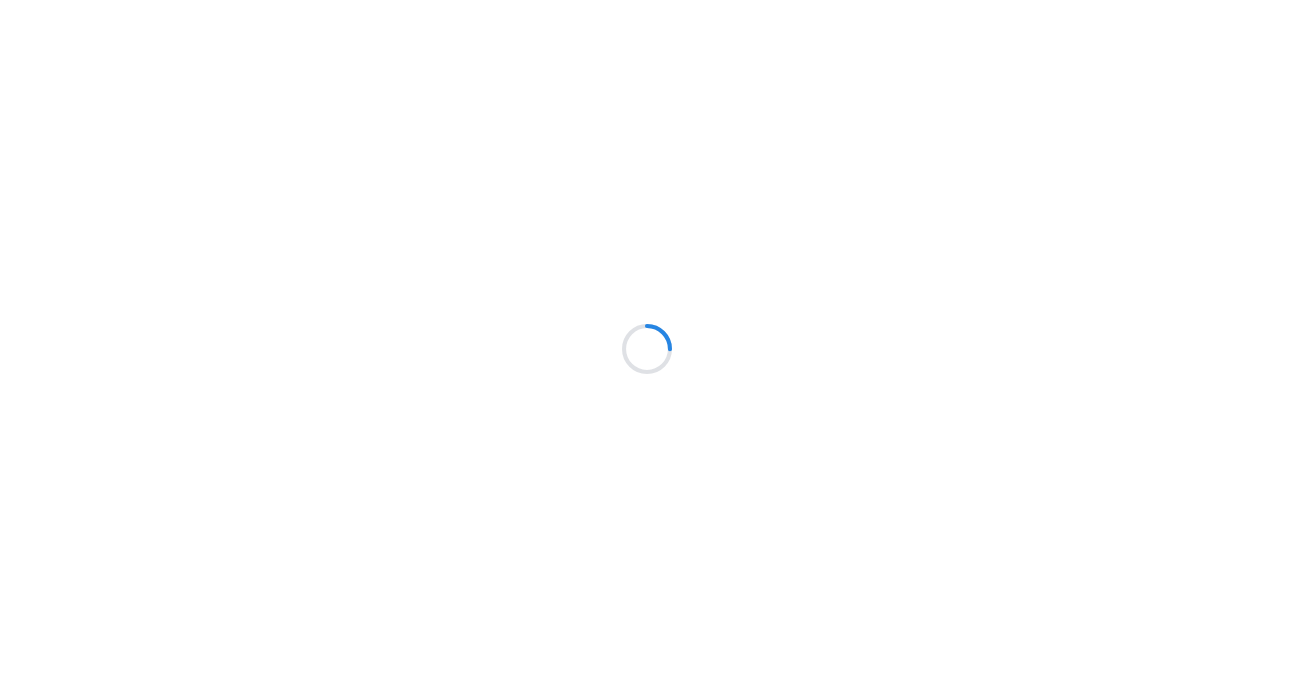 scroll, scrollTop: 0, scrollLeft: 0, axis: both 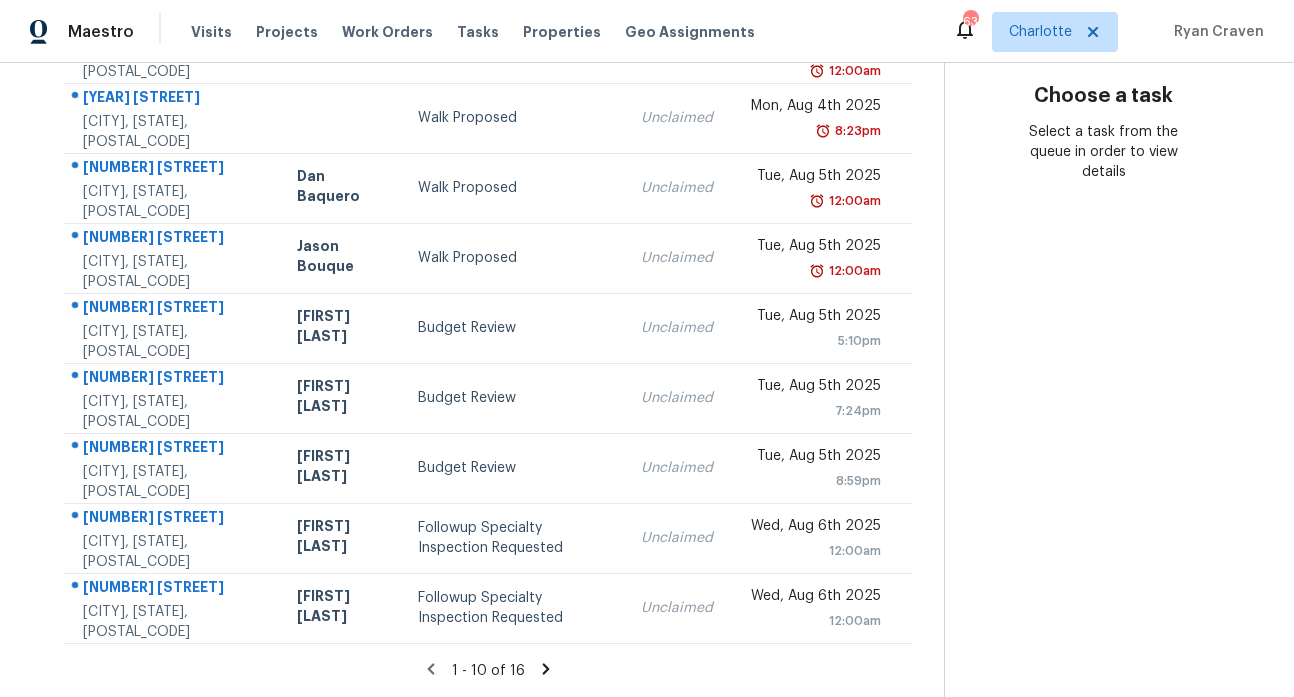 click 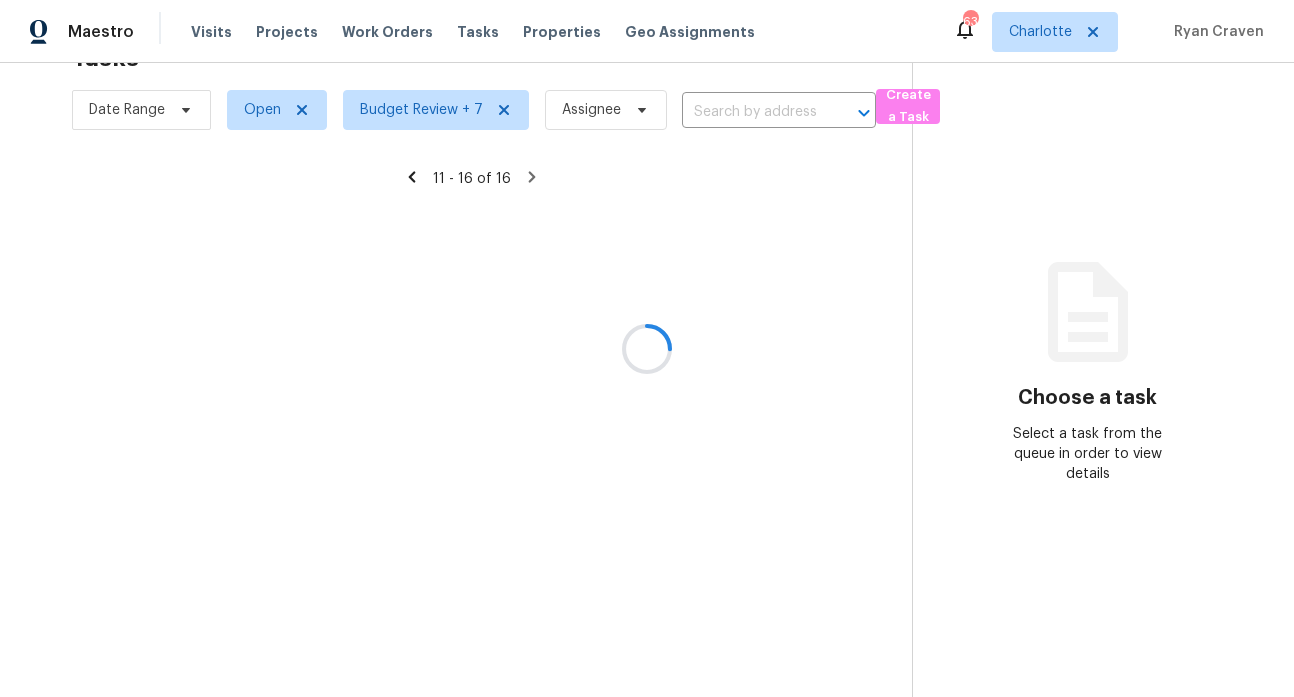 scroll, scrollTop: 138, scrollLeft: 0, axis: vertical 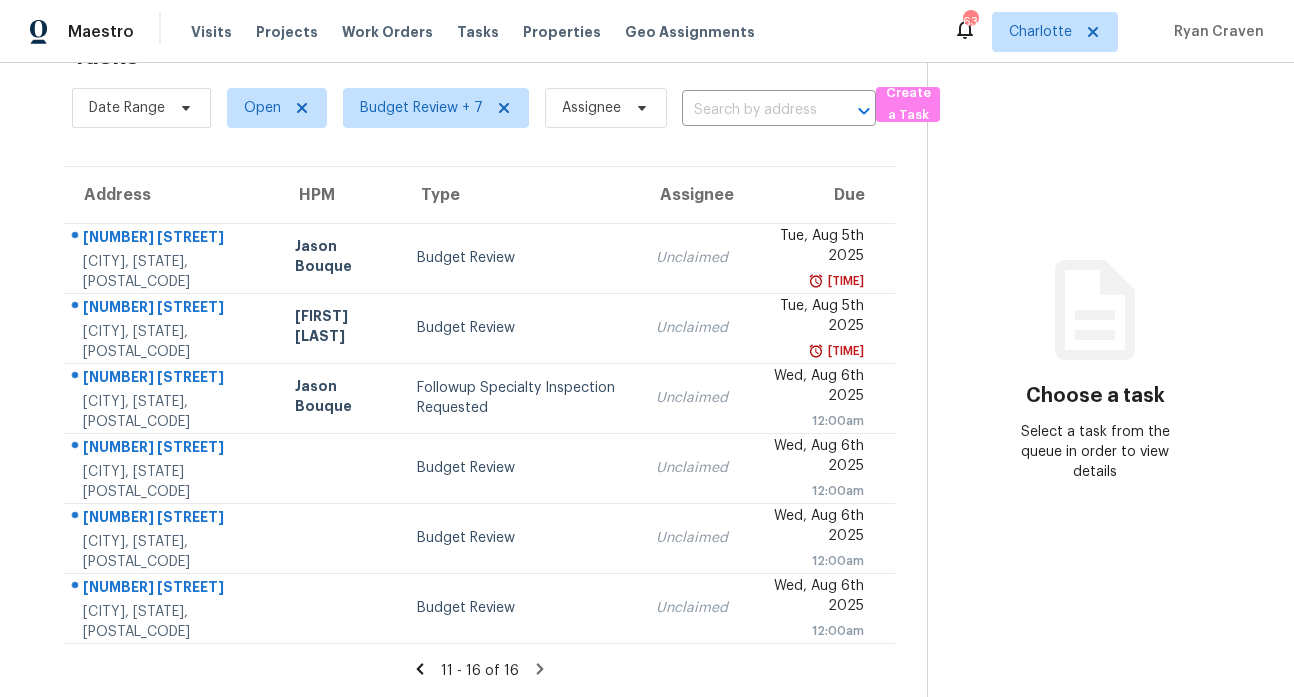 click 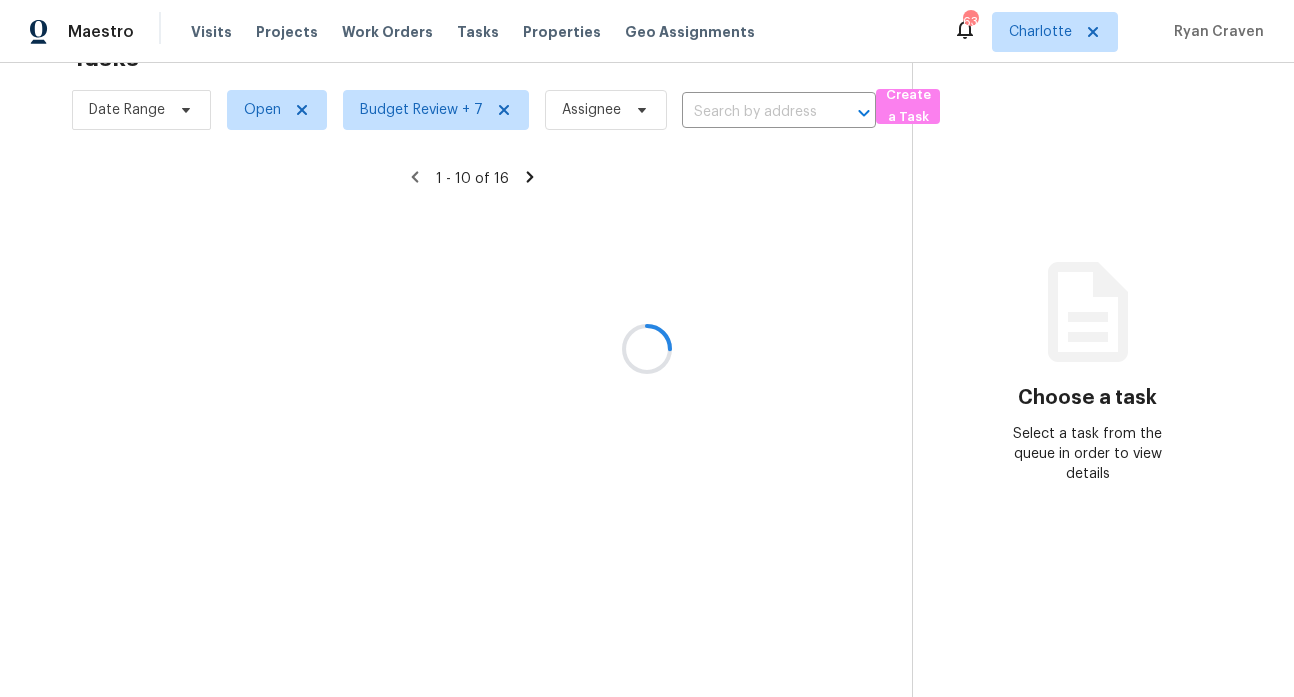scroll, scrollTop: 379, scrollLeft: 0, axis: vertical 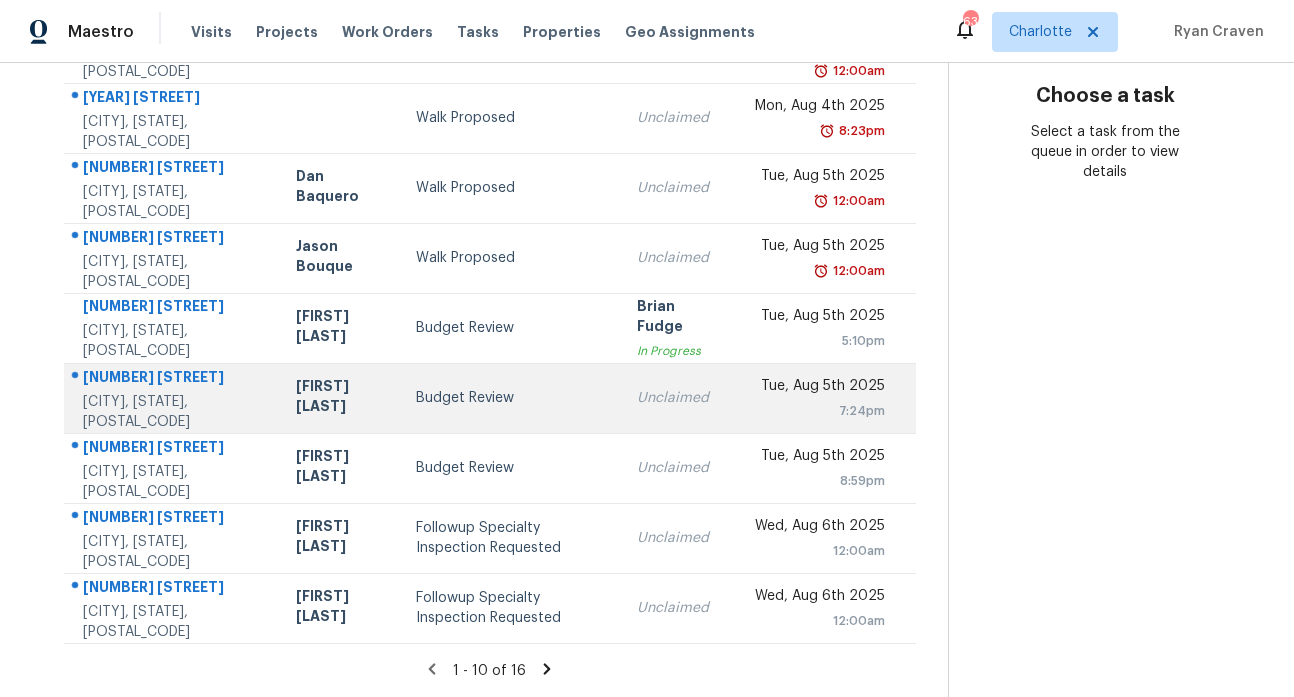 click on "[NUMBER] [STREET]" at bounding box center [173, 379] 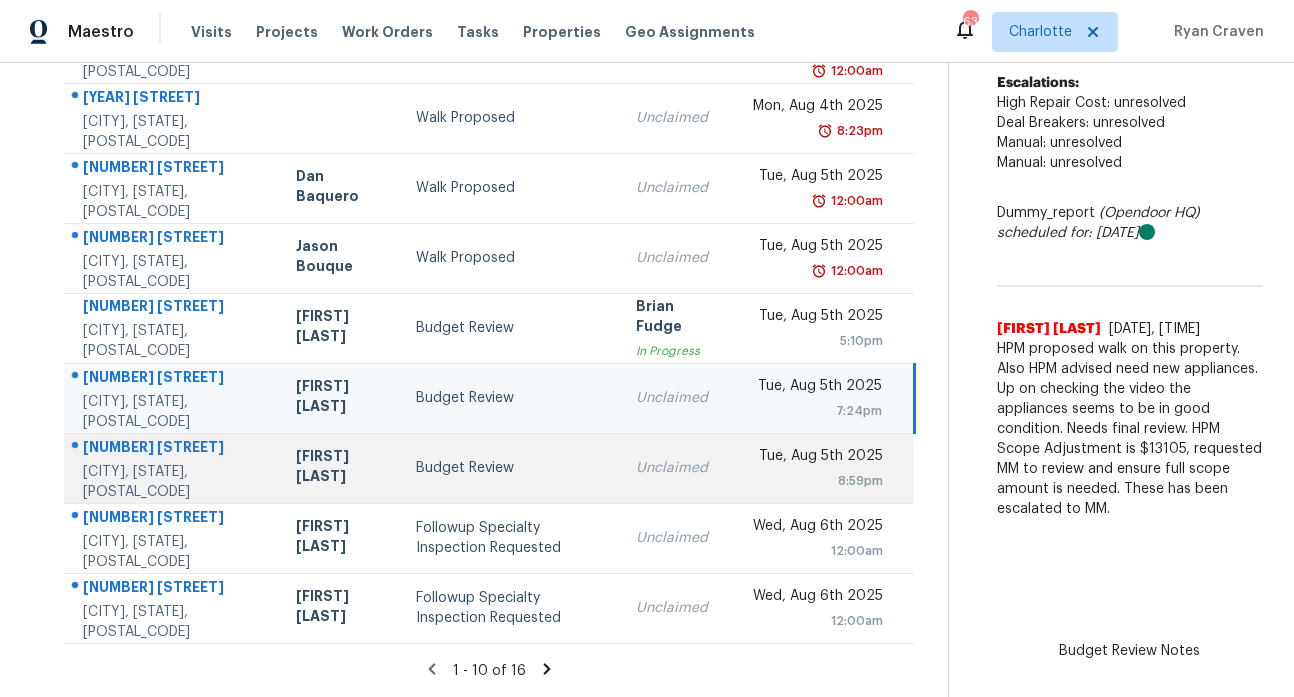 click on "[NUMBER] [STREET]" at bounding box center [173, 449] 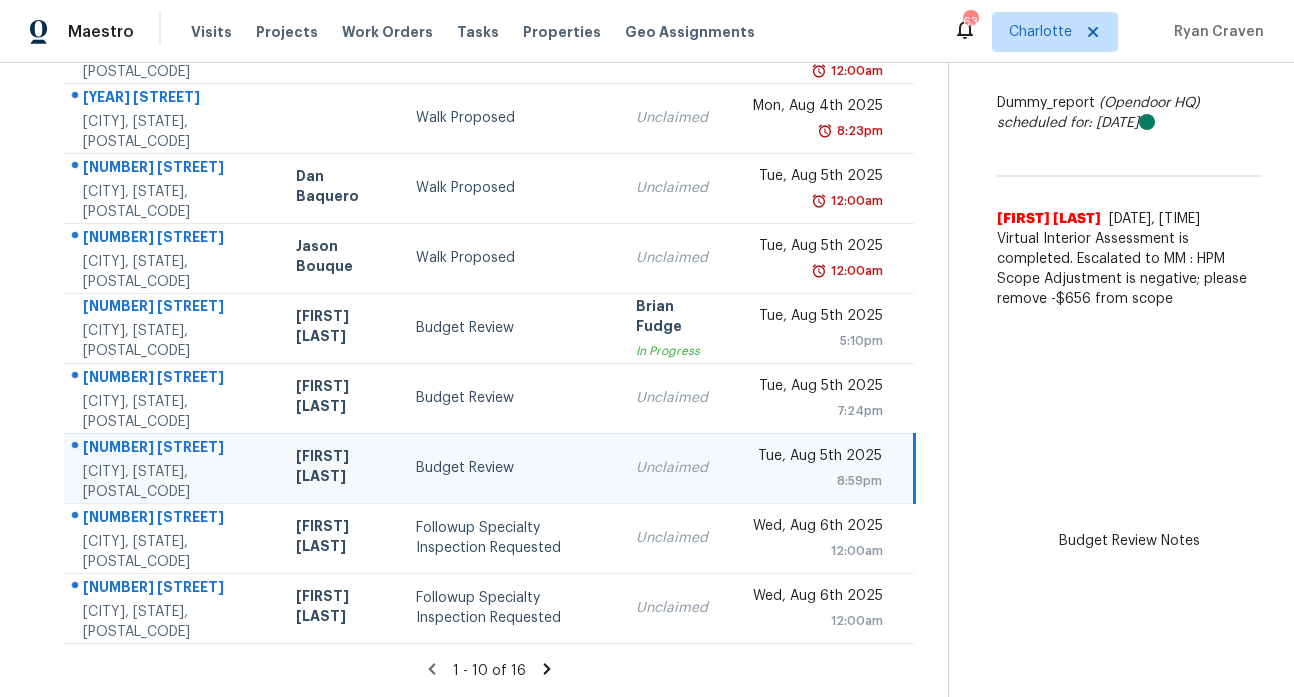 scroll, scrollTop: 6, scrollLeft: 0, axis: vertical 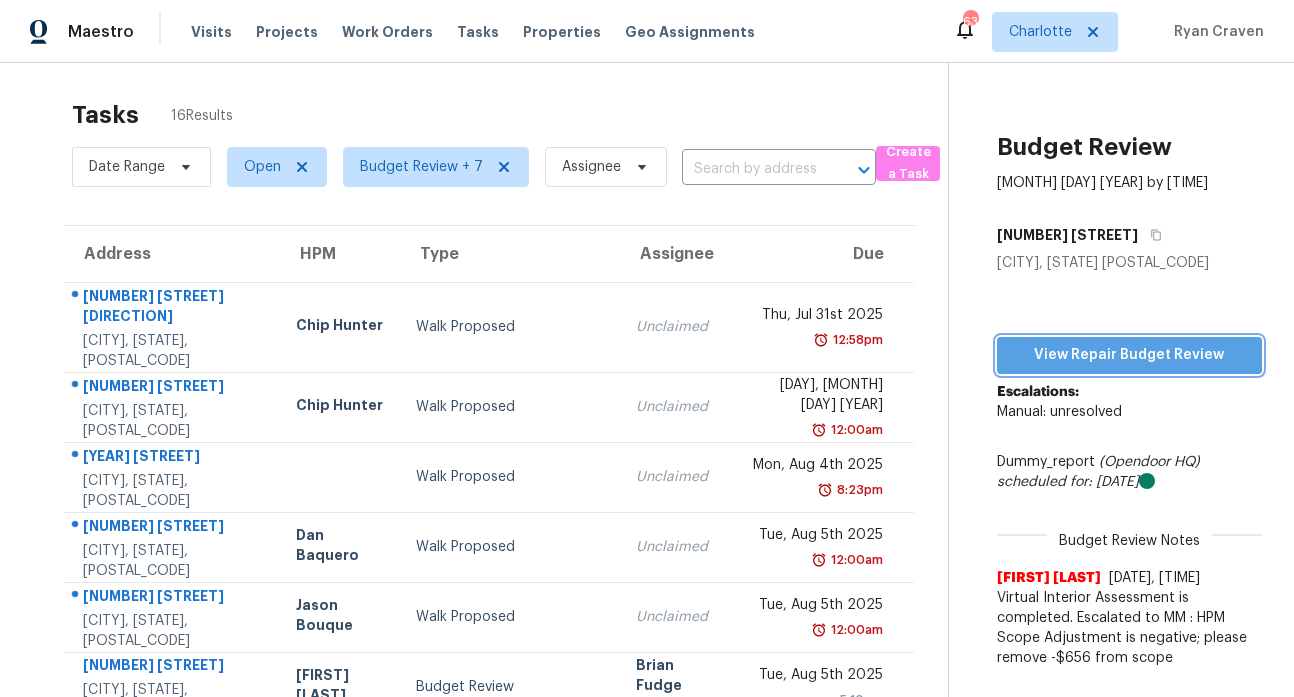 click on "View Repair Budget Review" at bounding box center [1129, 355] 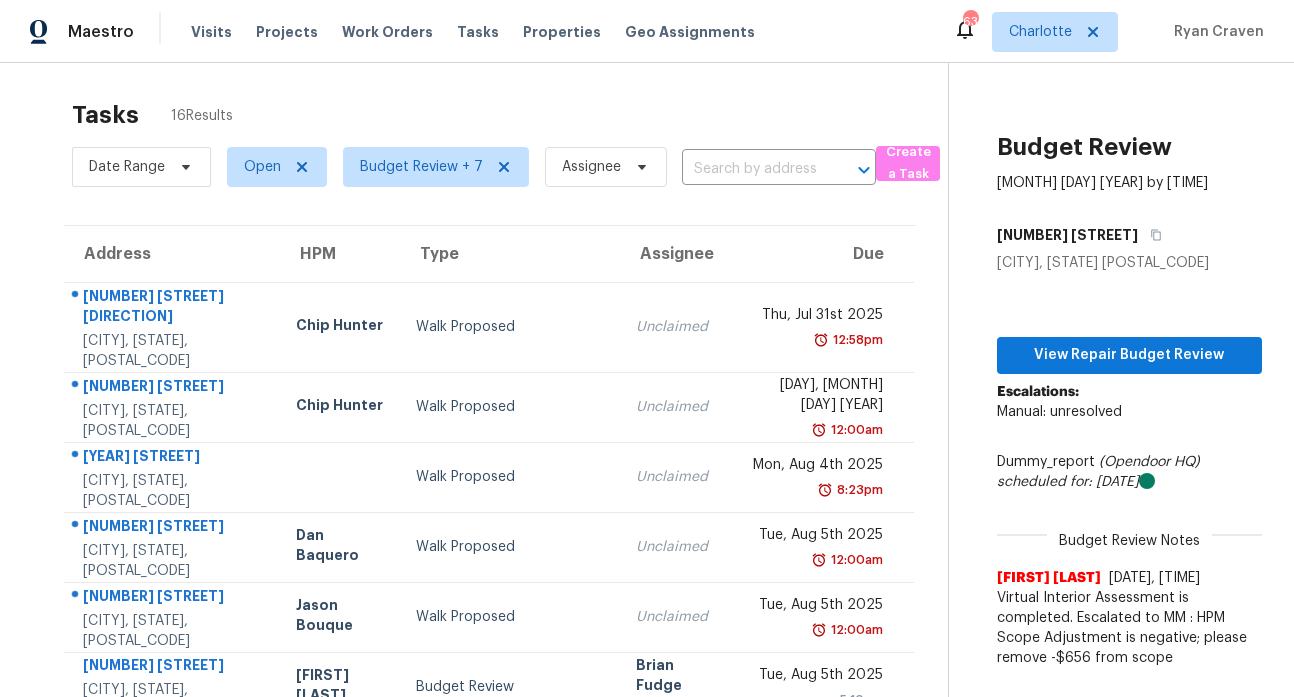 click on "Tasks 16  Results" at bounding box center (510, 115) 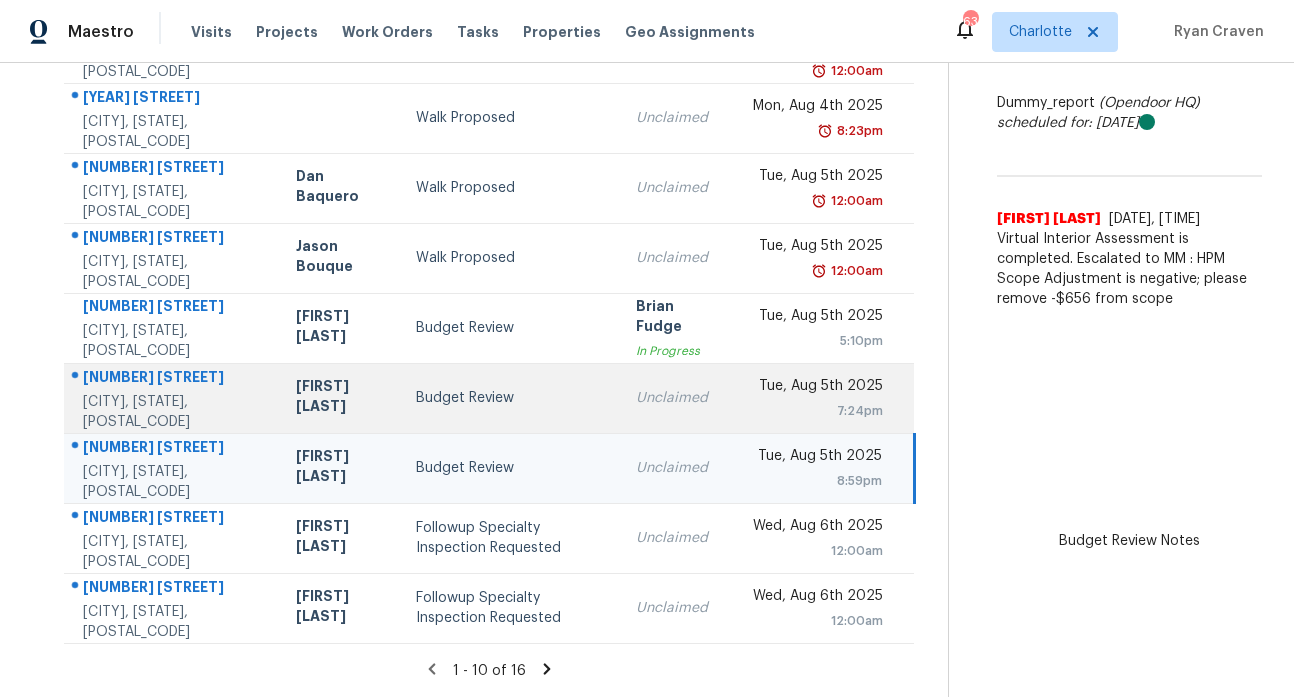 scroll, scrollTop: 379, scrollLeft: 0, axis: vertical 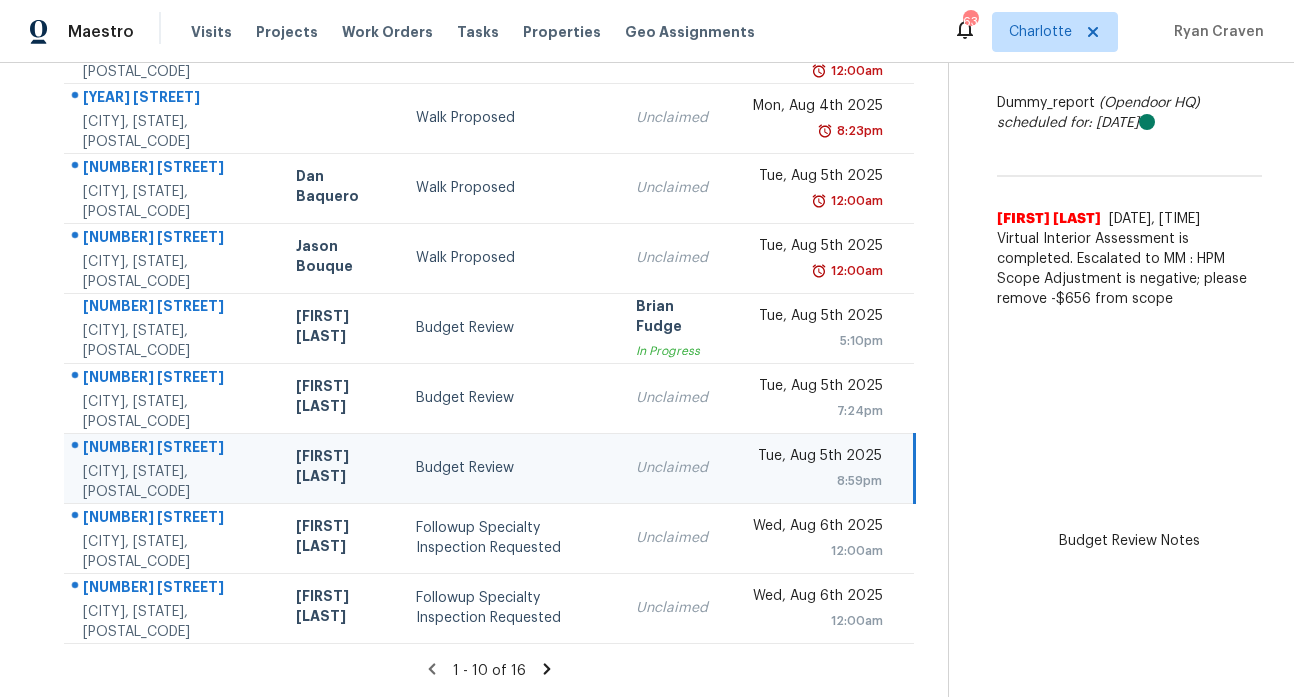 click on "Budget Review Aug 5th 2025 by 8:59pm 114 Harborough Ave Troutman, NC 28166 View Repair Budget Review Escalations:  Manual: unresolved Dummy_report   (Opendoor HQ)    scheduled for: 8/4/2025  Budget Review Notes Pavithran Omsekar 8/4/25, 20:59 Virtual Interior Assessment is completed. Escalated to MM : HPM Scope Adjustment is negative; please remove -$656 from scope" at bounding box center [1105, 197] 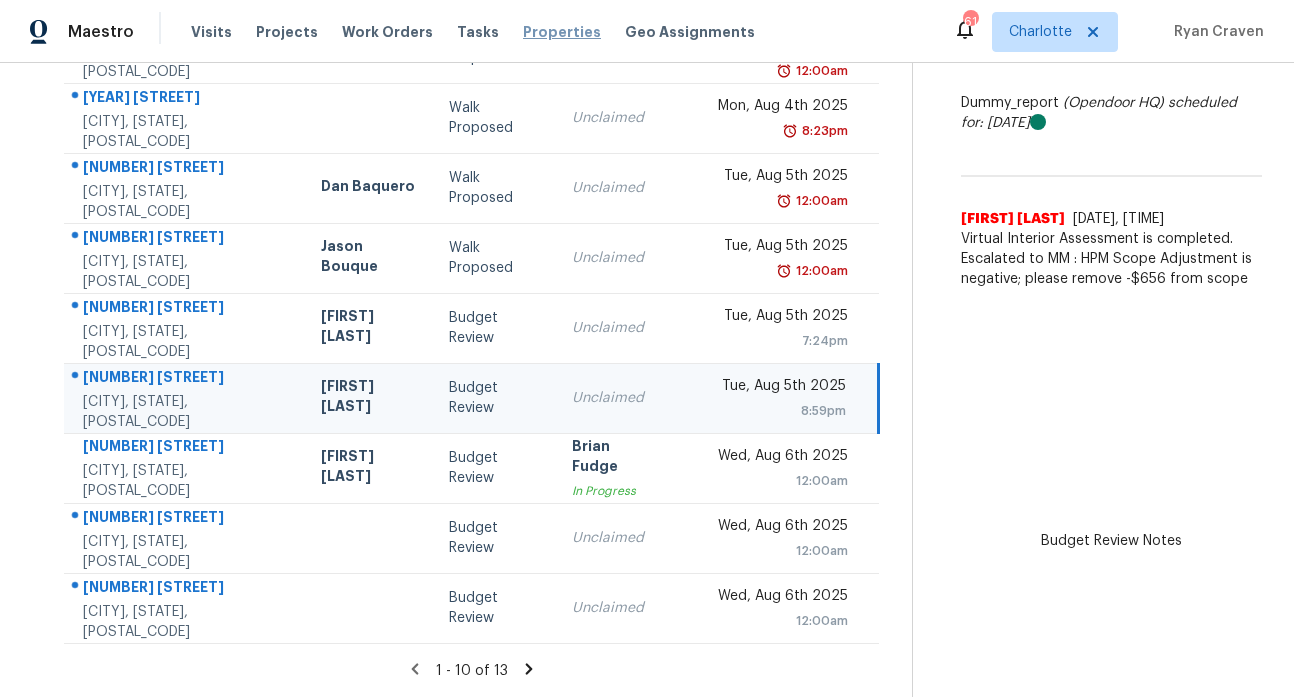 scroll, scrollTop: 359, scrollLeft: 0, axis: vertical 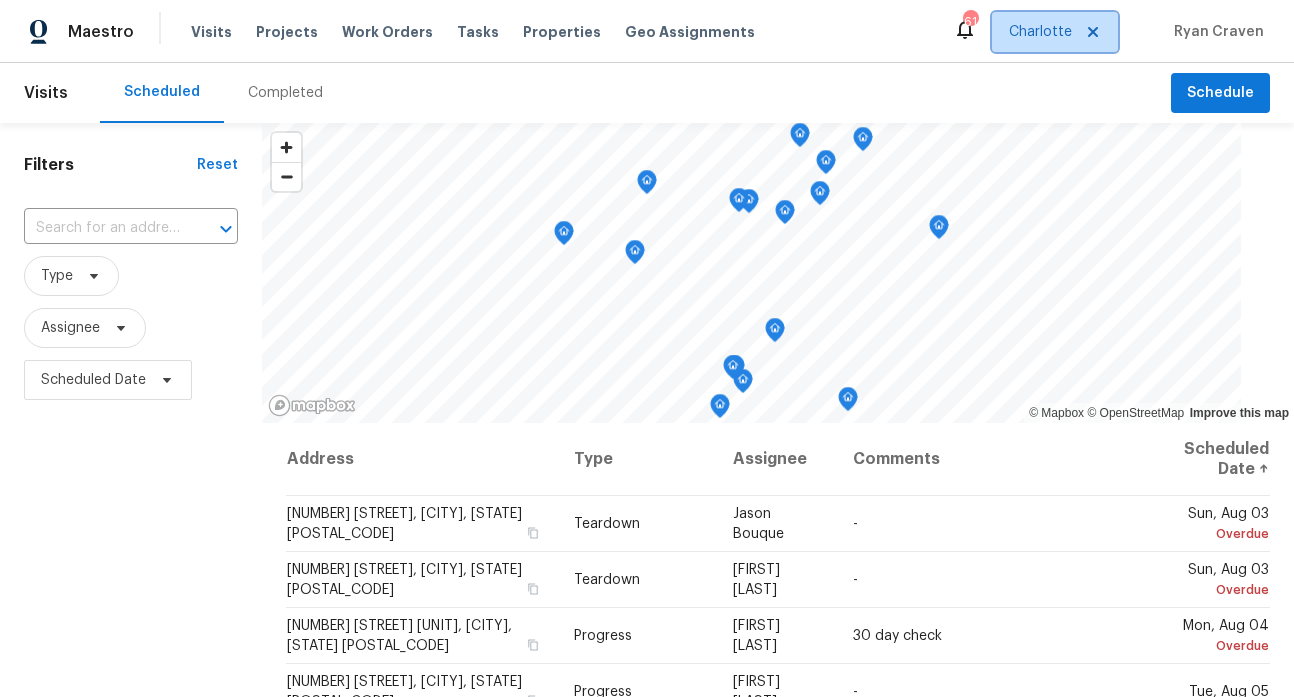 click on "Charlotte" at bounding box center [1040, 32] 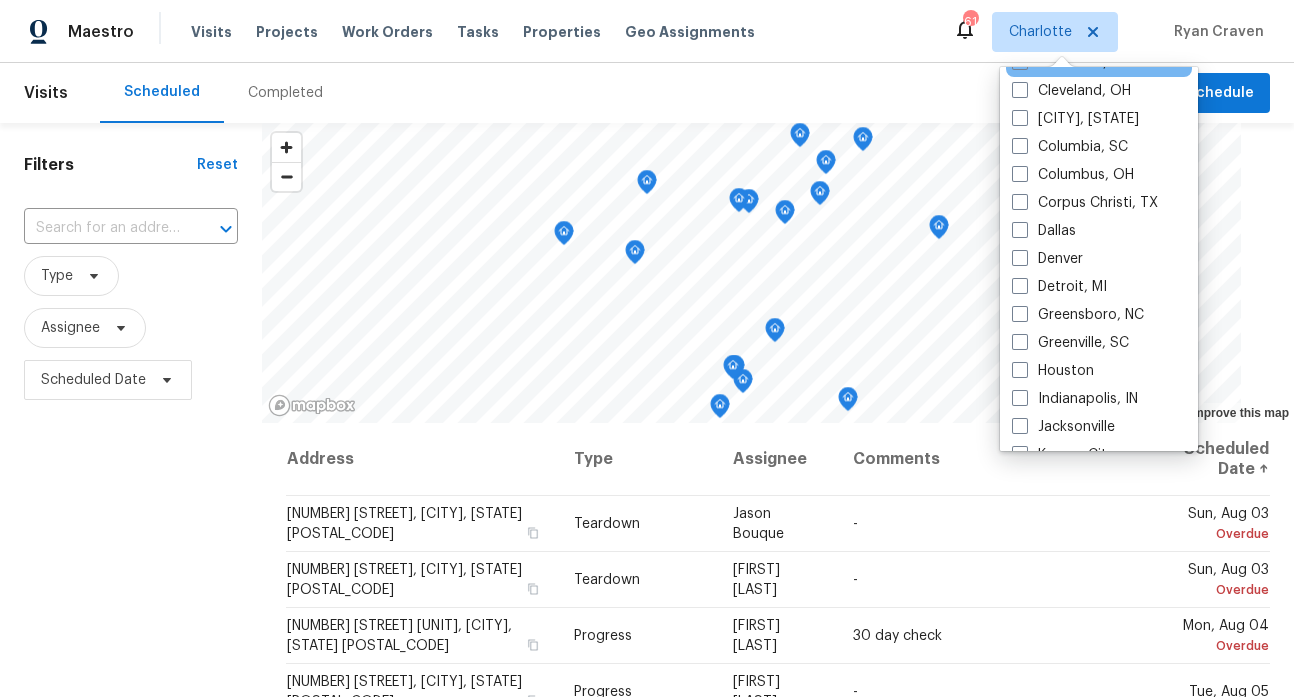 scroll, scrollTop: 415, scrollLeft: 0, axis: vertical 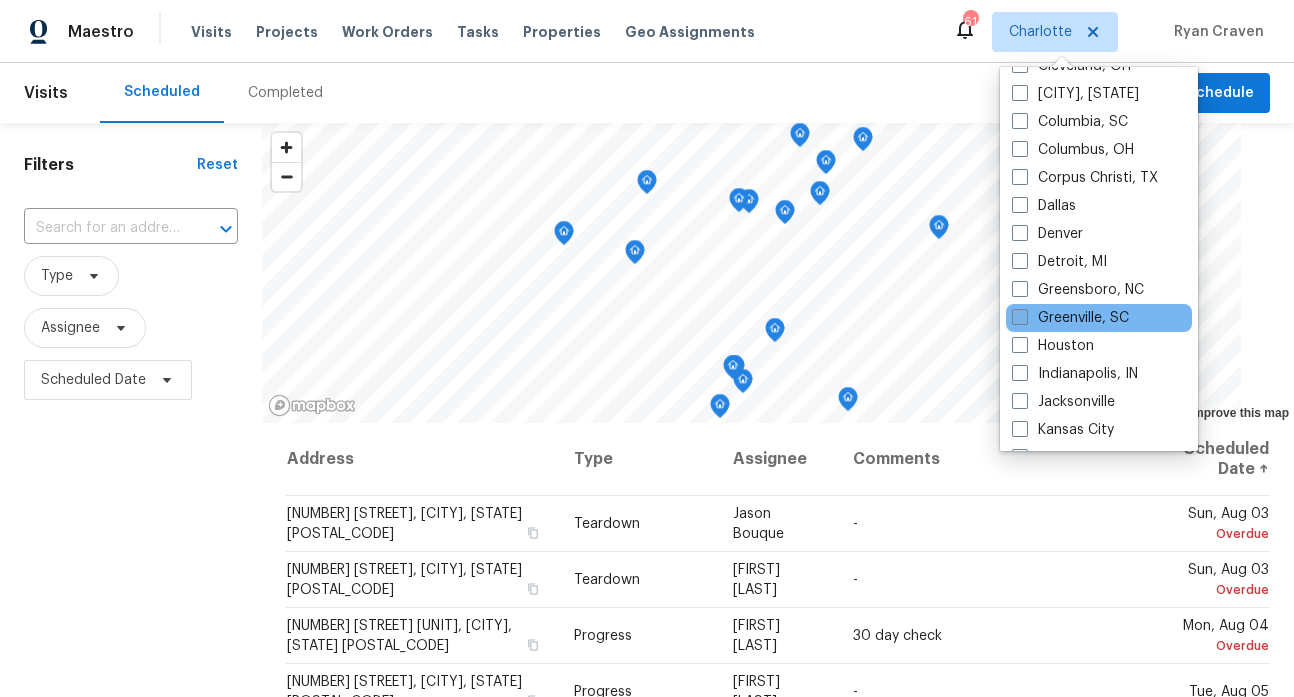 click at bounding box center (1020, 317) 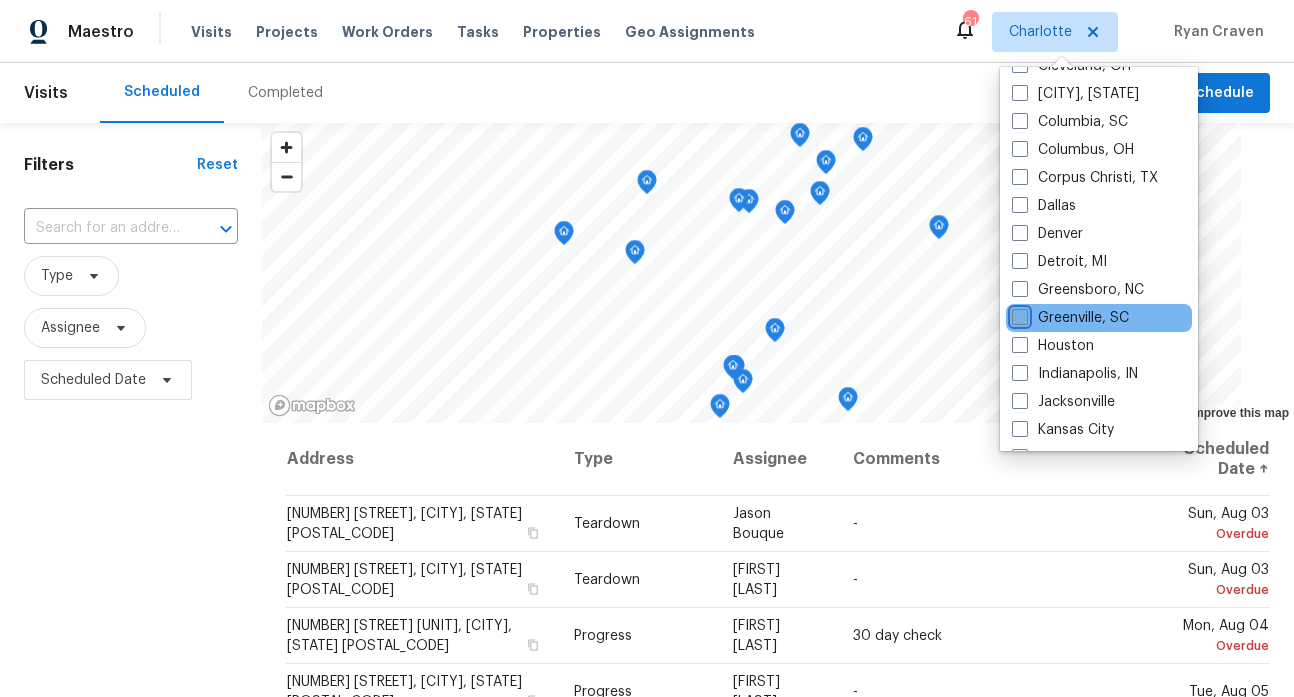 click on "Greenville, SC" at bounding box center (1018, 314) 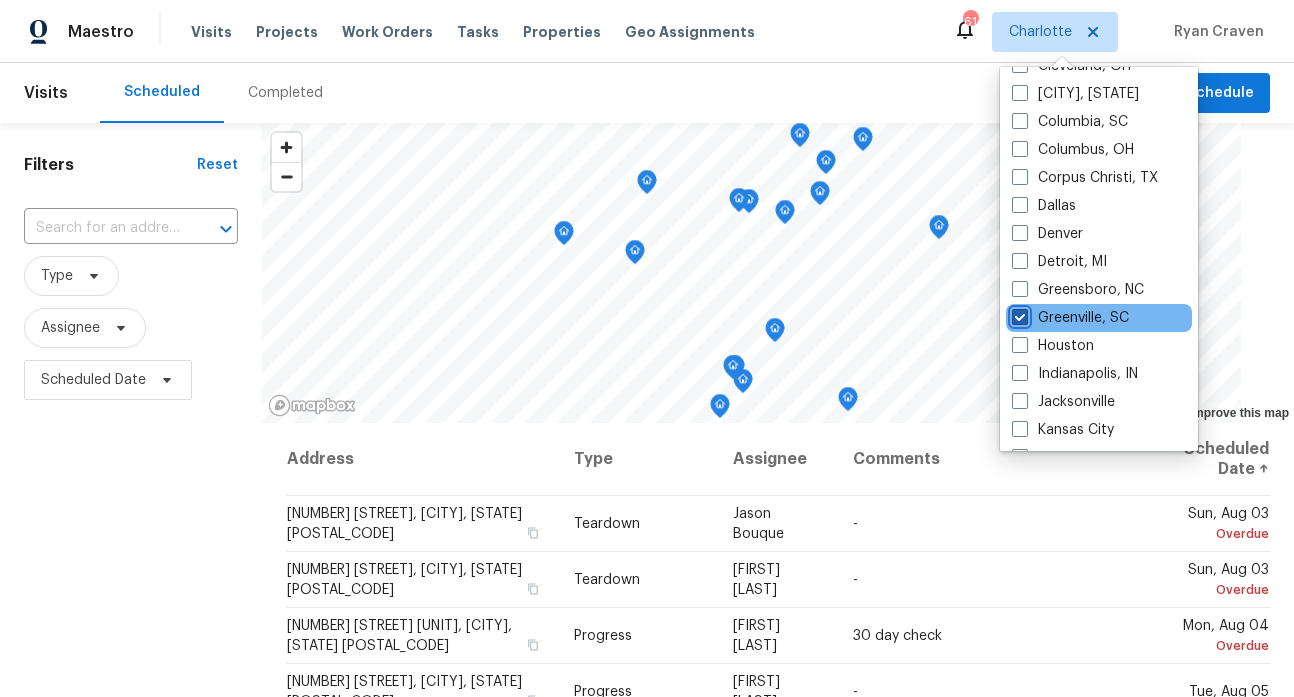 checkbox on "true" 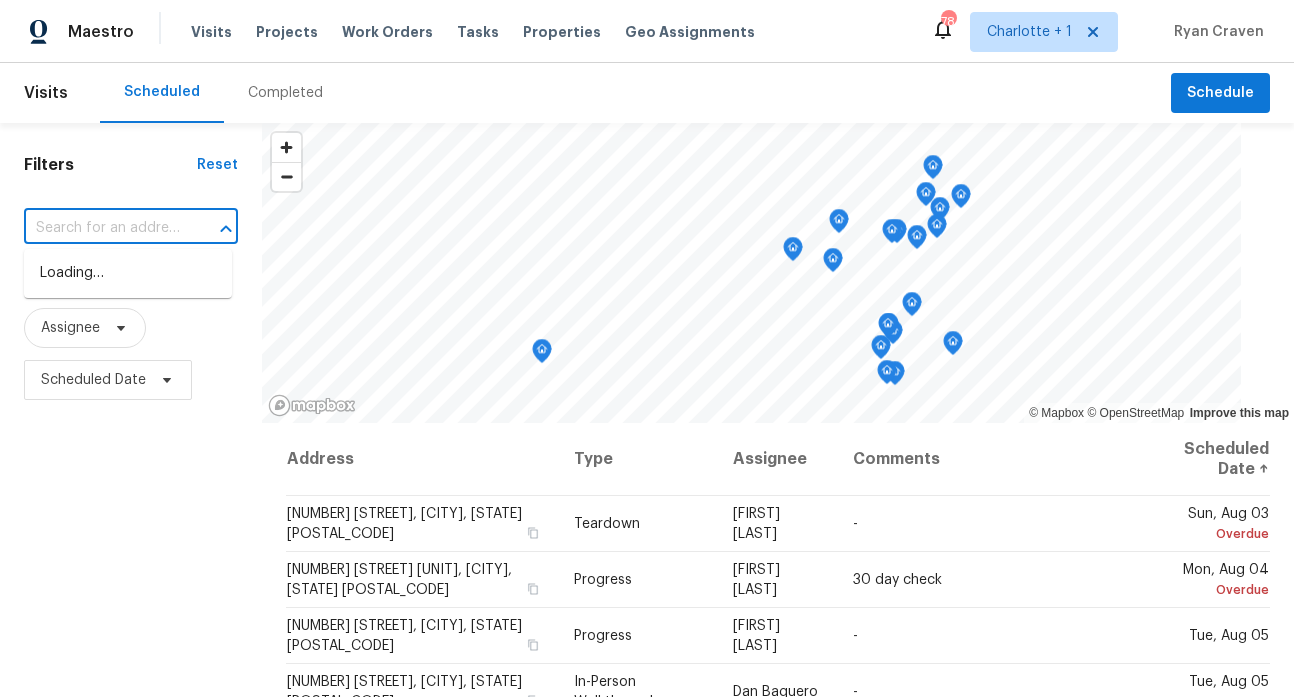 click at bounding box center (103, 228) 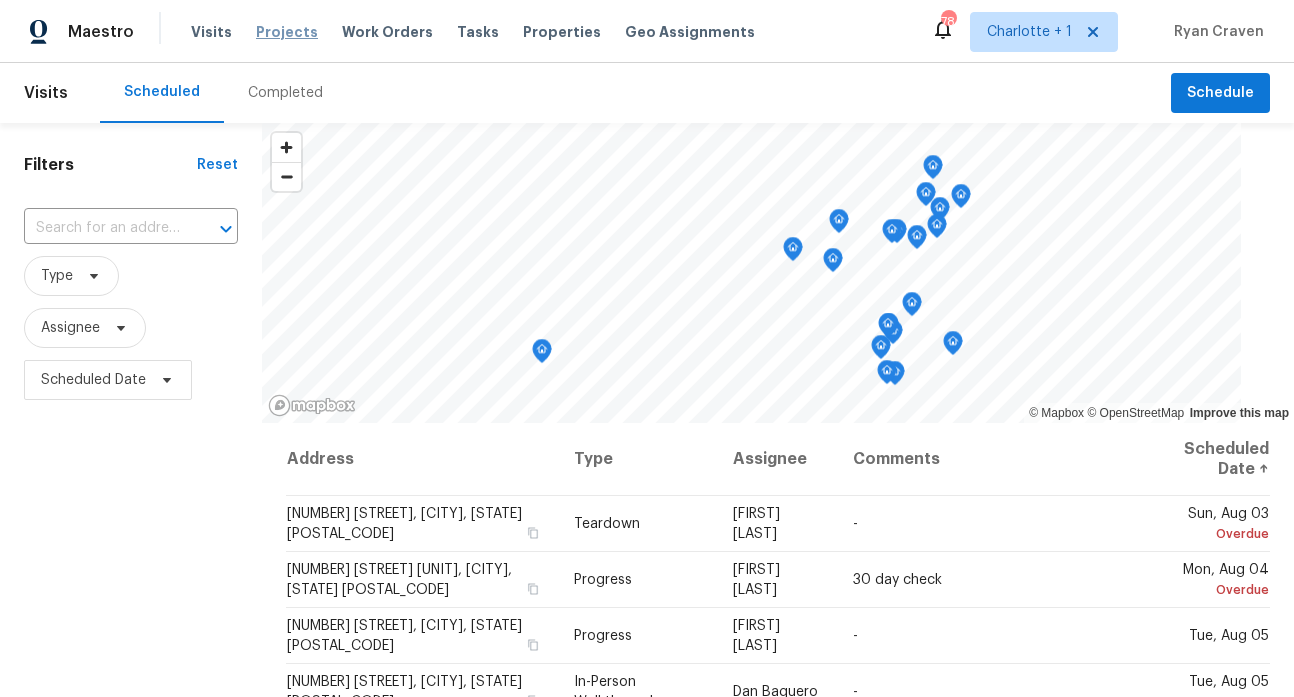 click on "Projects" at bounding box center (287, 32) 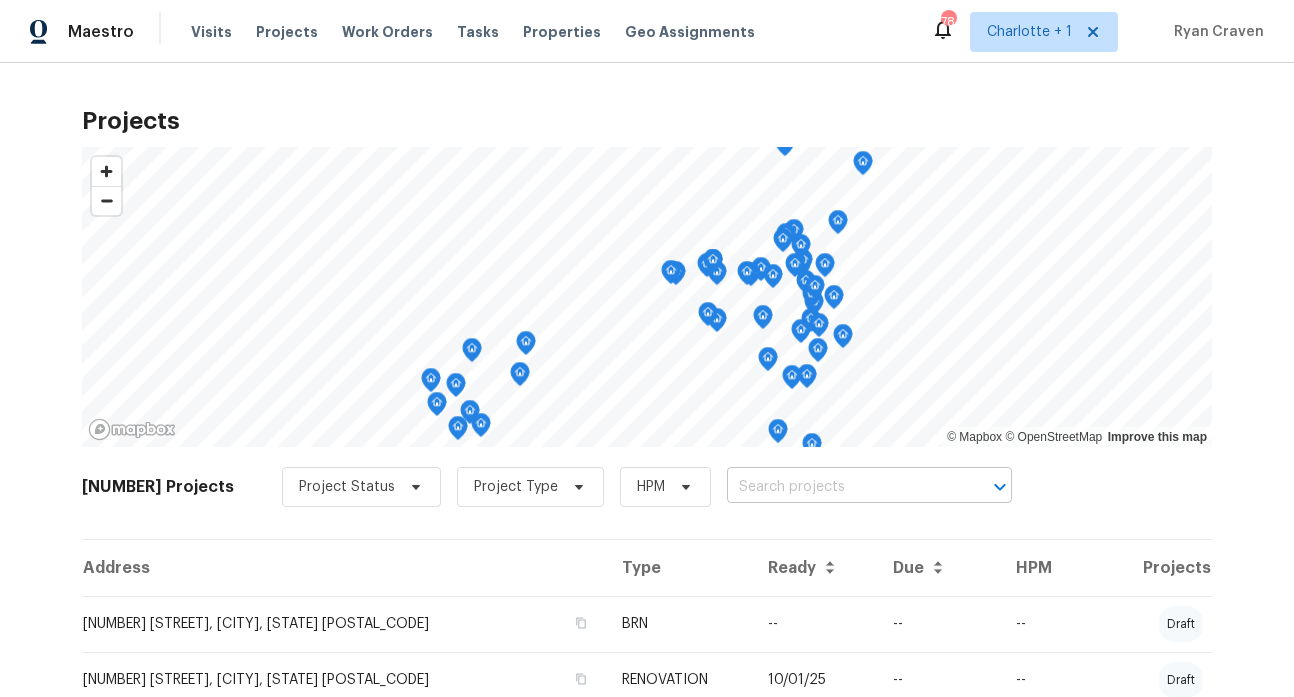 click at bounding box center (841, 487) 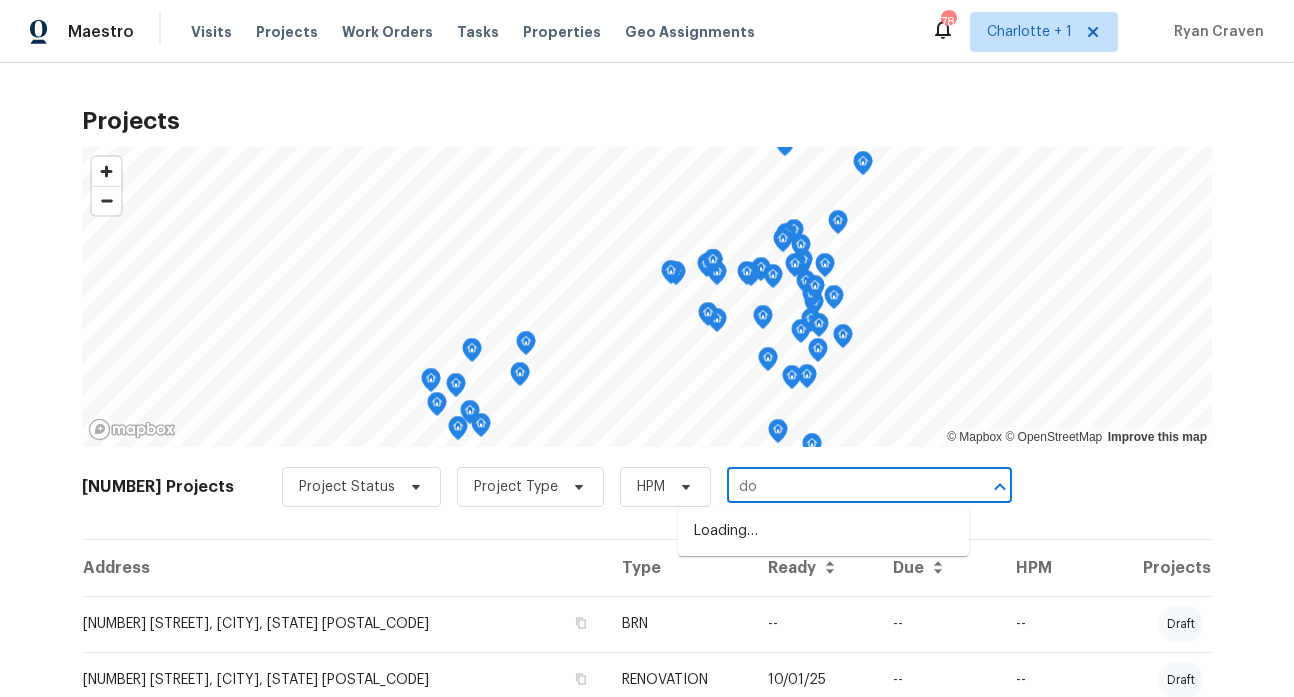 type on "d" 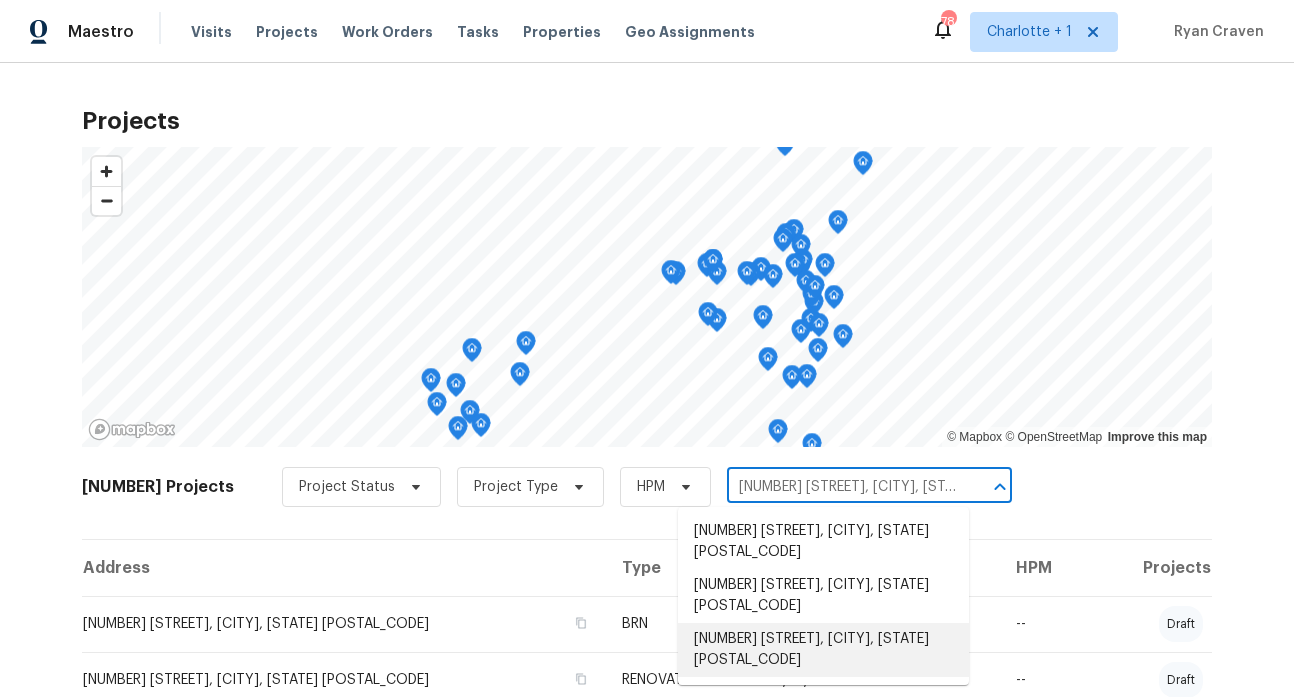 type on "cottonwood" 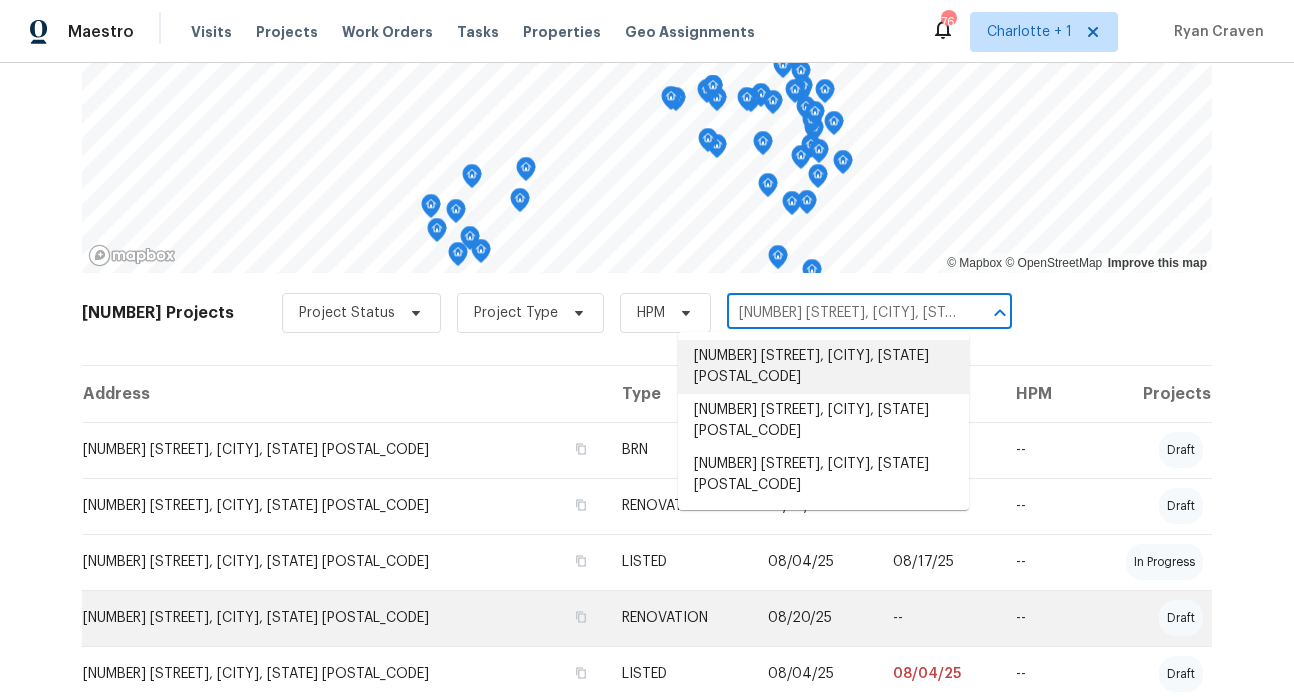 scroll, scrollTop: 175, scrollLeft: 0, axis: vertical 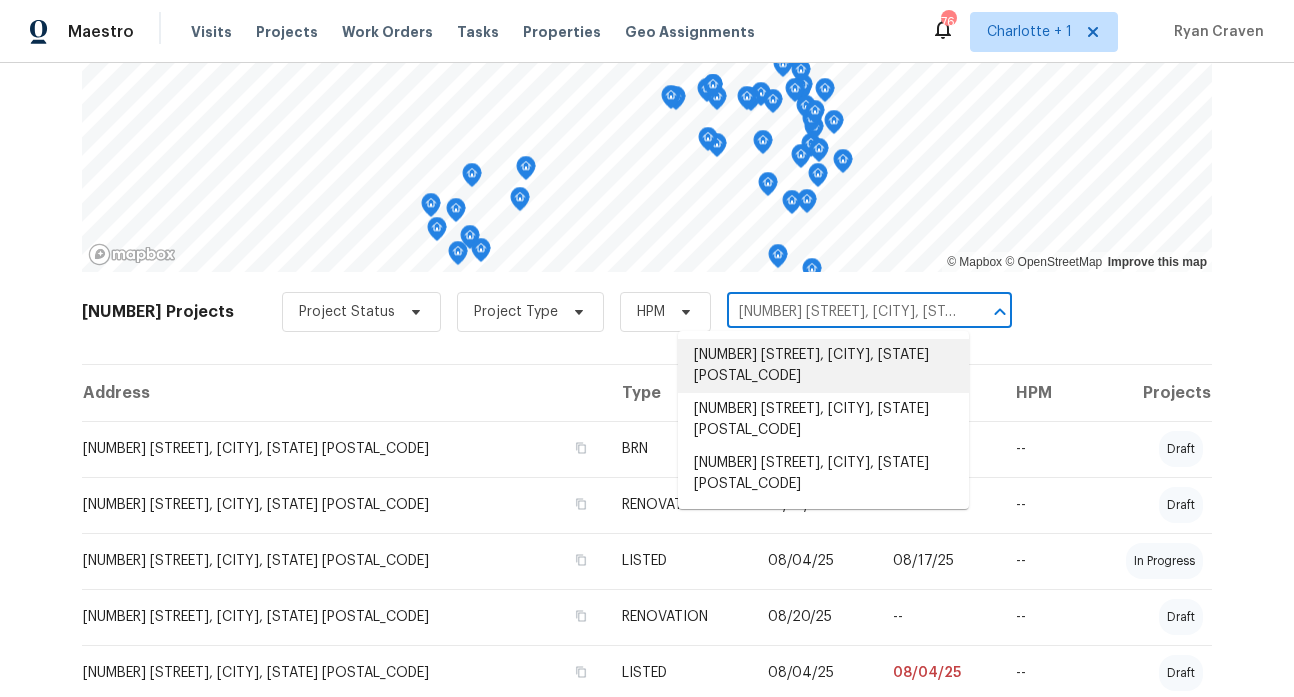 type on "cottonwood" 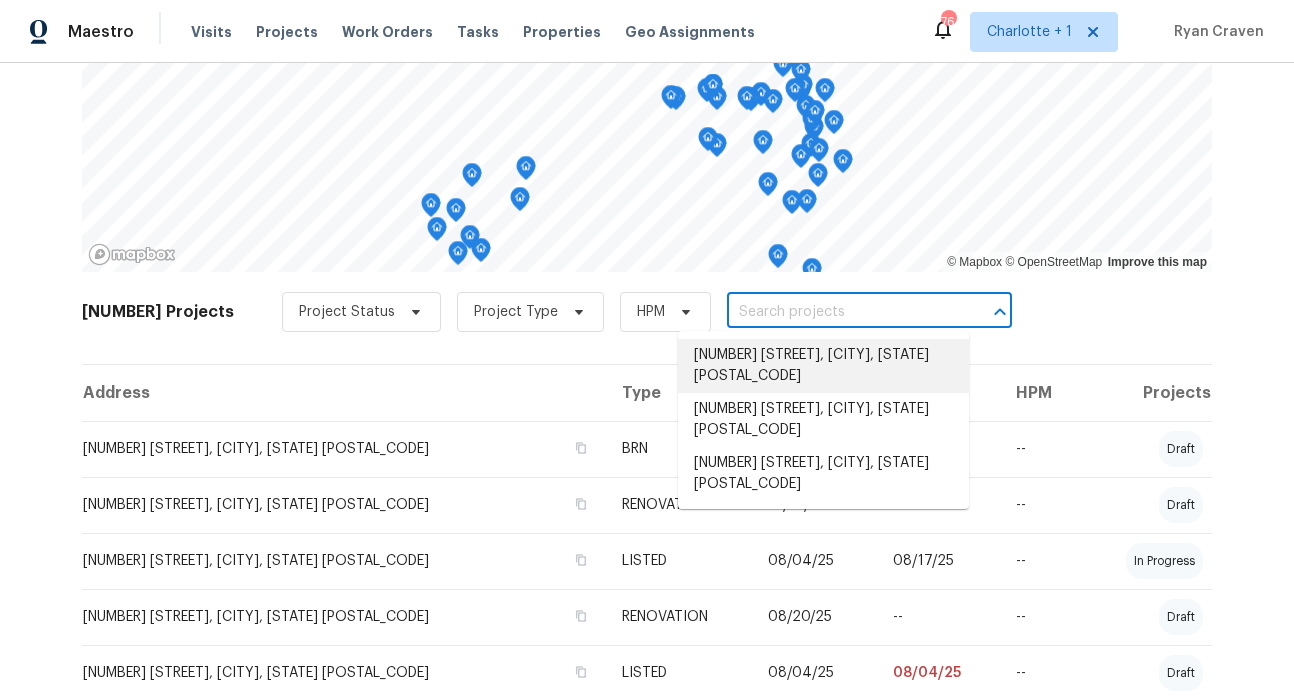 click on "Maestro Visits Projects Work Orders Tasks Properties Geo Assignments 76 Charlotte + 1 Ryan Craven" at bounding box center (647, 31) 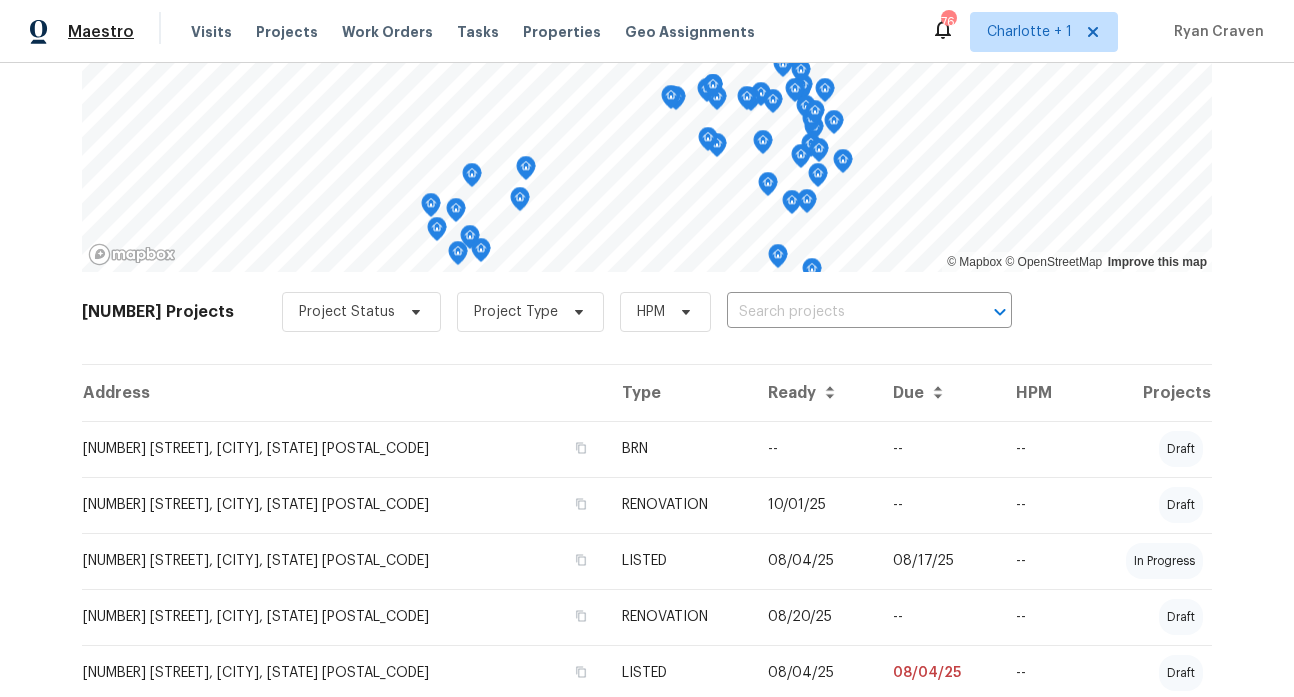 click on "Maestro" at bounding box center [101, 32] 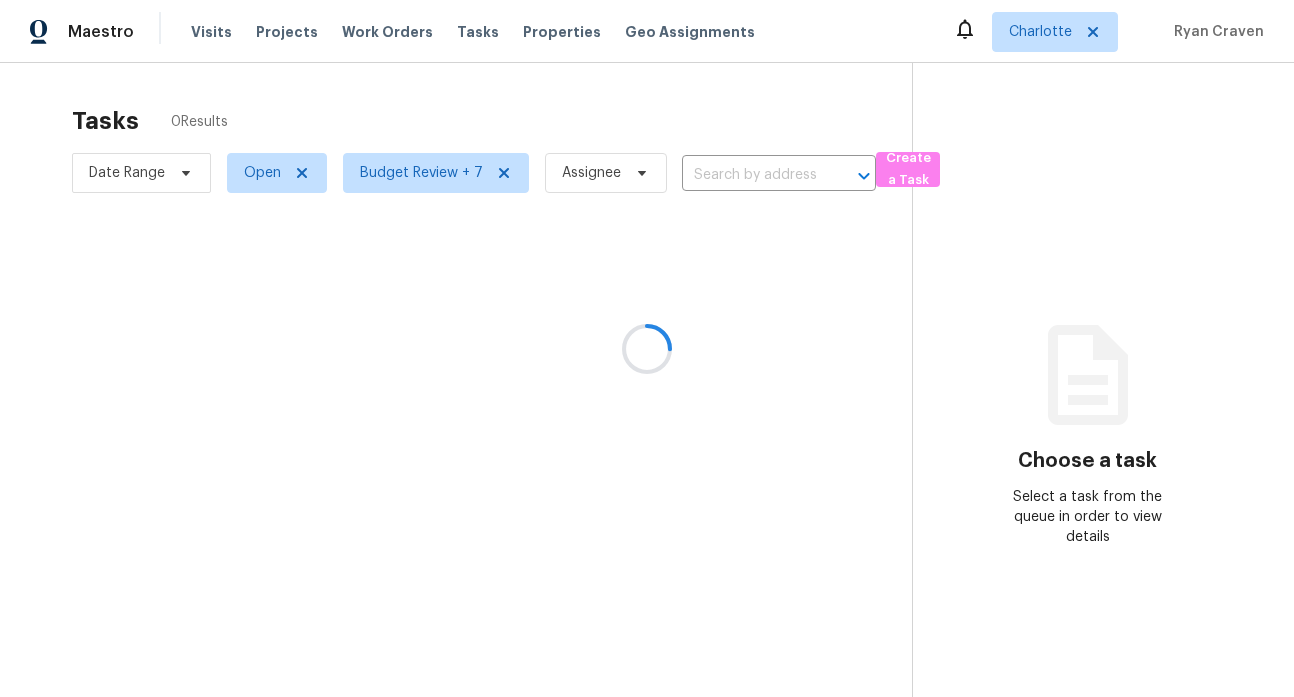 scroll, scrollTop: 0, scrollLeft: 0, axis: both 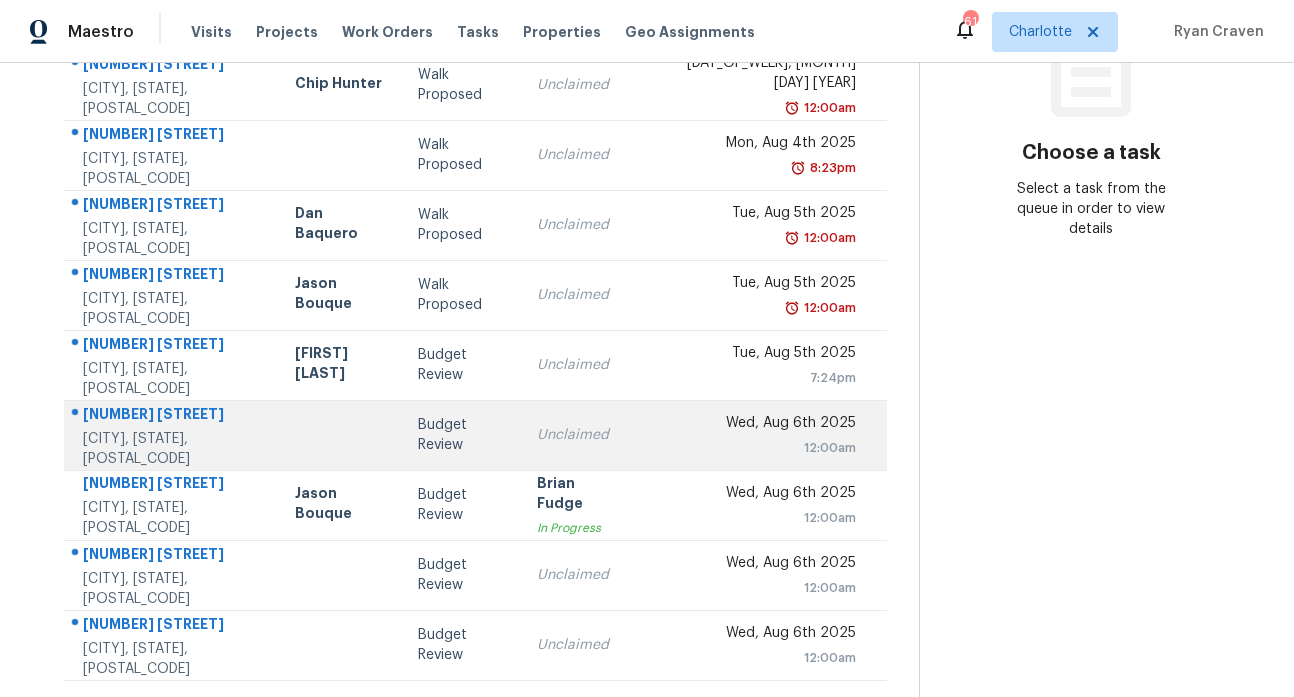 click on "[NUMBER] [STREET]" at bounding box center (173, 416) 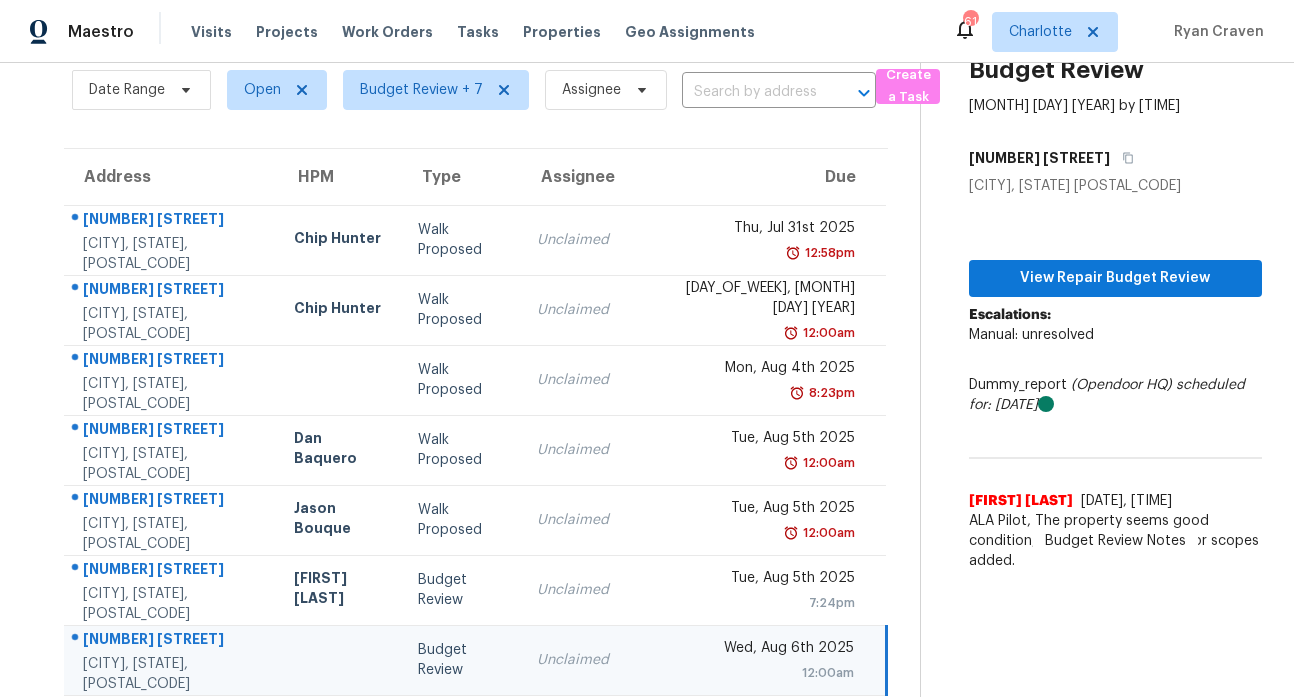 scroll, scrollTop: 322, scrollLeft: 0, axis: vertical 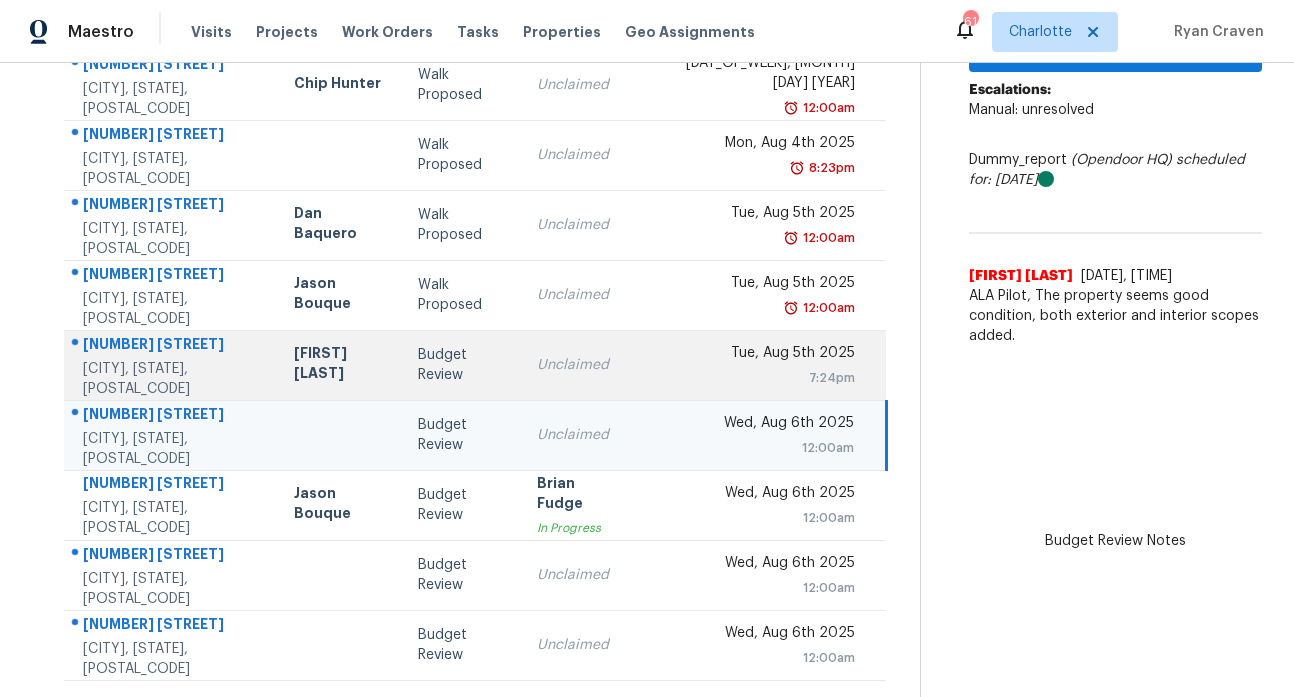 click on "[NUMBER] [STREET]" at bounding box center [172, 346] 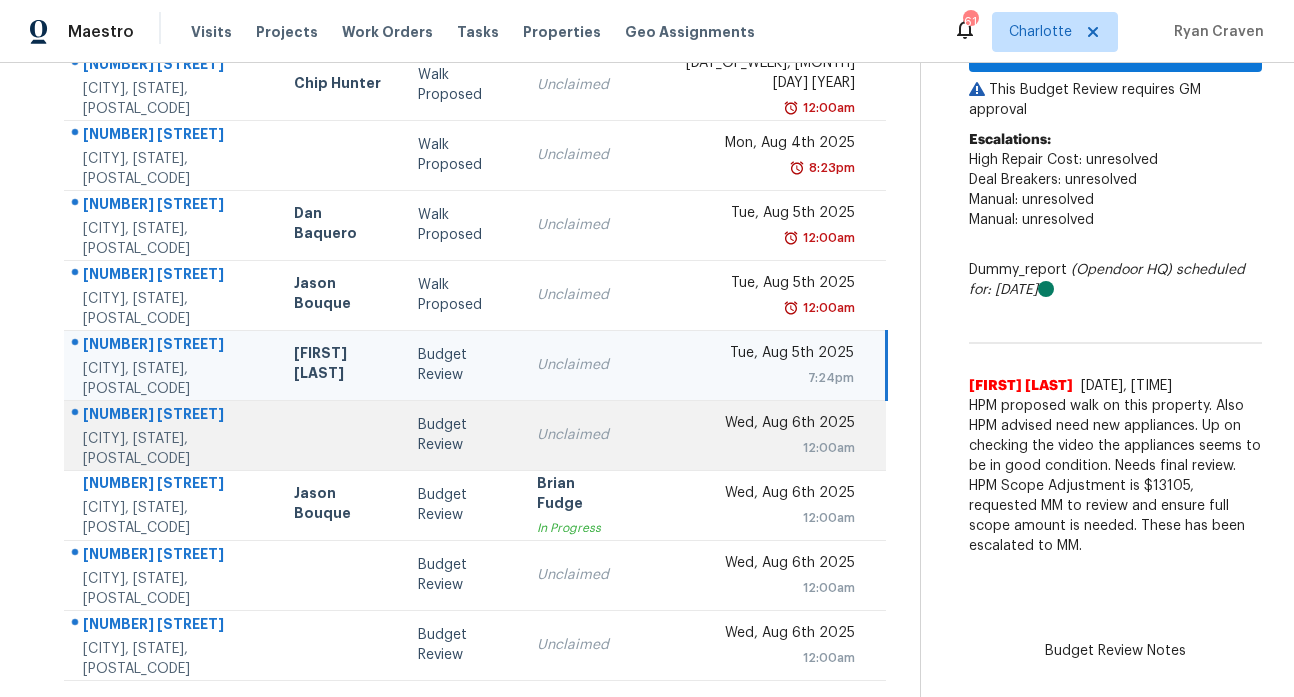 click on "3709 Willow Point Dr" at bounding box center (172, 416) 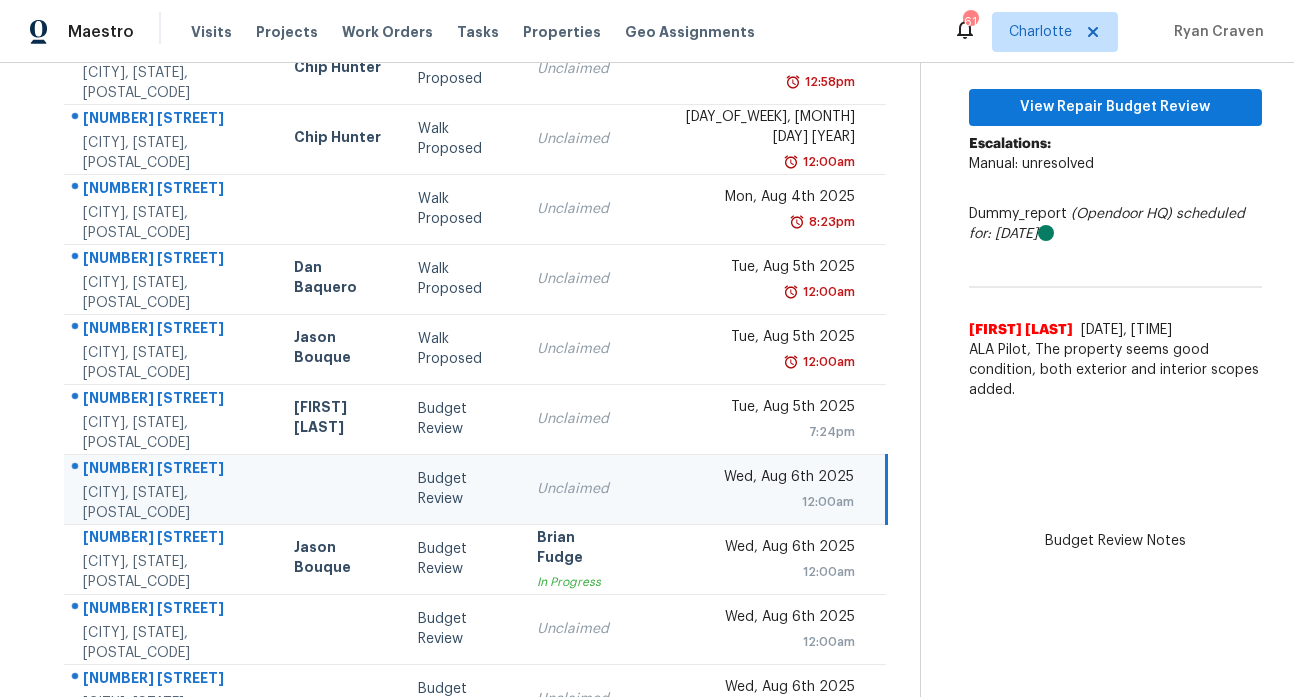 scroll, scrollTop: 157, scrollLeft: 0, axis: vertical 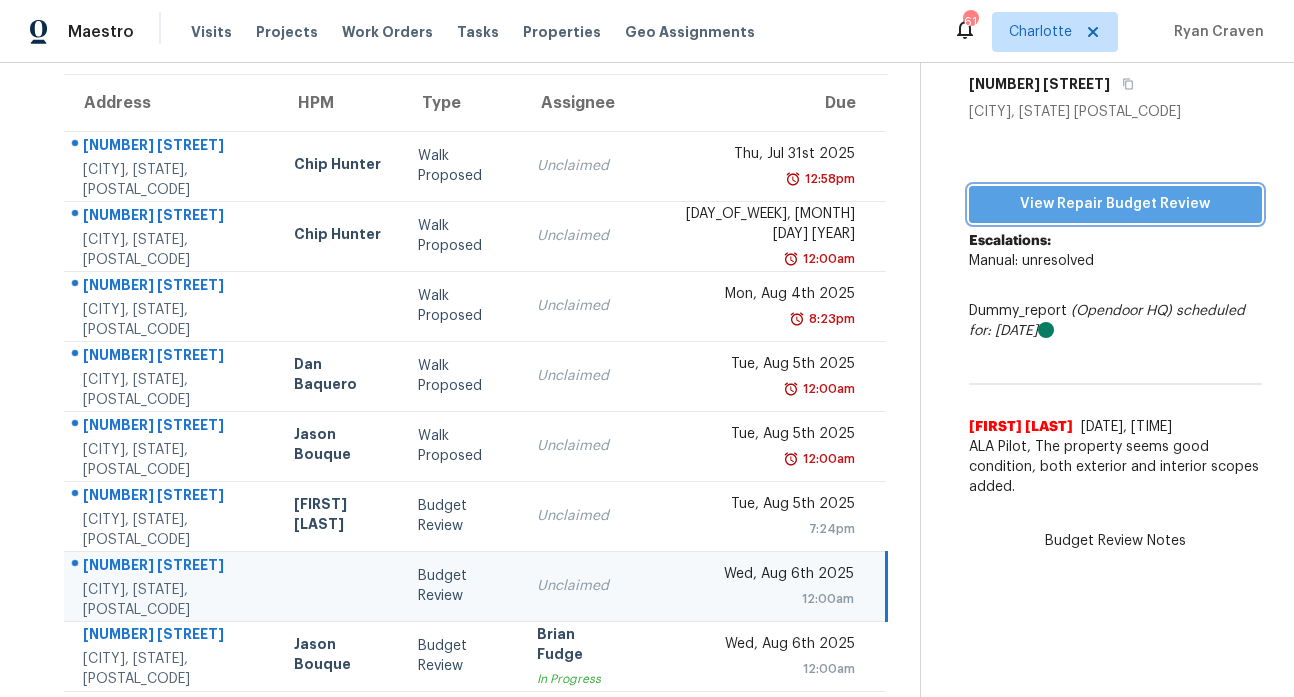 click on "View Repair Budget Review" at bounding box center (1115, 204) 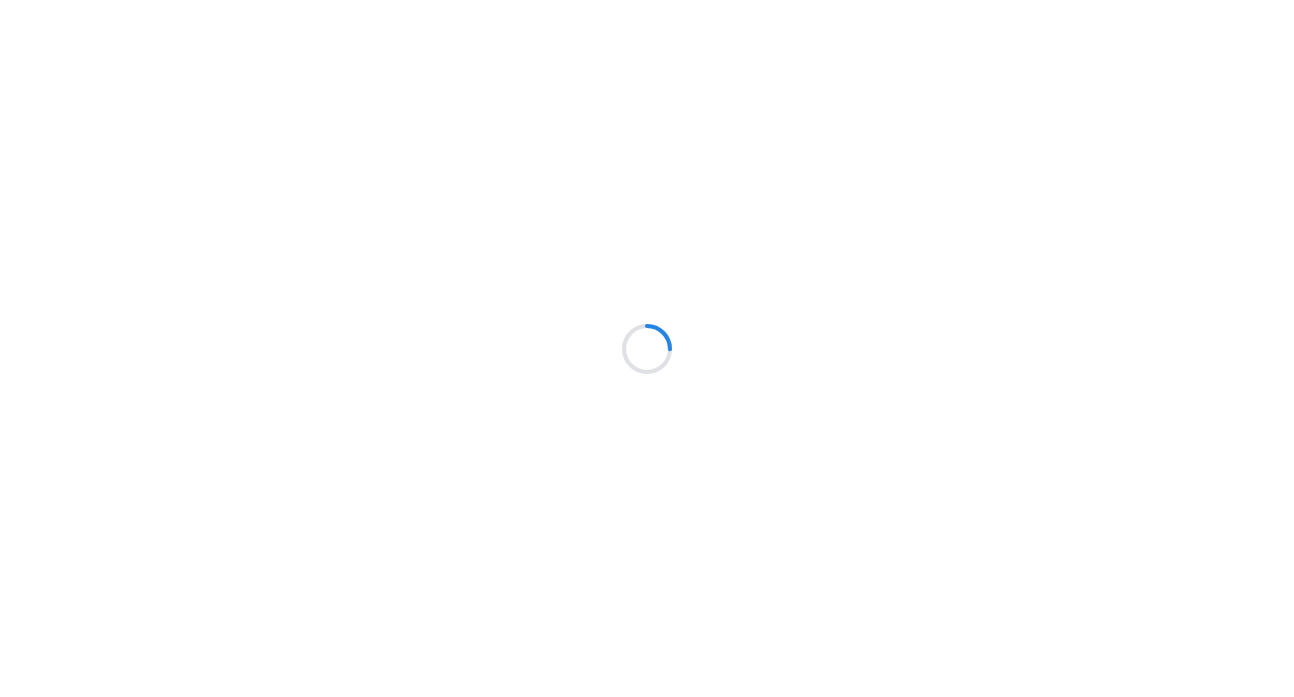scroll, scrollTop: 0, scrollLeft: 0, axis: both 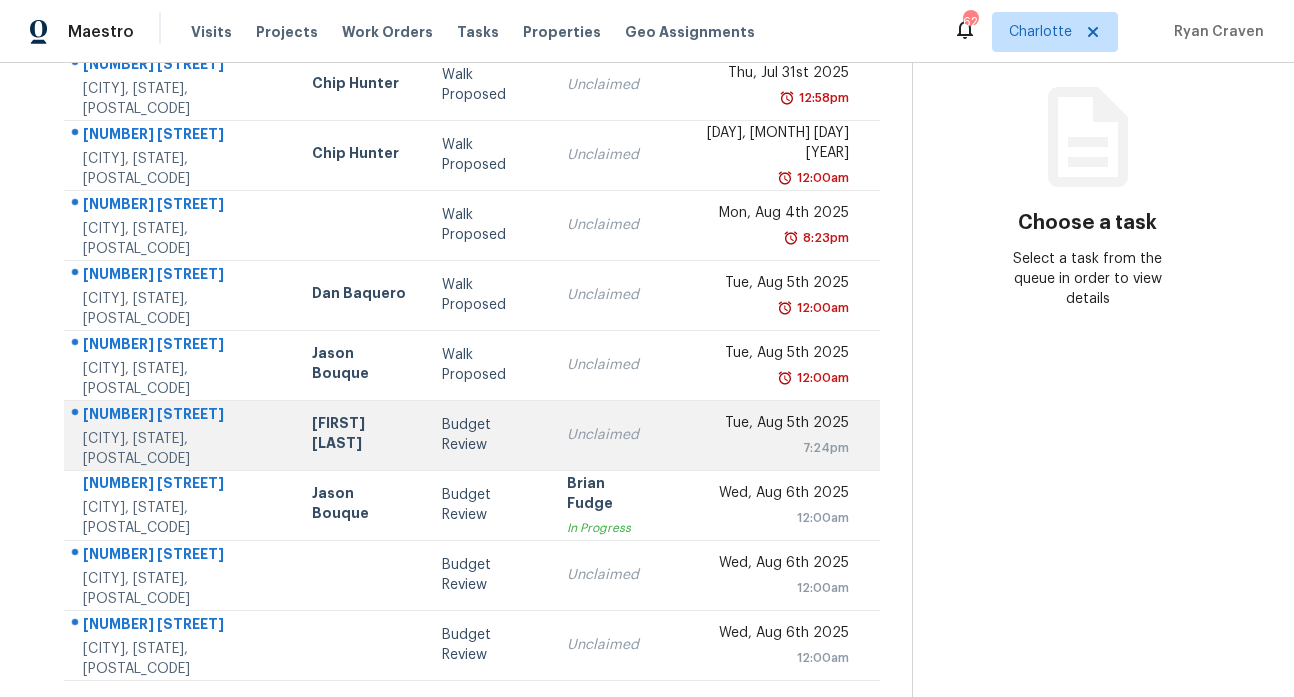 click on "2500 Ashley Ct" at bounding box center [181, 416] 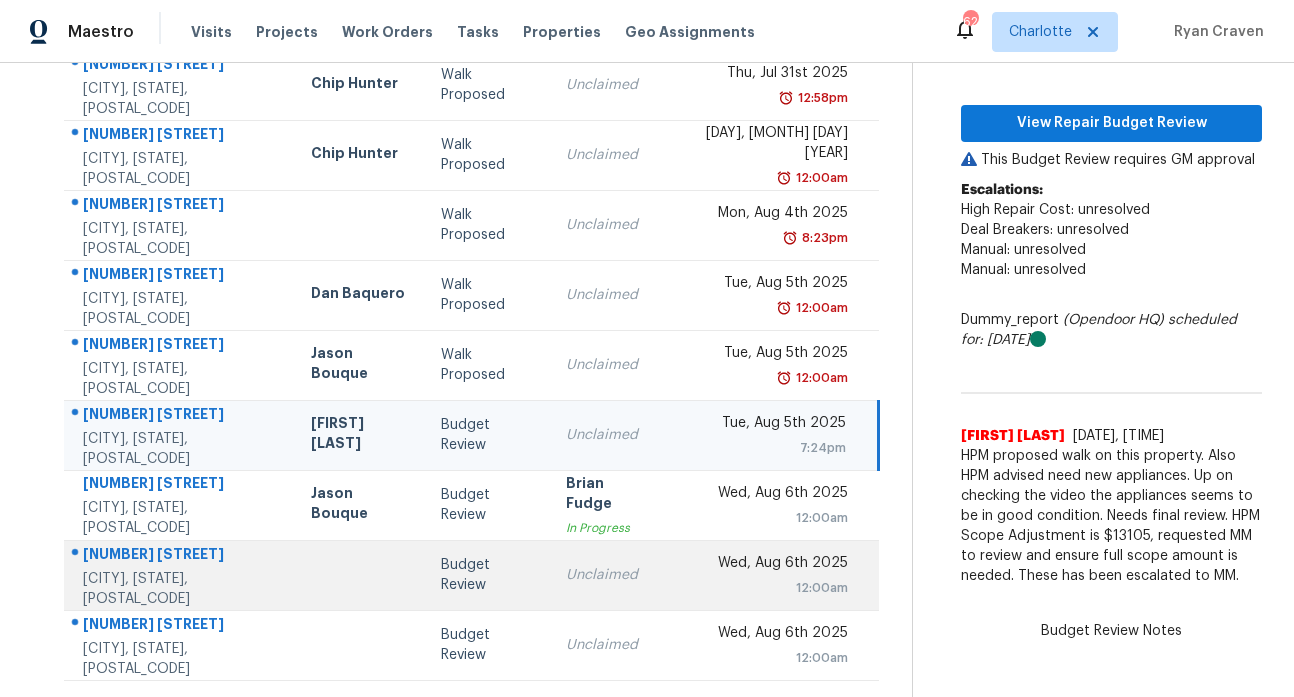 click on "3816 Rolling View Ln" at bounding box center (181, 556) 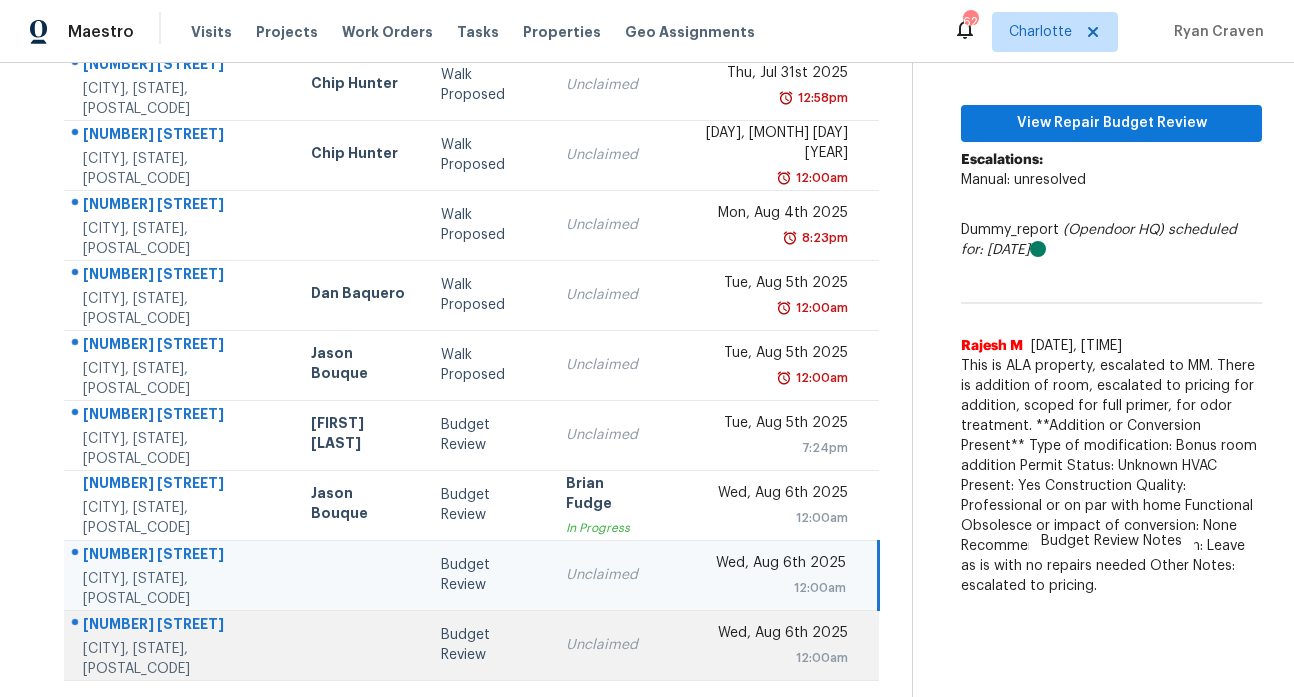 click on "1900 White St" at bounding box center (181, 626) 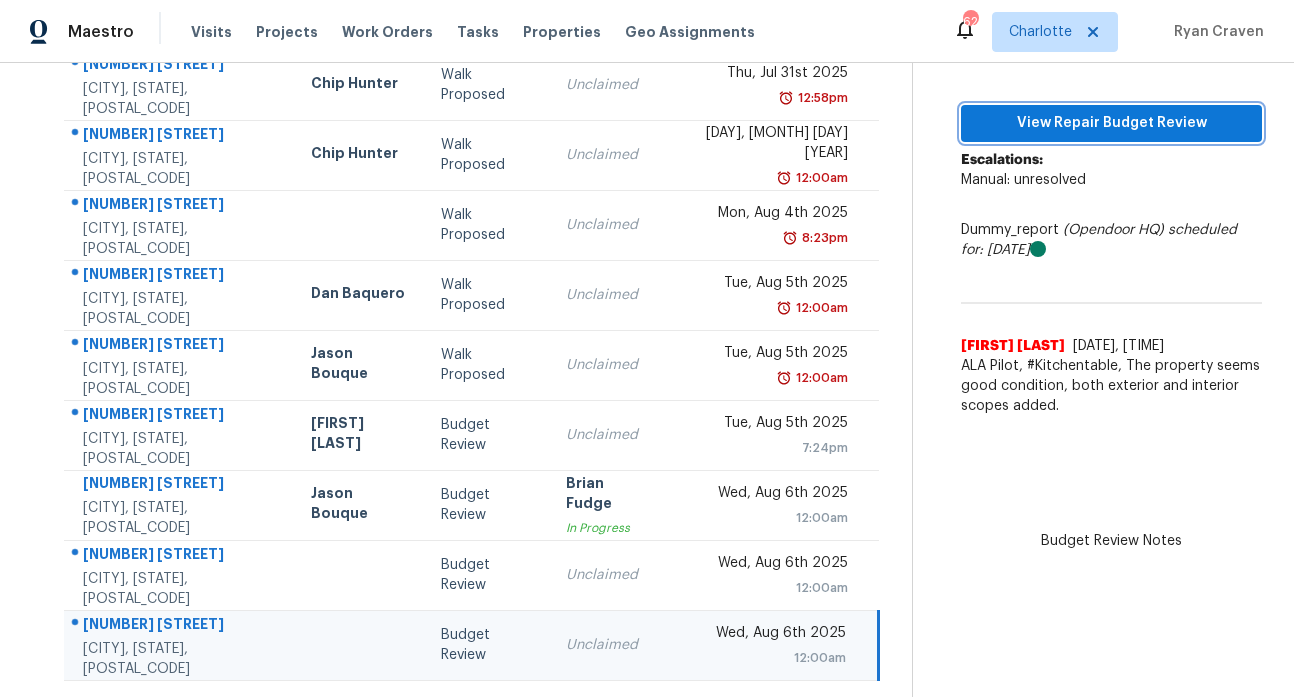 click on "View Repair Budget Review" at bounding box center [1111, 123] 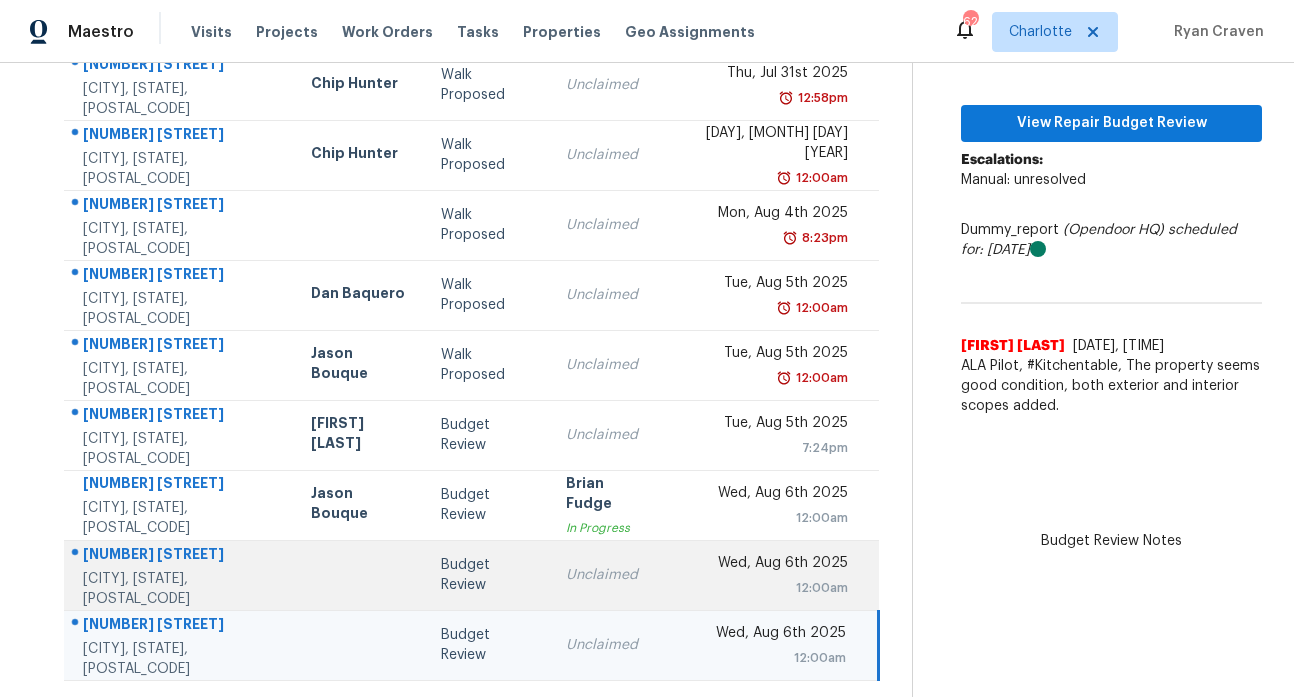 click on "3816 Rolling View Ln" at bounding box center [181, 556] 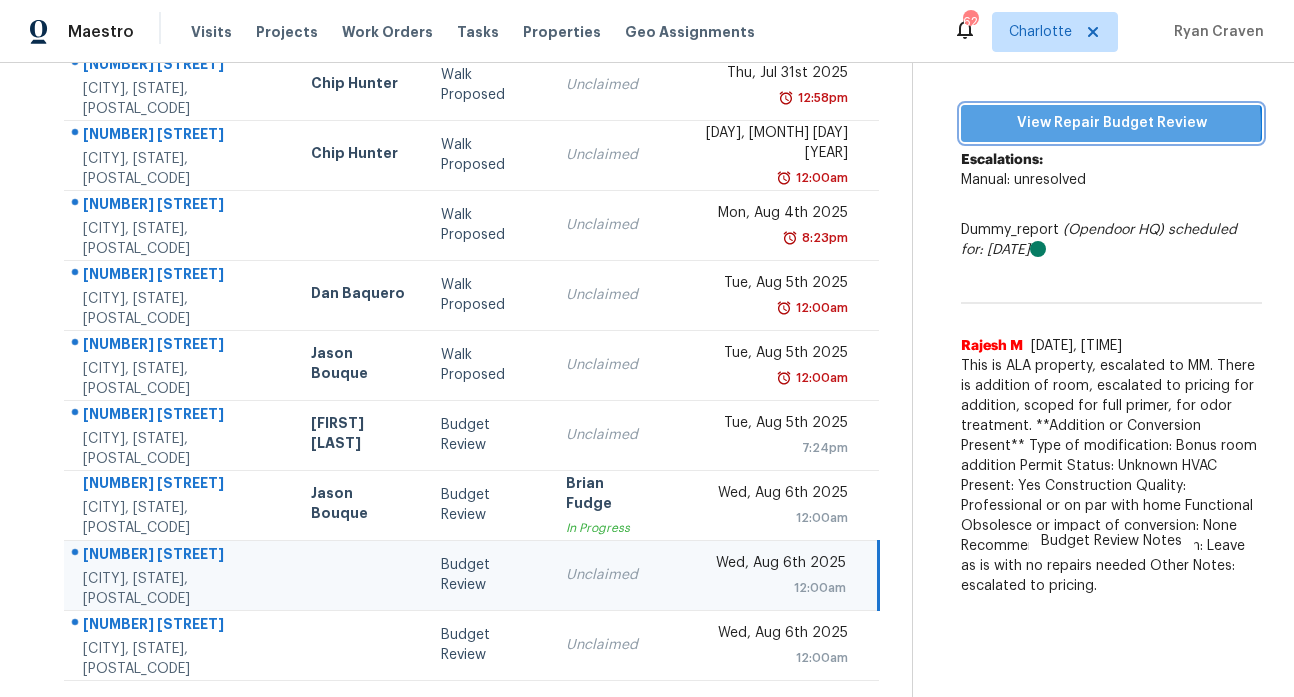click on "View Repair Budget Review" at bounding box center [1111, 123] 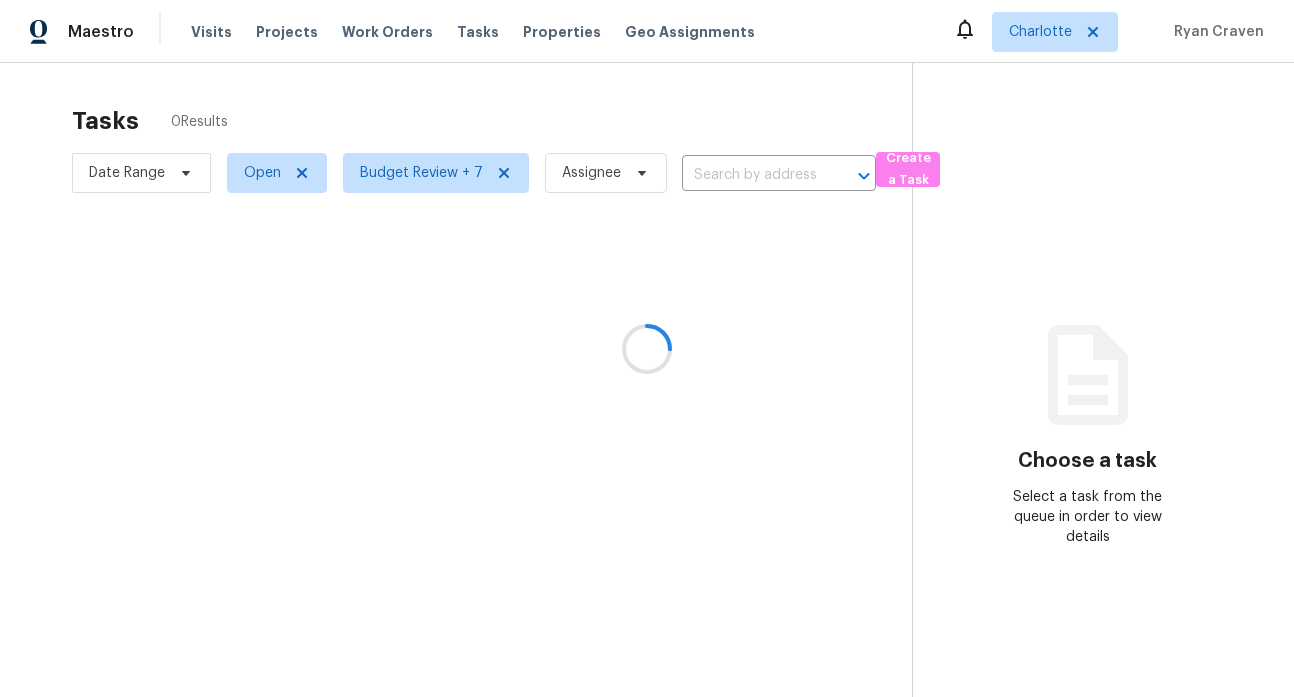 scroll, scrollTop: 0, scrollLeft: 0, axis: both 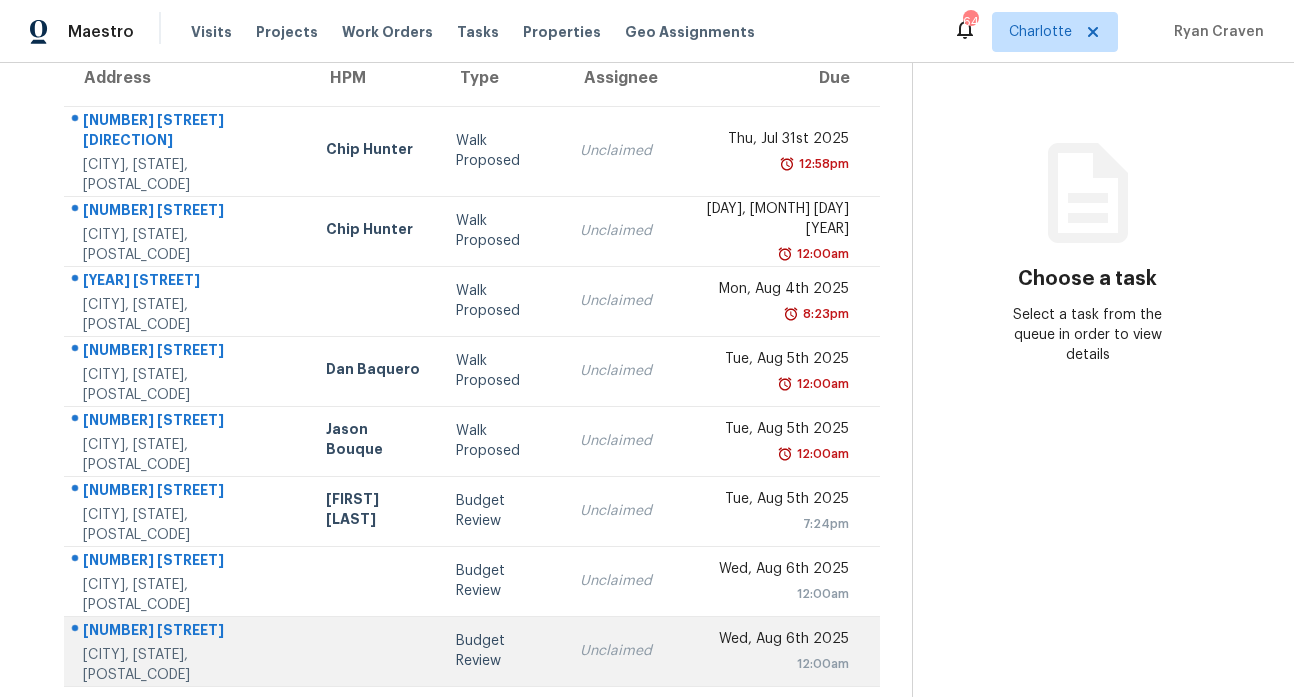 click on "[NUMBER] [STREET]" at bounding box center (188, 632) 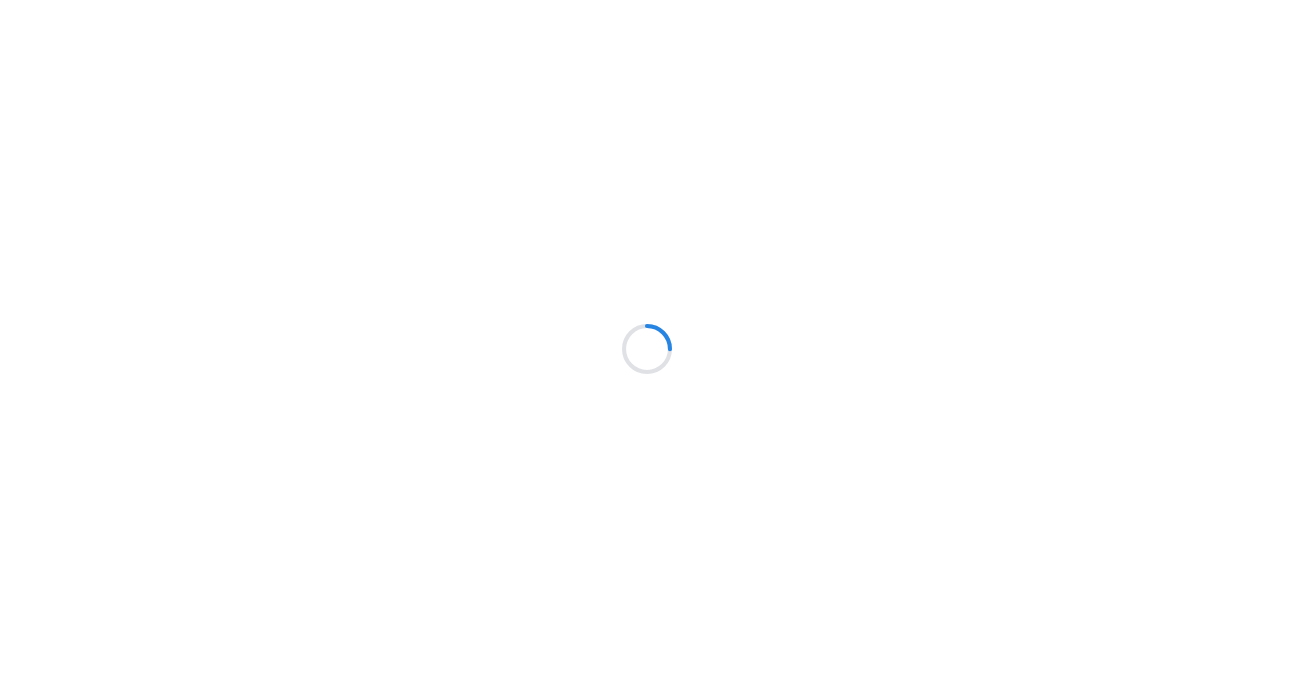 scroll, scrollTop: 0, scrollLeft: 0, axis: both 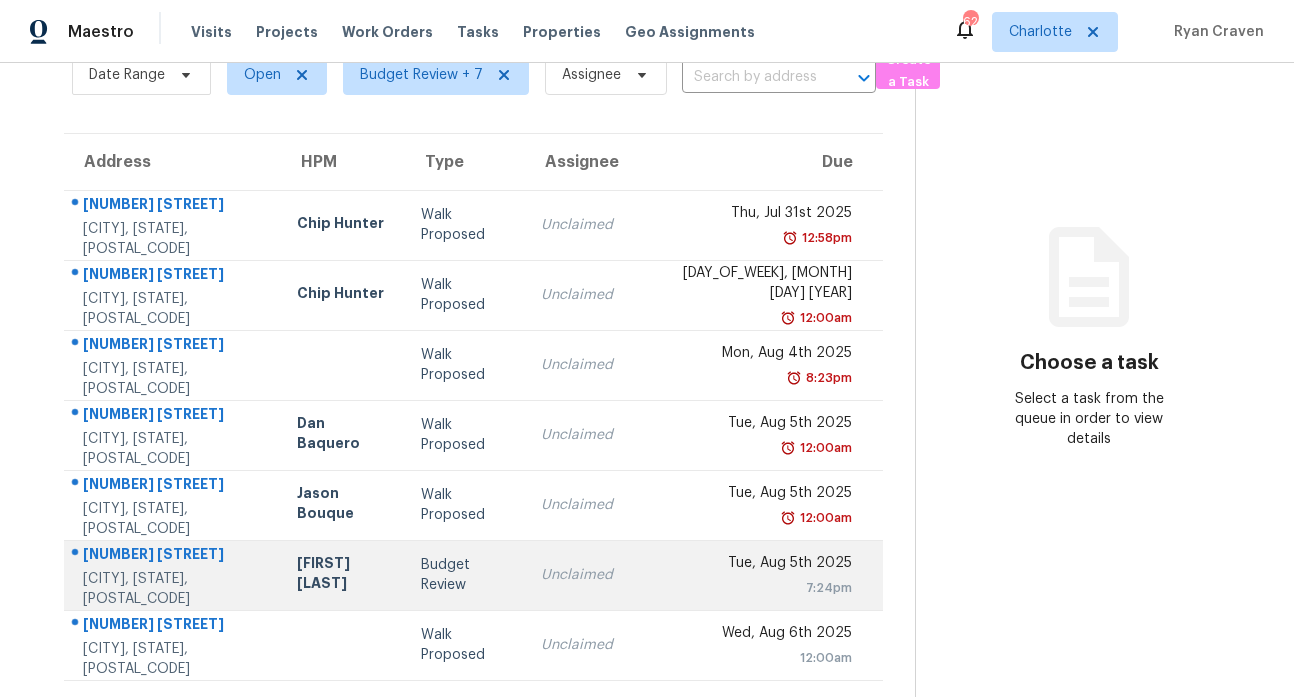 click on "2500 Ashley Ct" at bounding box center (174, 556) 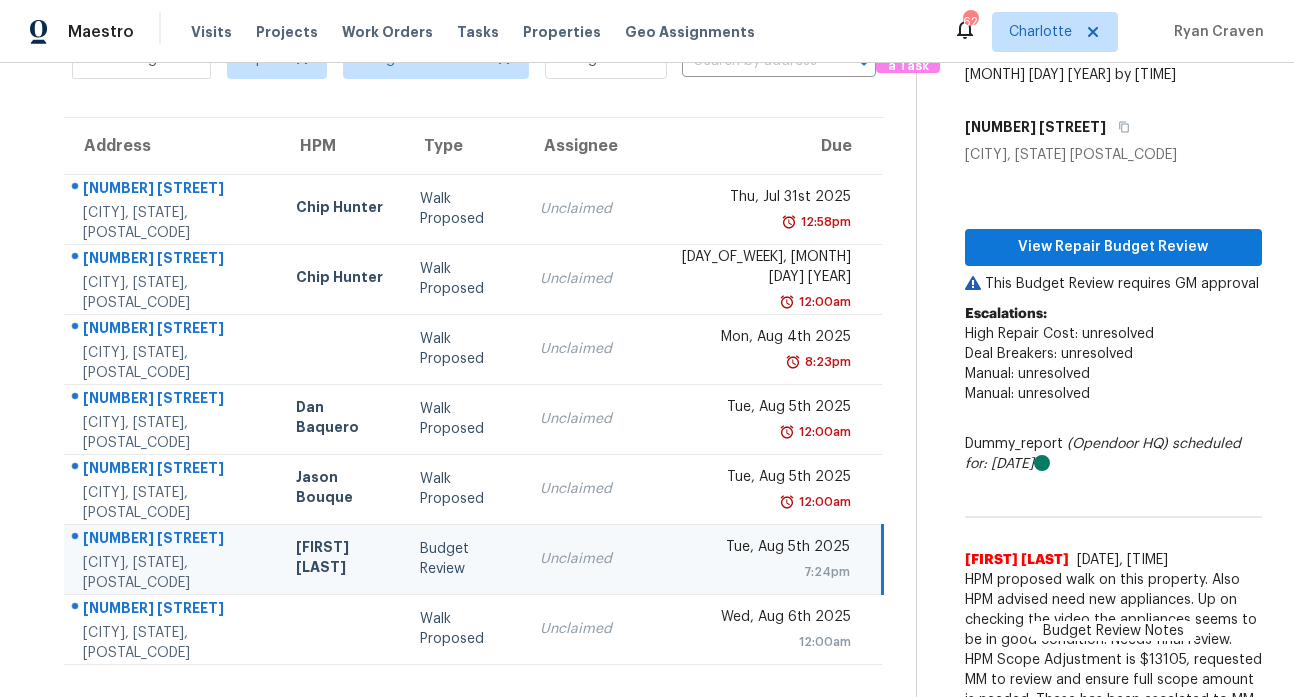 scroll, scrollTop: 152, scrollLeft: 0, axis: vertical 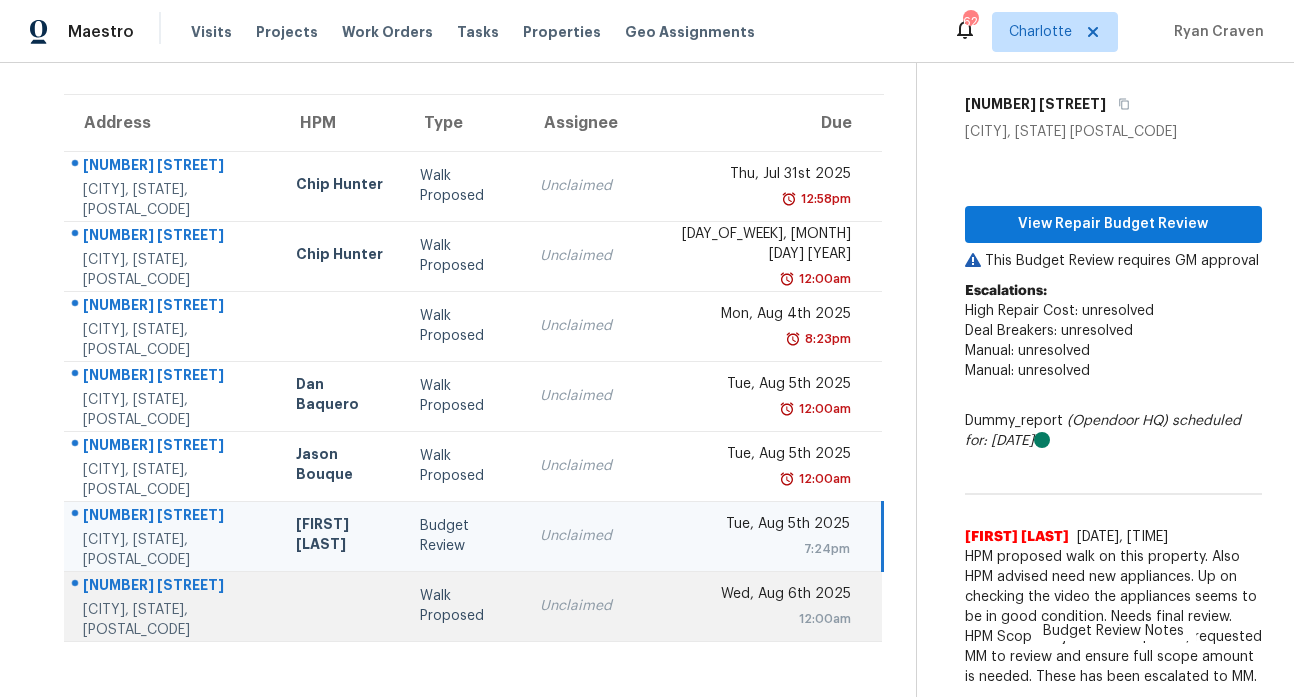 click on "Walk Proposed" at bounding box center (464, 606) 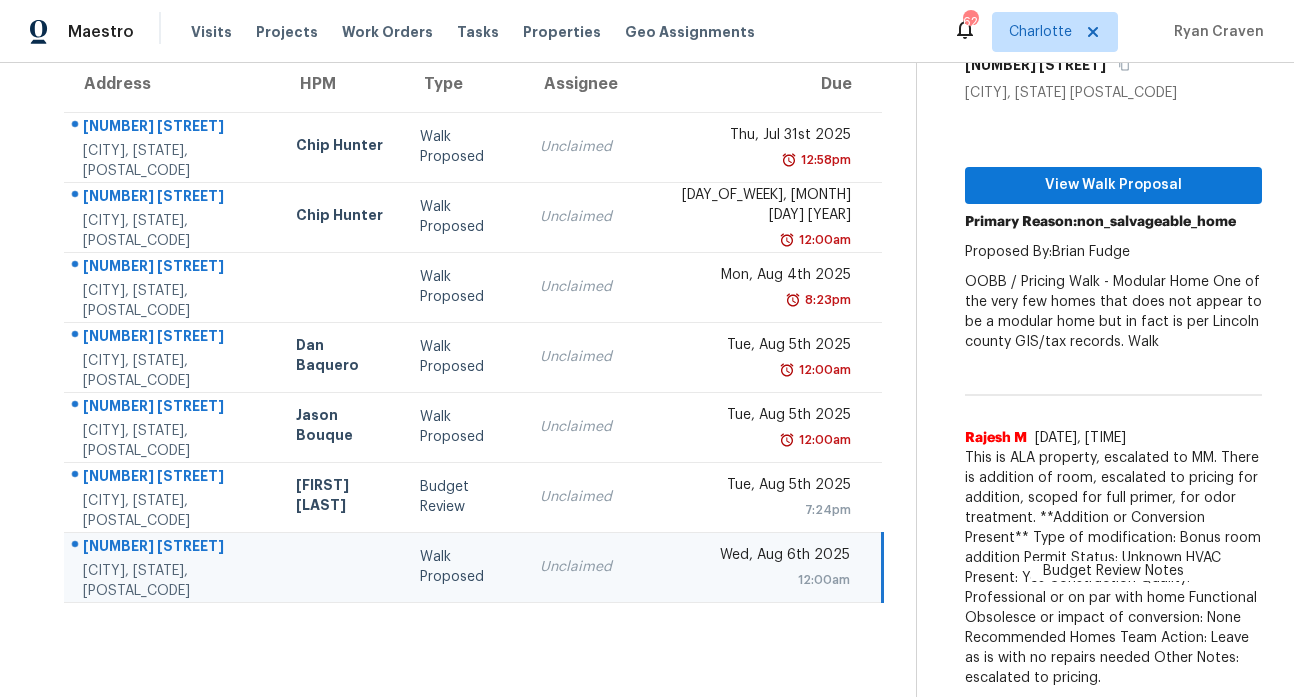 scroll, scrollTop: 192, scrollLeft: 0, axis: vertical 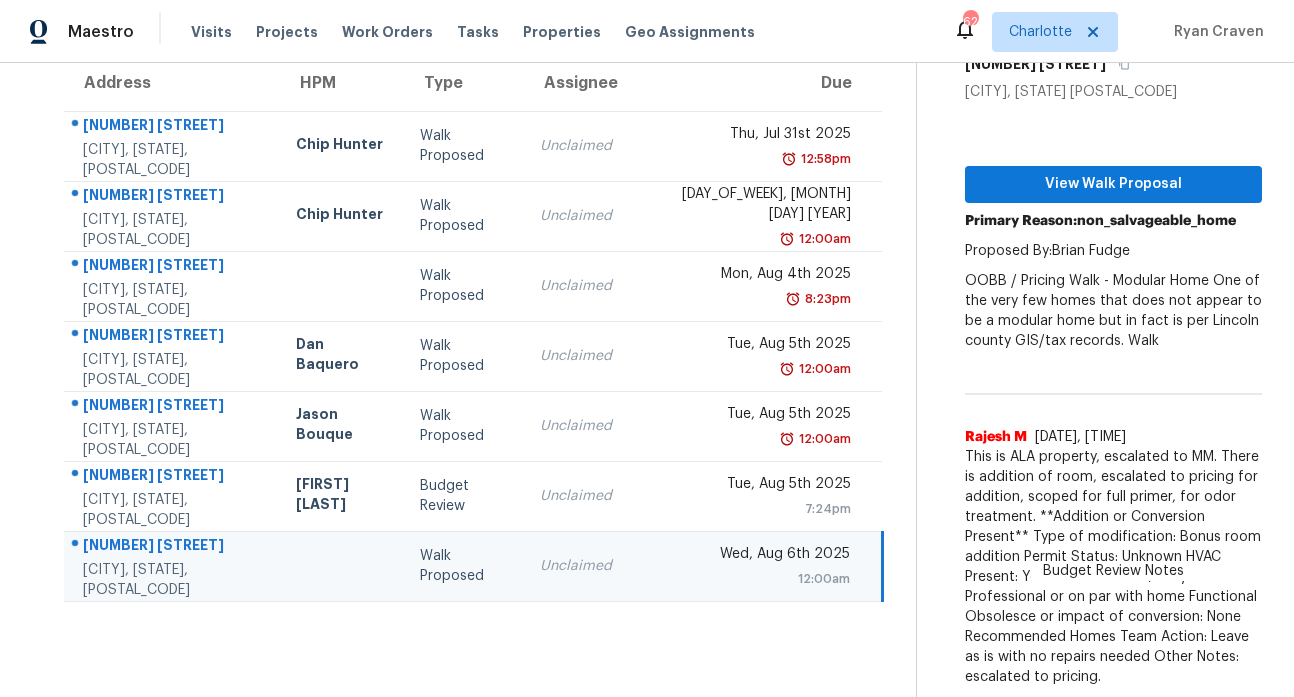 click on "Tasks 7  Results Date Range Open Budget Review + 7 Assignee ​ Create a Task Address HPM Type Assignee Due 257 Stewart St NW   Concord, NC, 28027 Chip Hunter Walk Proposed Unclaimed Thu, Jul 31st 2025 12:58pm 122 Eaman Ave   Salisbury, NC, 28144 Chip Hunter Walk Proposed Unclaimed Sat, Aug 2nd 2025 12:00am 2025 Filbert Hwy   York, SC, 29745 Walk Proposed Unclaimed Mon, Aug 4th 2025 8:23pm 3725 Gibbon Rd   Charlotte, NC, 28269 Dan Baquero Walk Proposed Unclaimed Tue, Aug 5th 2025 12:00am 2901 West Blvd   Charlotte, NC, 28208 Jason Bouque Walk Proposed Unclaimed Tue, Aug 5th 2025 12:00am 2500 Ashley Ct   Belmont, NC, 28012 Ryan Carder Budget Review Unclaimed Tue, Aug 5th 2025 7:24pm 3816 Rolling View Ln   Maiden, NC, 28650 Walk Proposed Unclaimed Wed, Aug 6th 2025 12:00am" at bounding box center [474, 307] 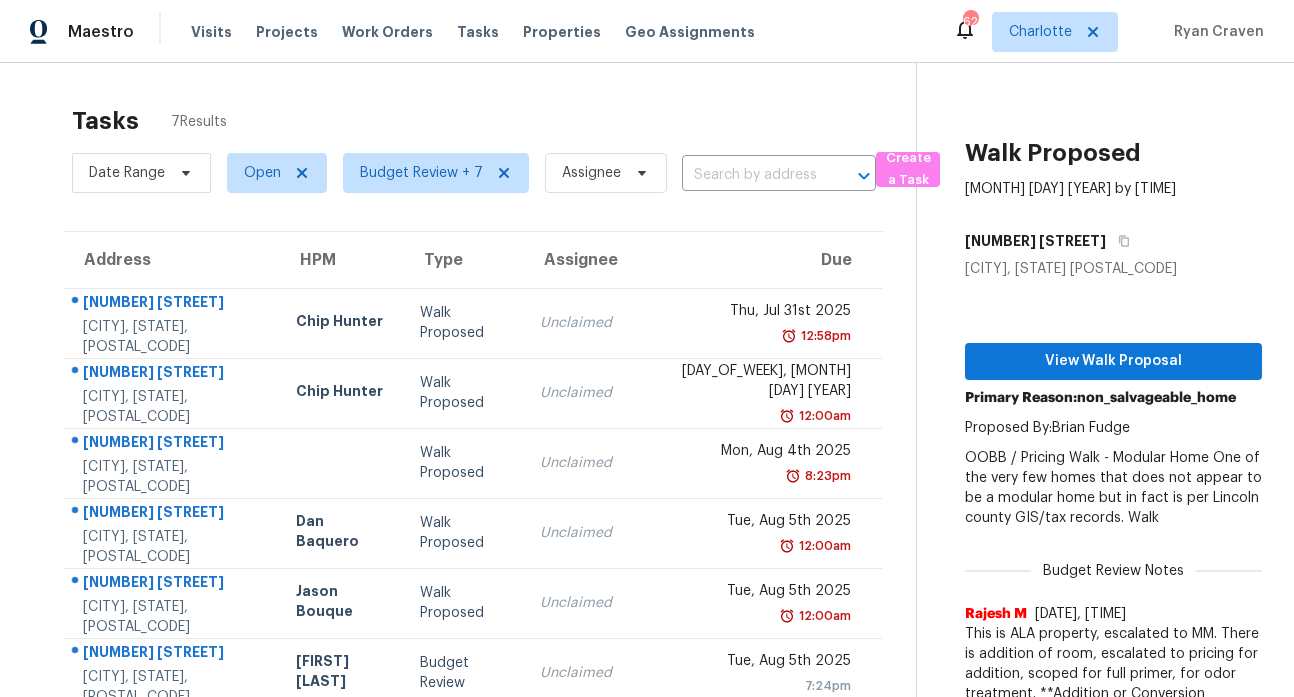 scroll, scrollTop: 192, scrollLeft: 0, axis: vertical 